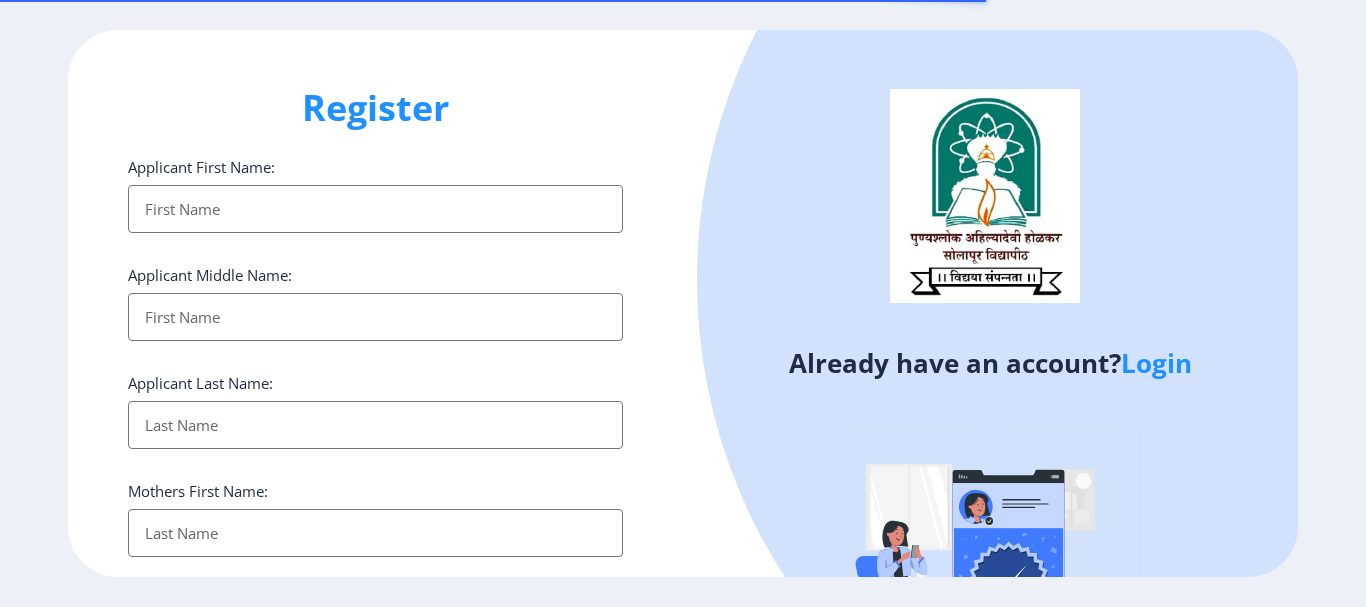 scroll, scrollTop: 0, scrollLeft: 0, axis: both 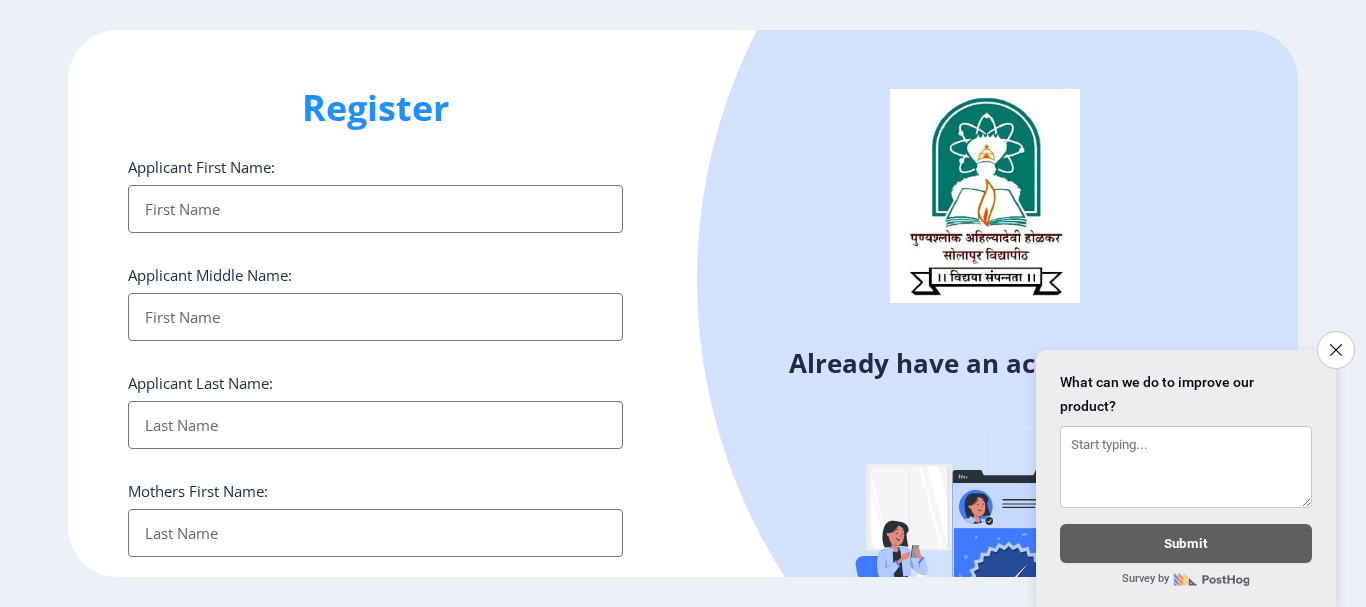 click on "Close survey" 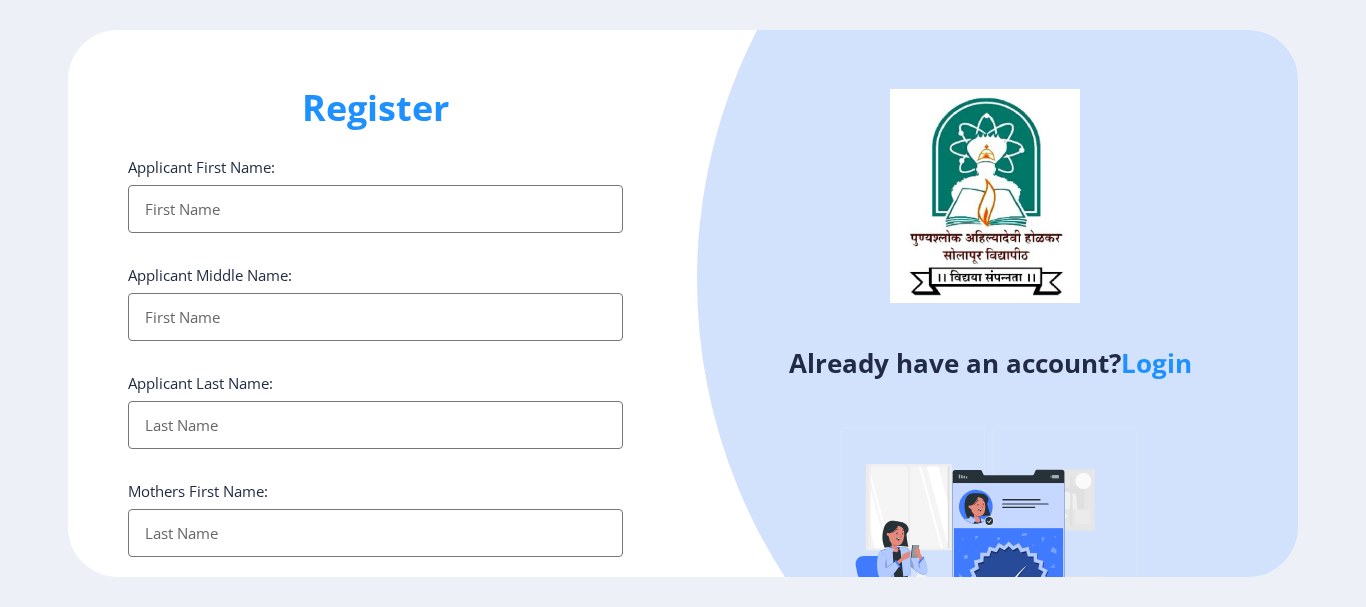 click on "Applicant First Name:" at bounding box center (375, 209) 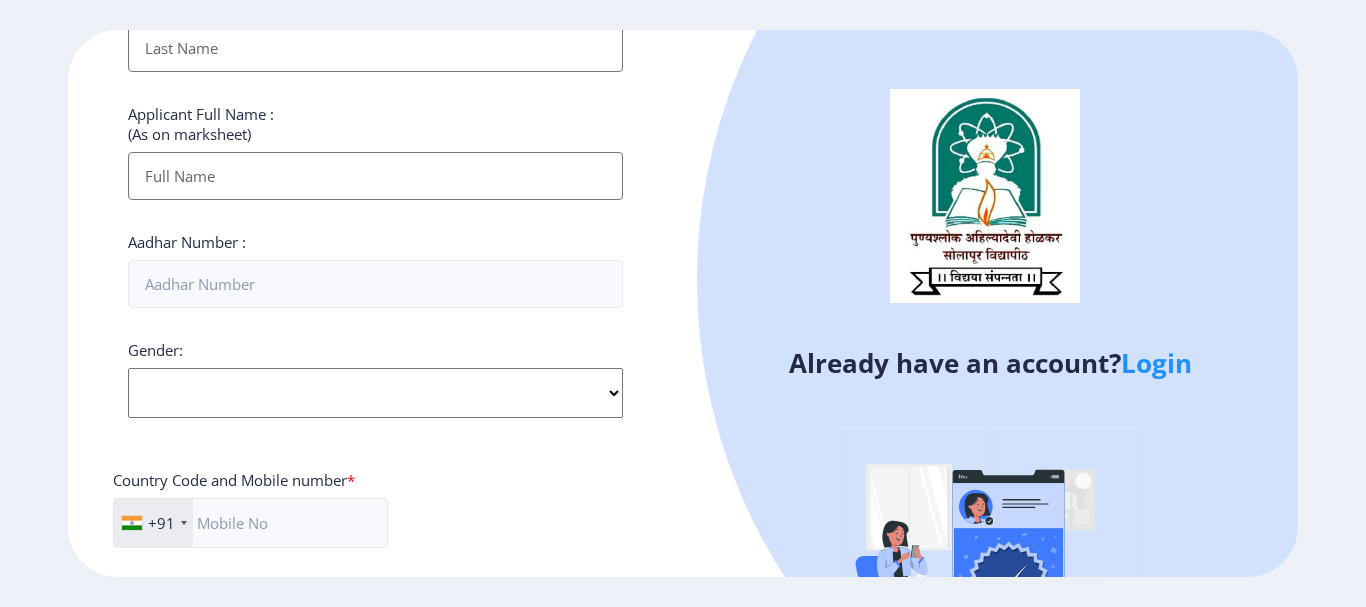 scroll, scrollTop: 800, scrollLeft: 0, axis: vertical 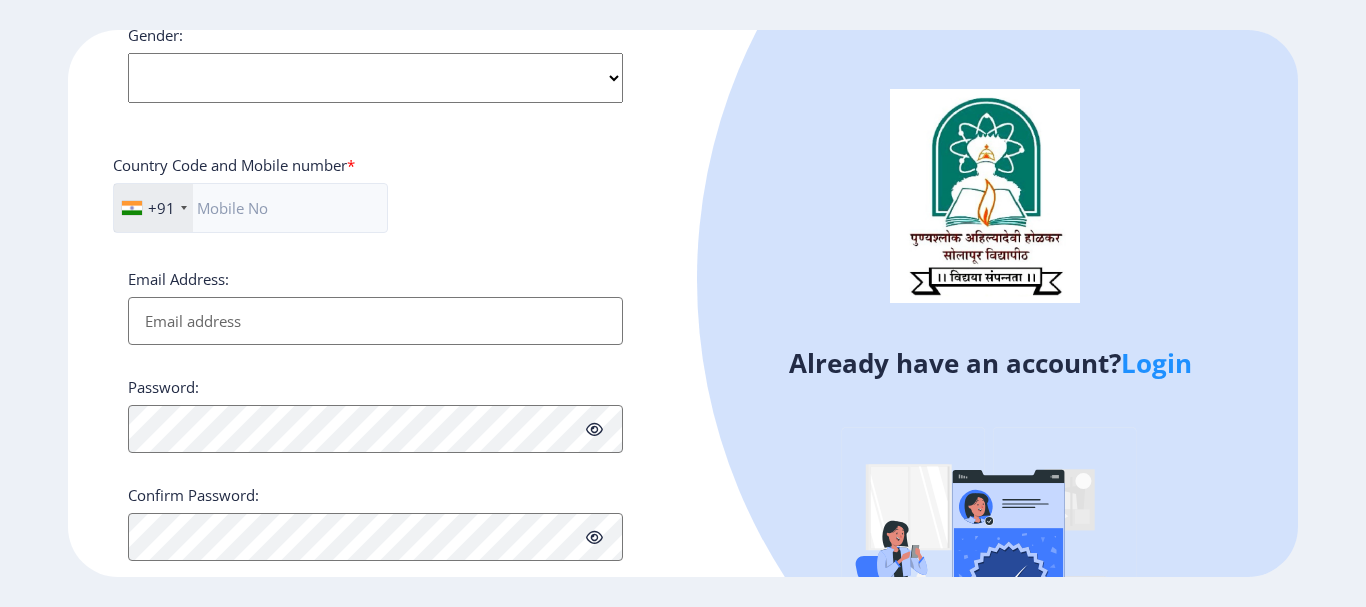 click on "Select Gender [DEMOGRAPHIC_DATA] [DEMOGRAPHIC_DATA] Other" 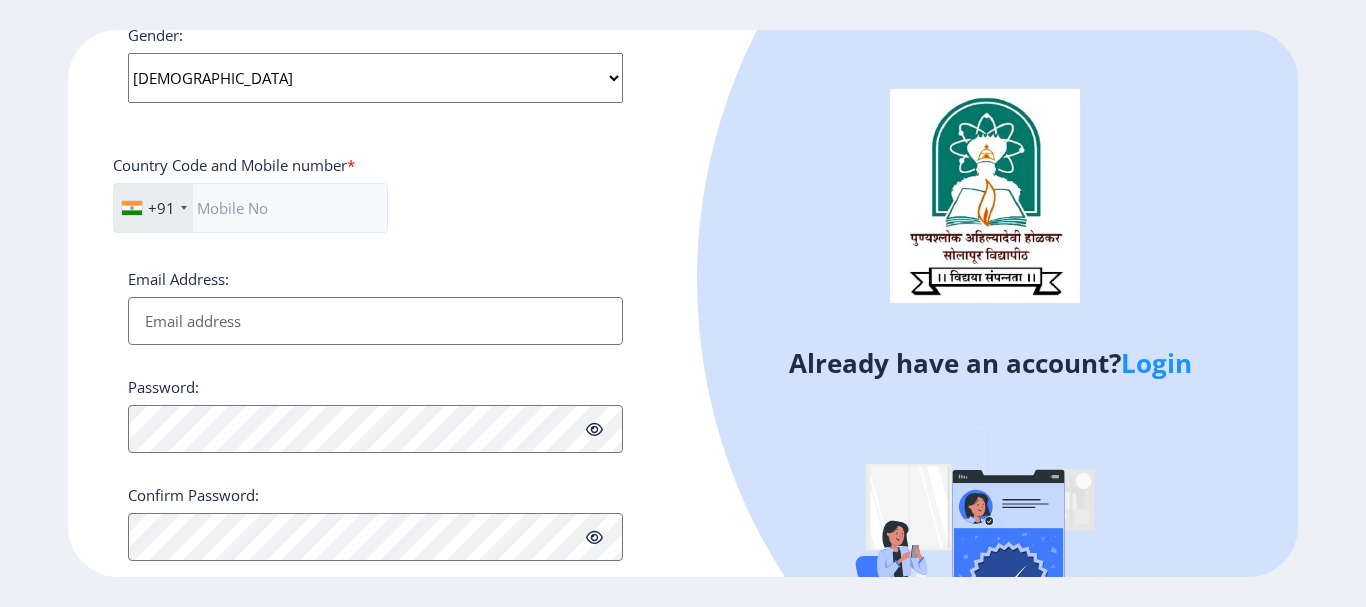 click on "Select Gender [DEMOGRAPHIC_DATA] [DEMOGRAPHIC_DATA] Other" 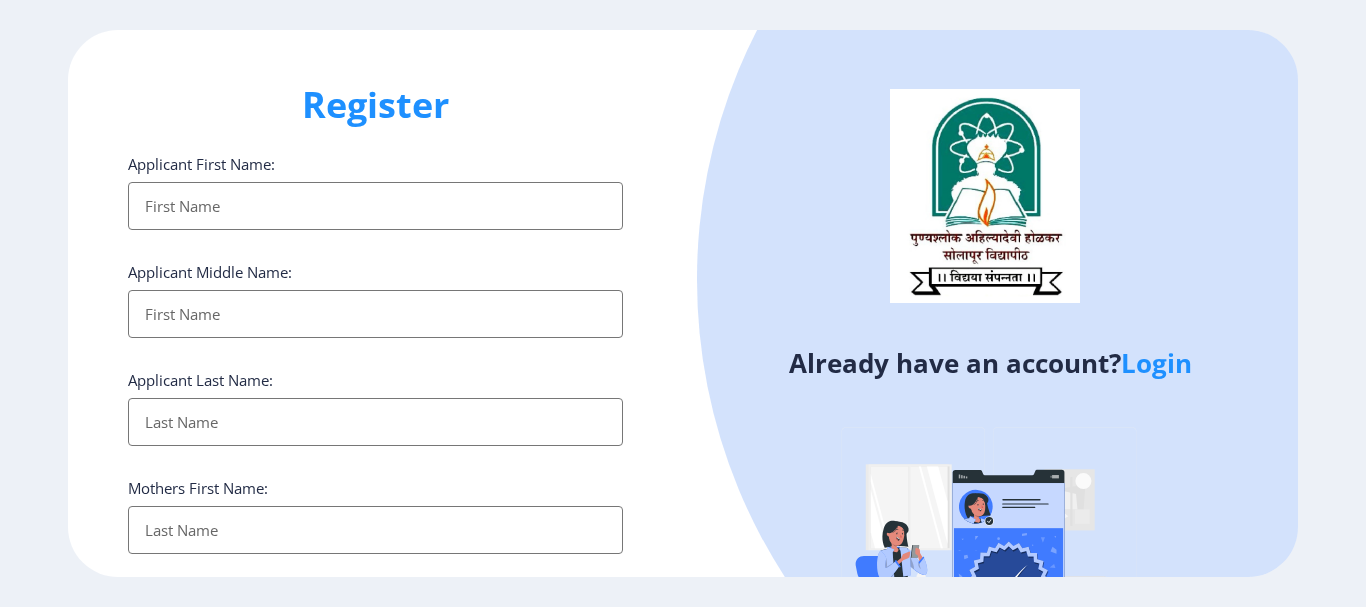 scroll, scrollTop: 0, scrollLeft: 0, axis: both 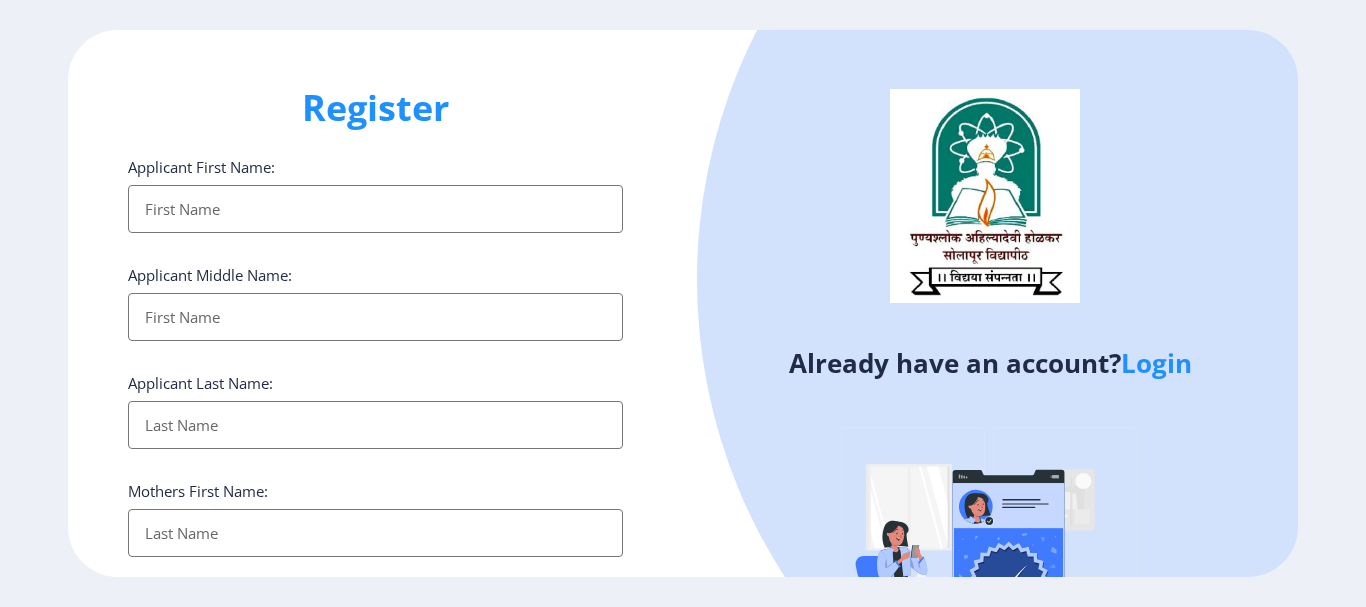 click on "Applicant First Name:" at bounding box center (375, 209) 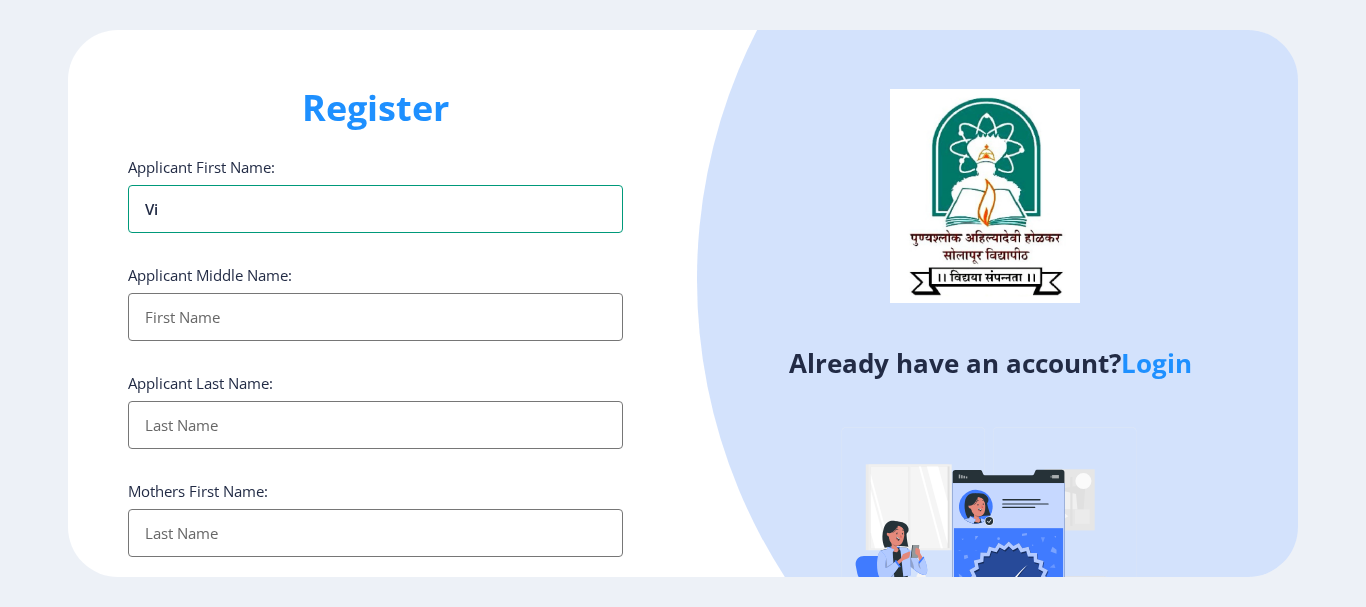 type on "V" 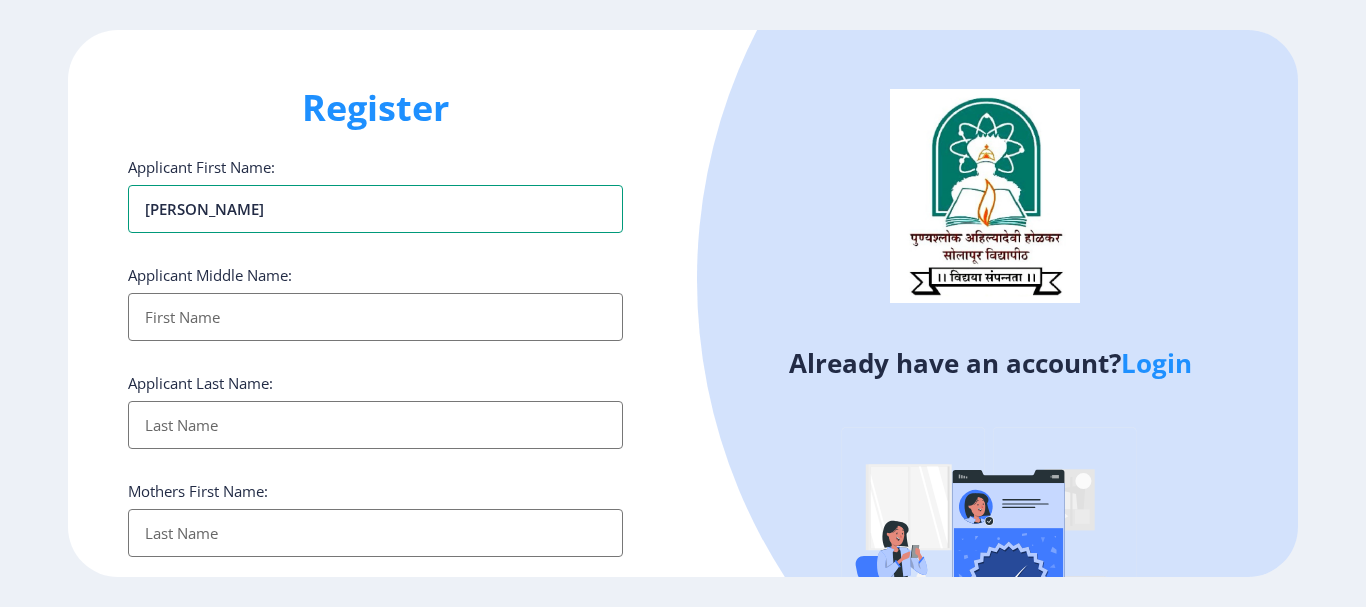 type on "[PERSON_NAME]" 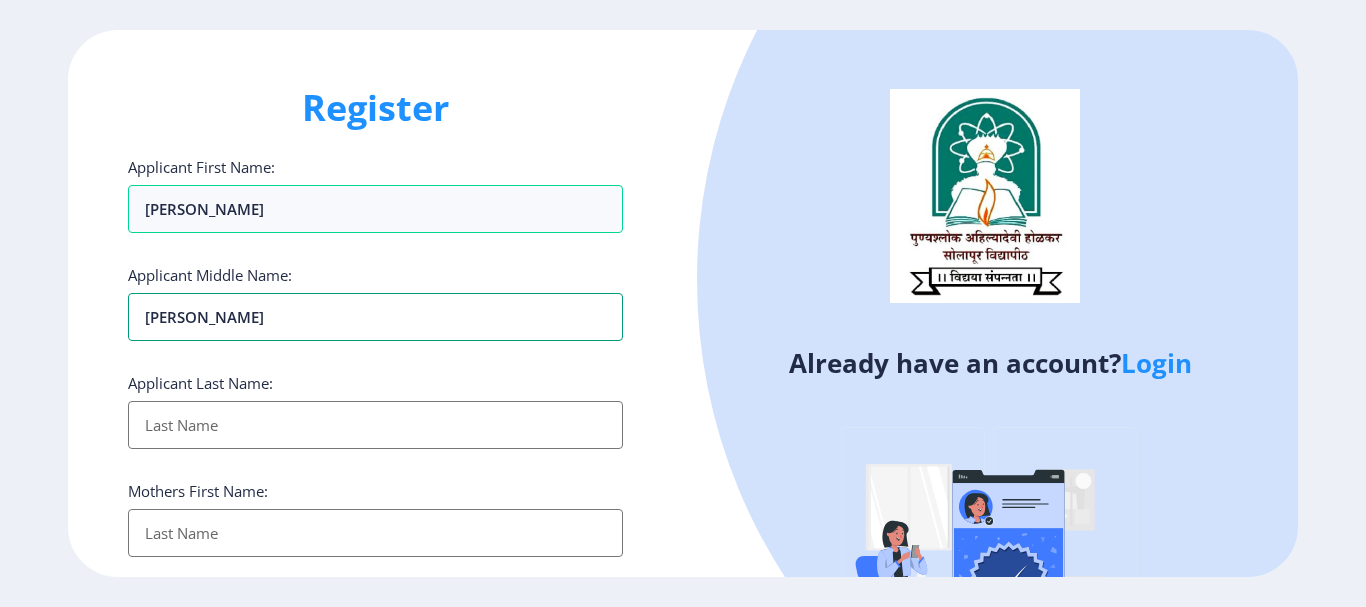 type on "[PERSON_NAME]" 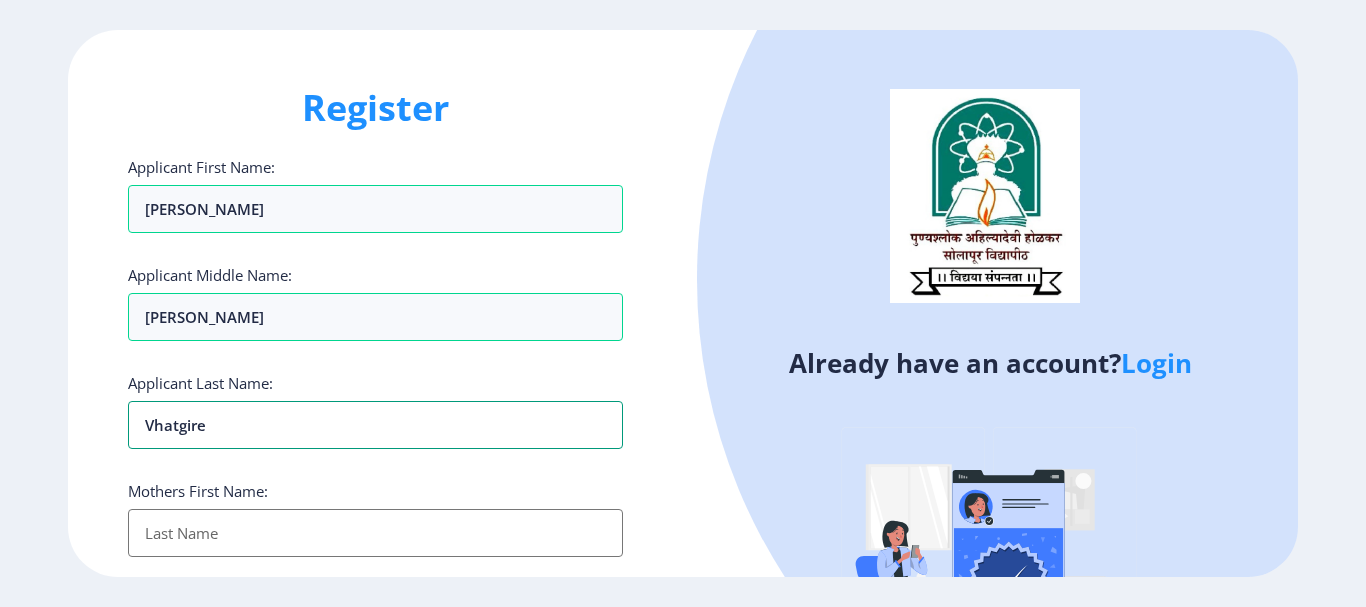 type on "Vhatgire" 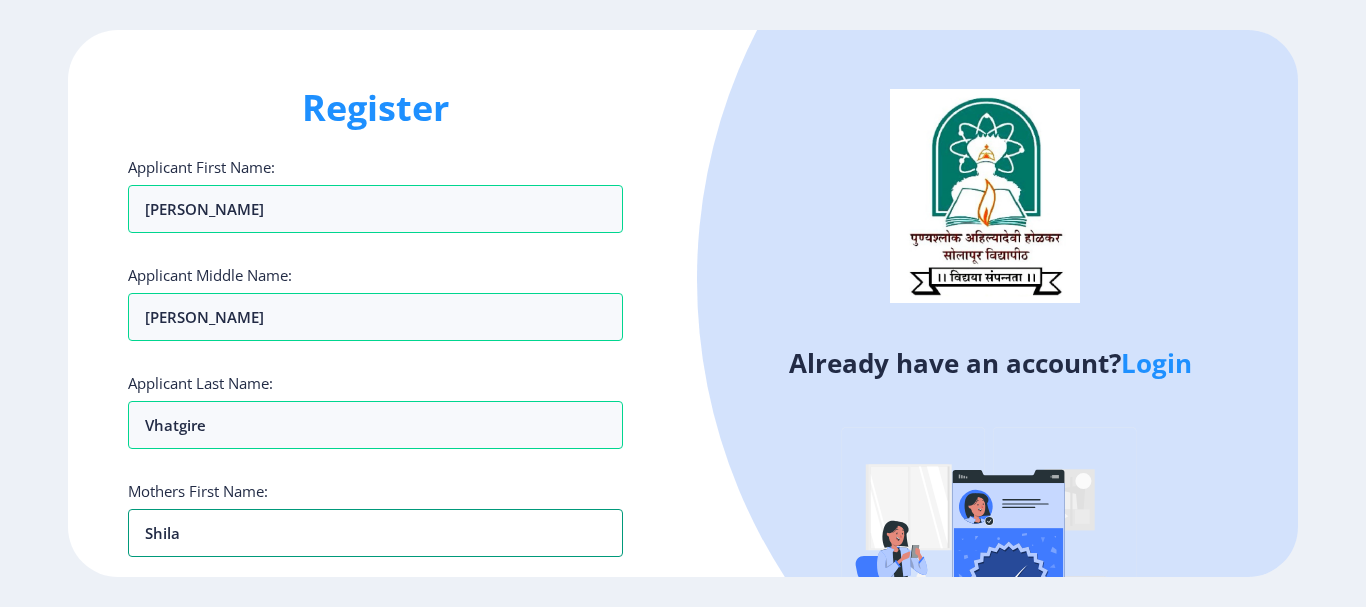 type on "Shila" 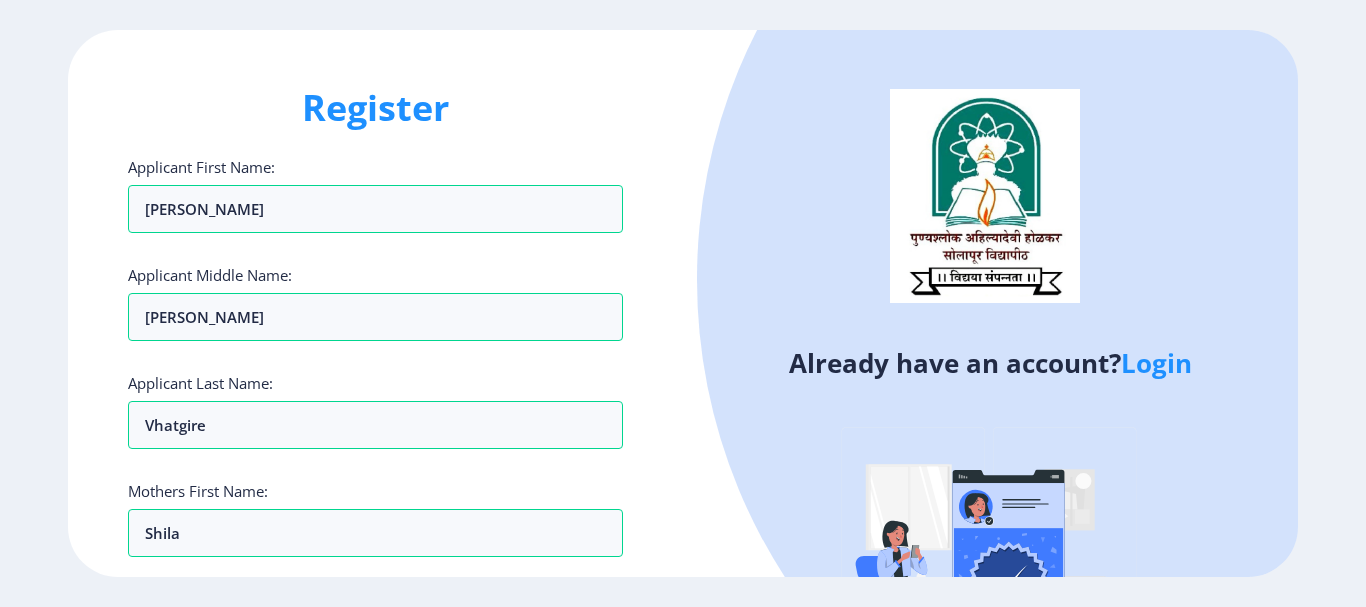 scroll, scrollTop: 357, scrollLeft: 0, axis: vertical 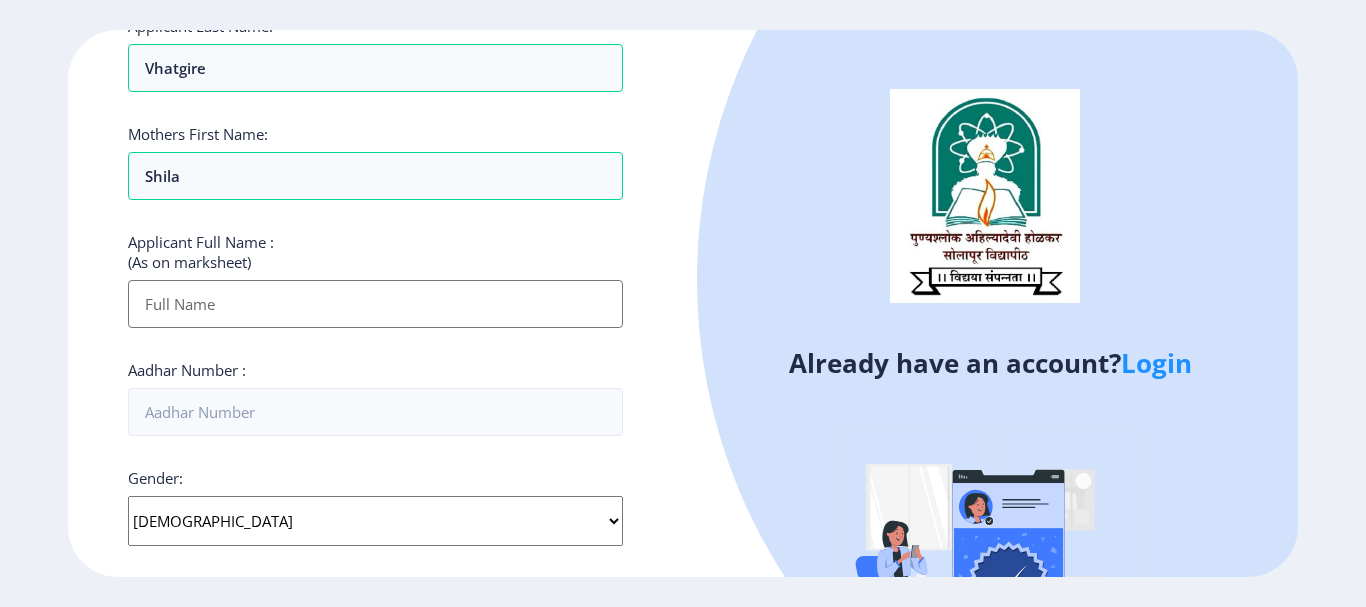click on "Applicant First Name:" at bounding box center (375, 304) 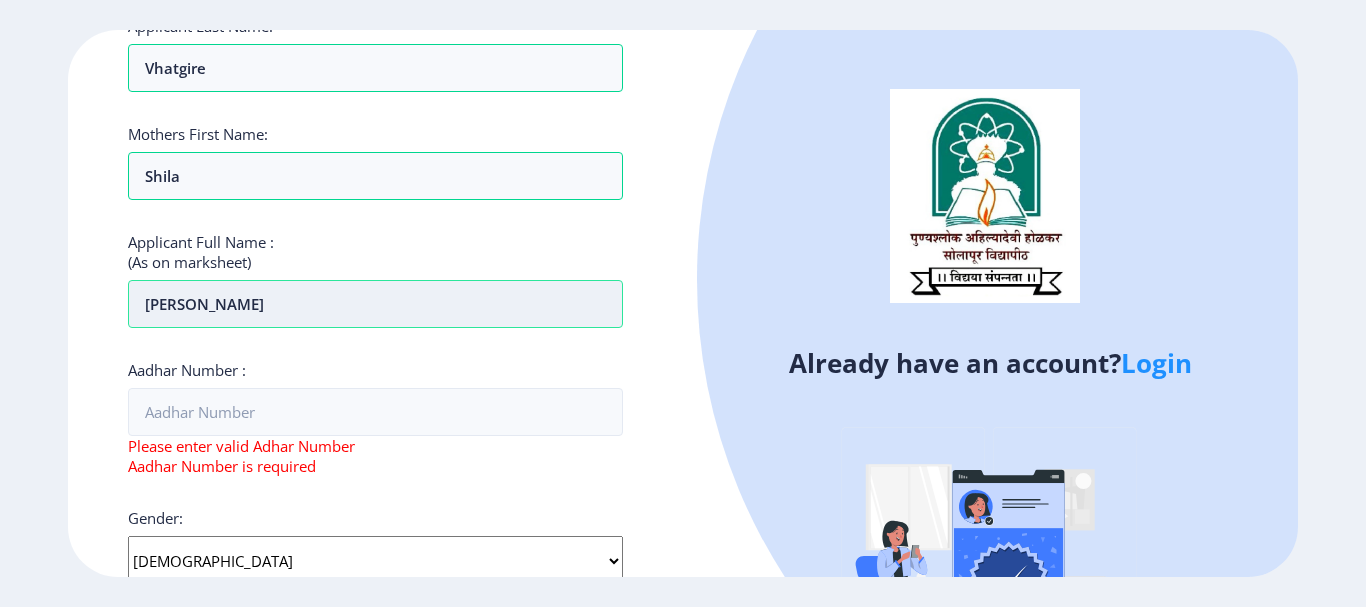 type on "[PERSON_NAME]" 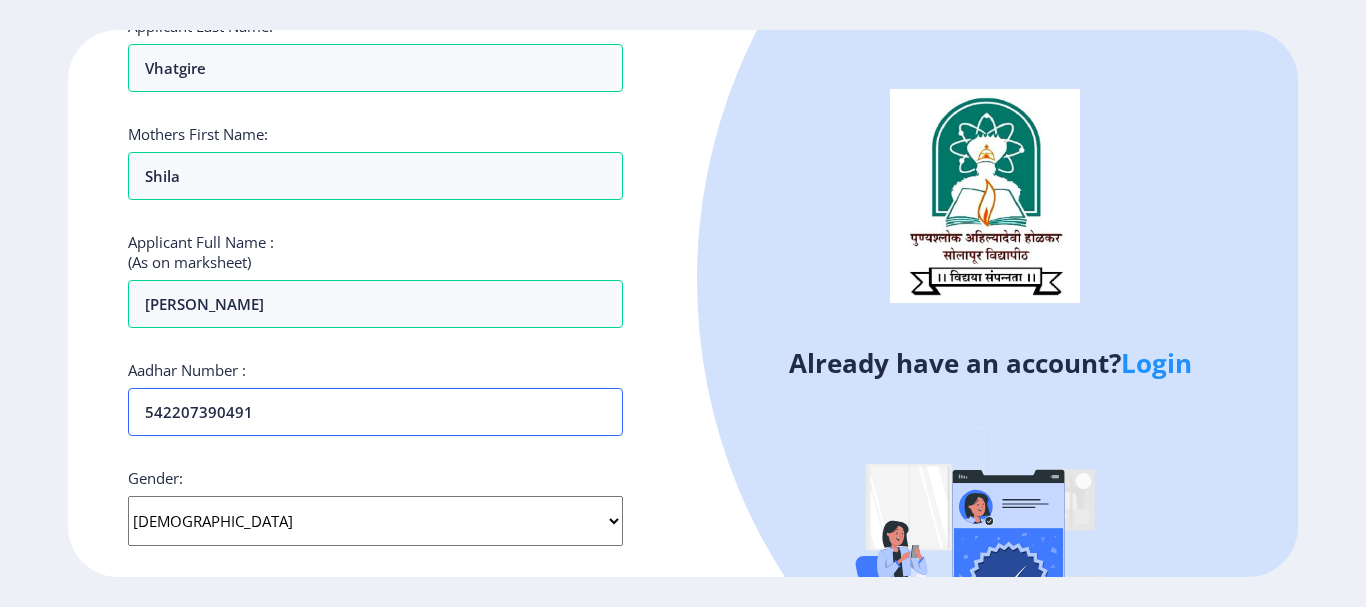 type on "542207390491" 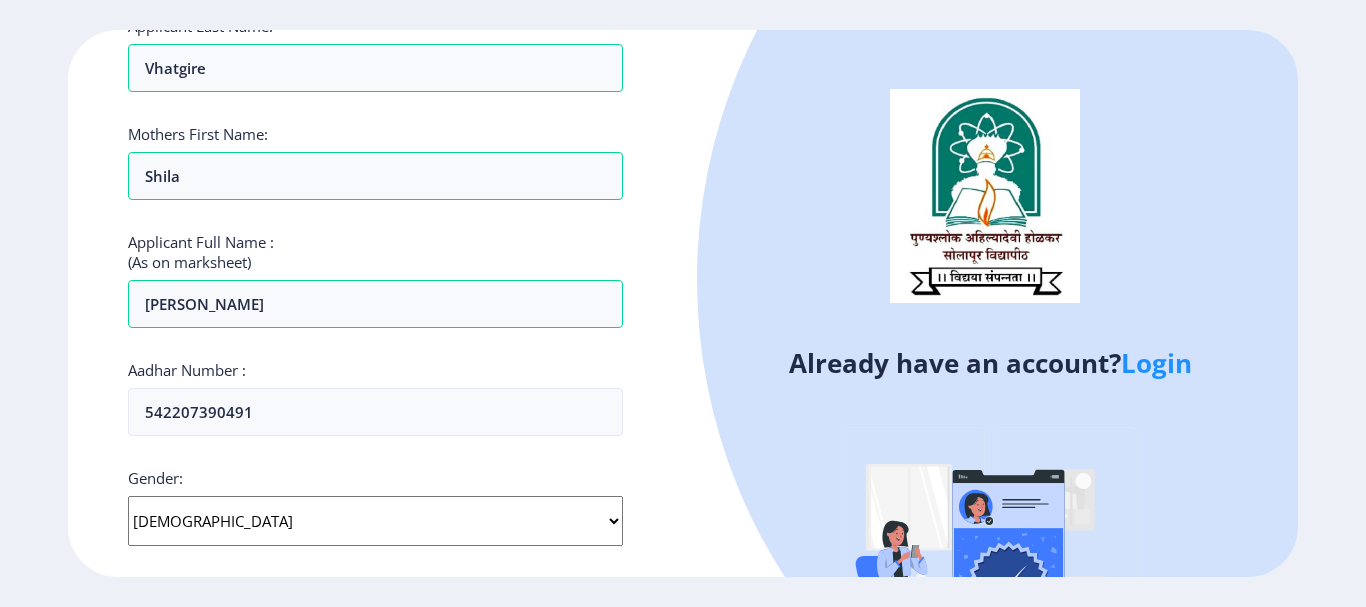 scroll, scrollTop: 704, scrollLeft: 0, axis: vertical 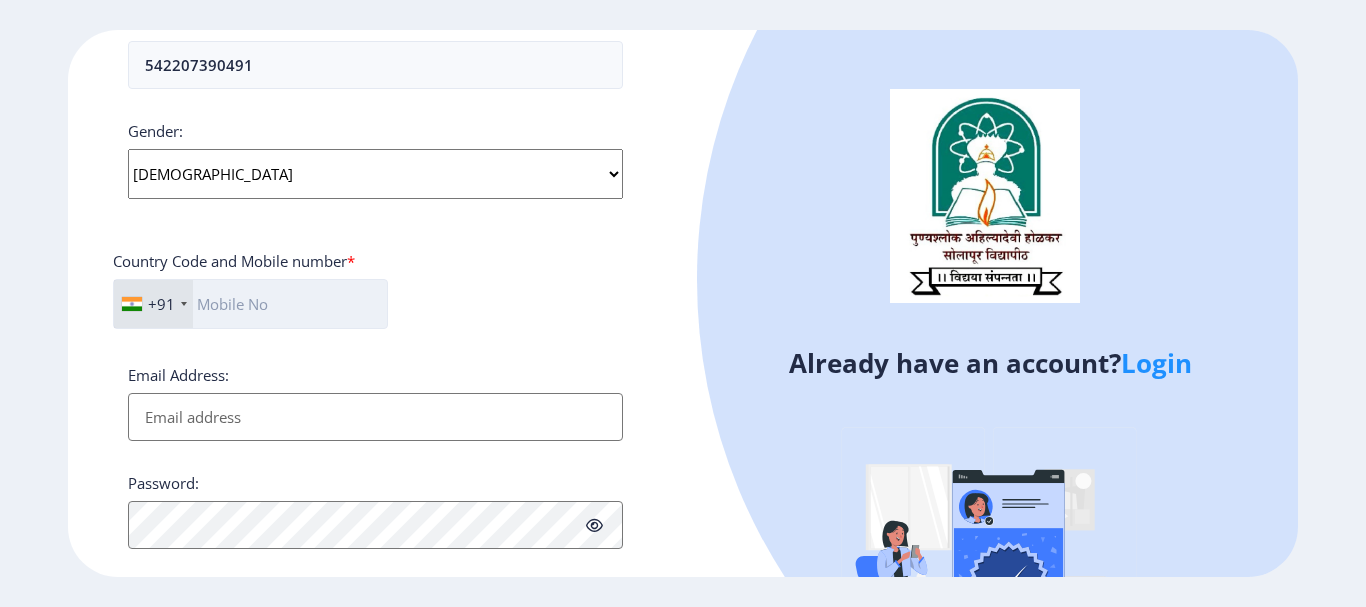 click 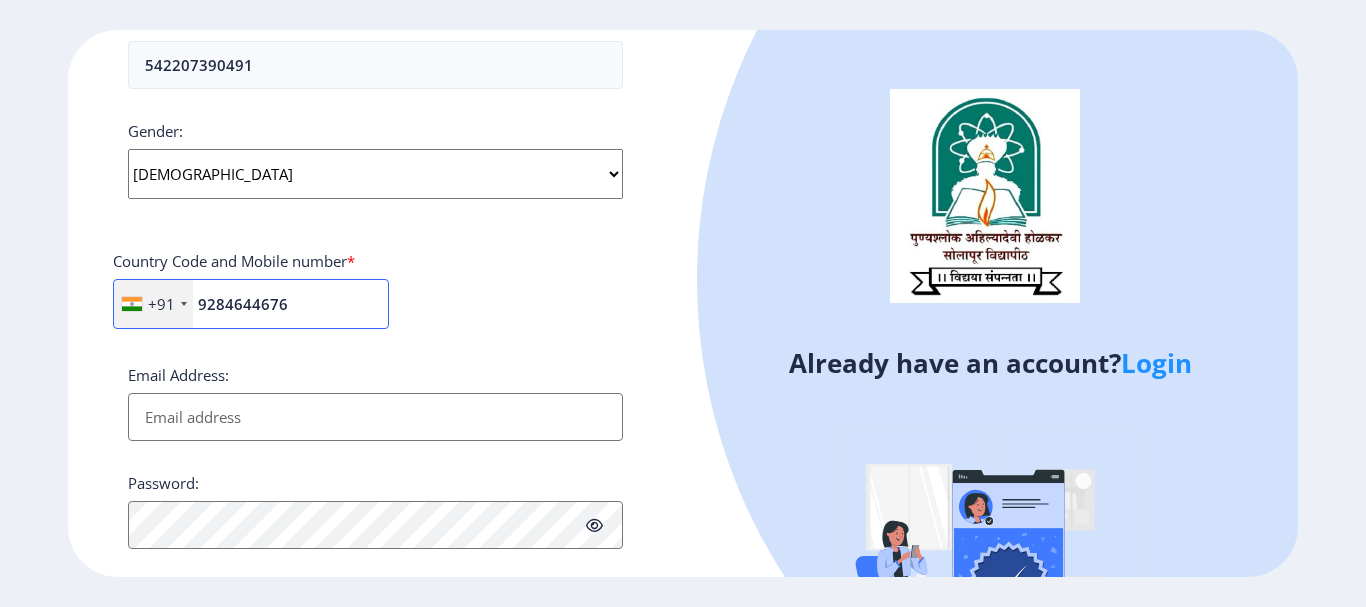 type on "9284644676" 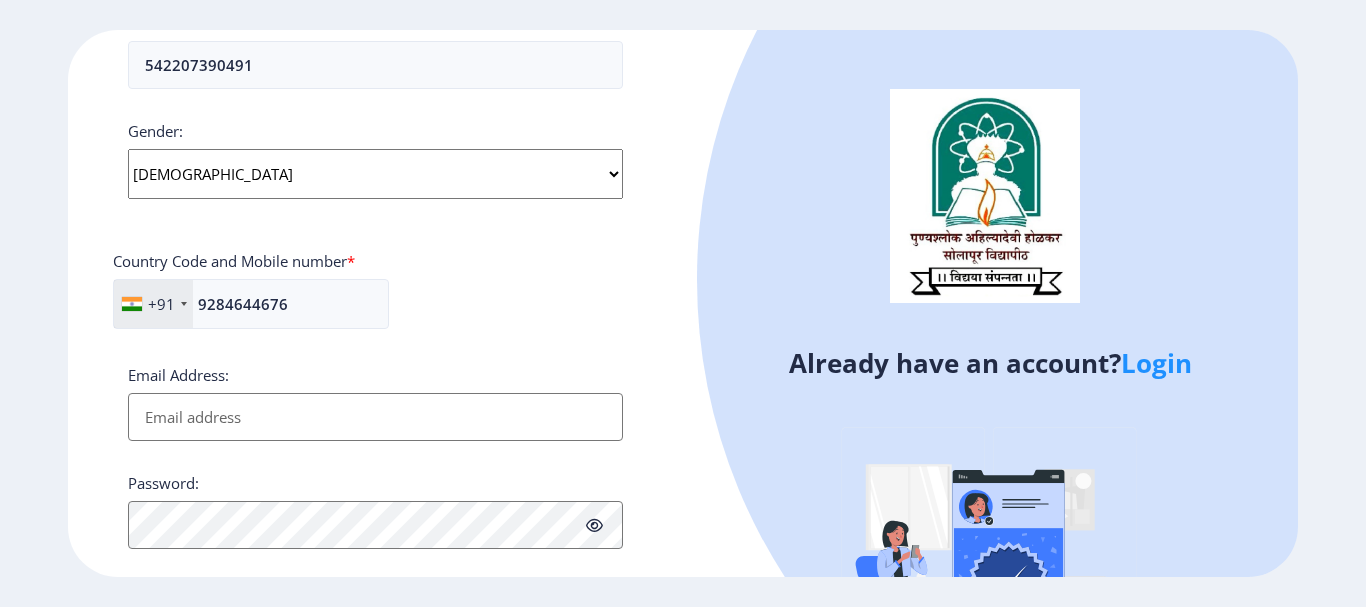 click on "Email Address:" at bounding box center [375, 417] 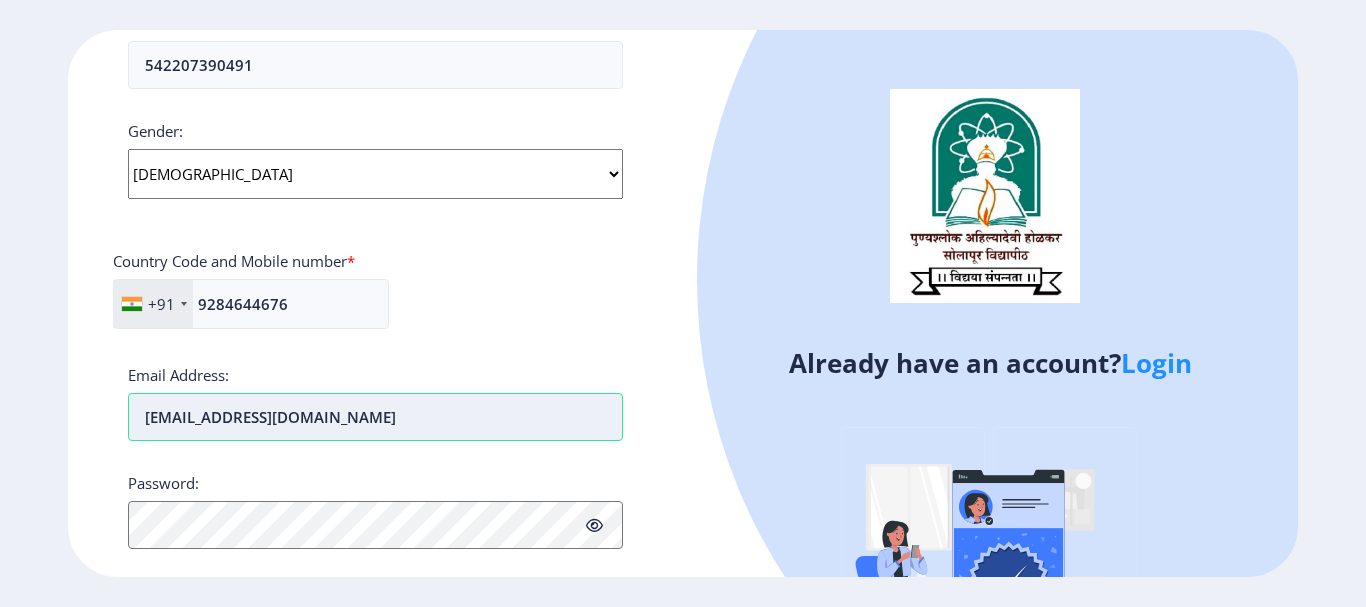 click on "[EMAIL_ADDRESS][DOMAIN_NAME]" at bounding box center [375, 417] 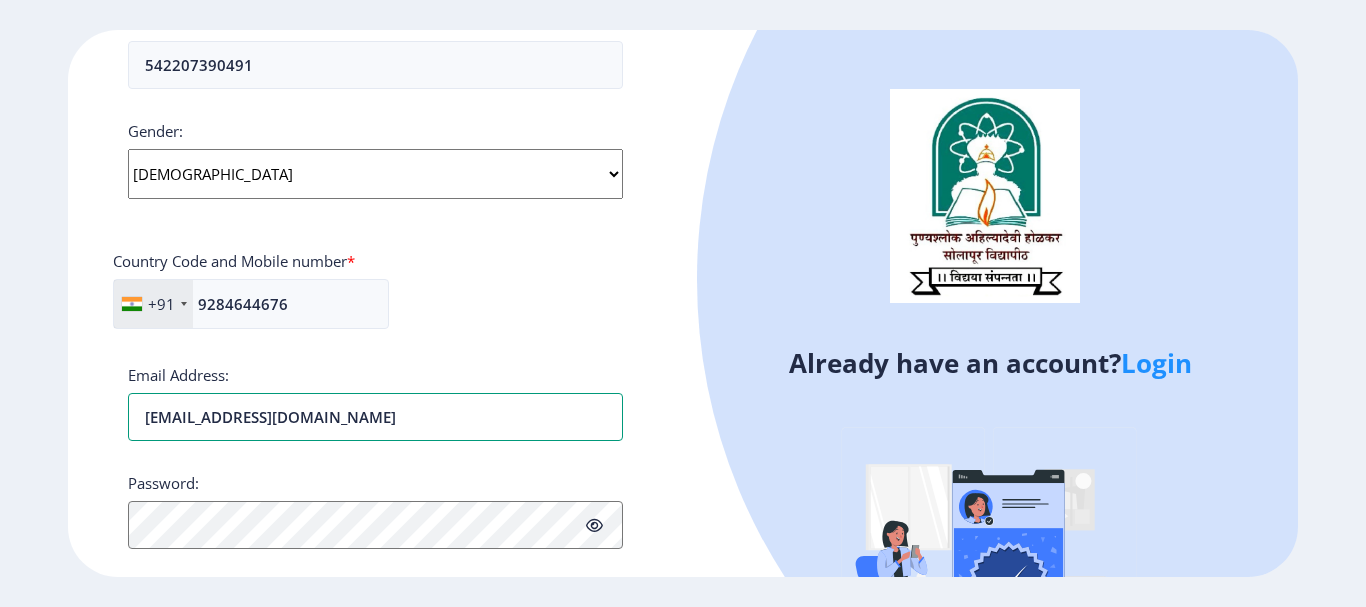 drag, startPoint x: 350, startPoint y: 423, endPoint x: 0, endPoint y: 381, distance: 352.511 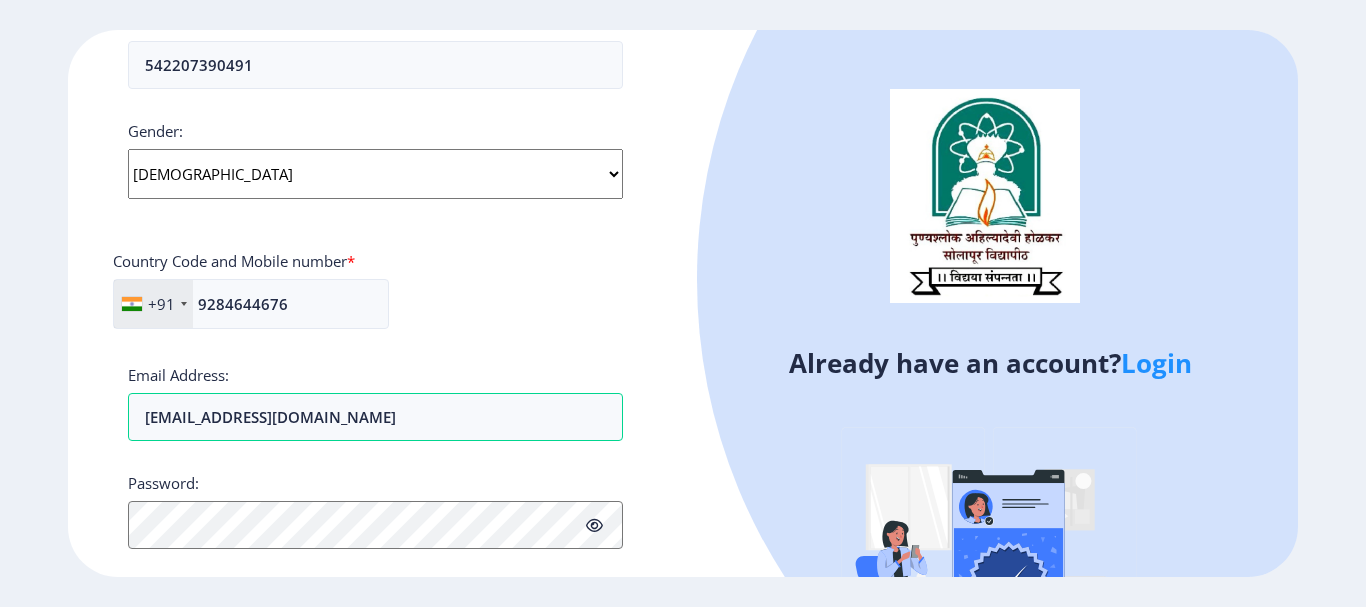 click on "Register Applicant First Name: [PERSON_NAME] Applicant Middle Name: [PERSON_NAME] Applicant Last Name: Vhatgire Mothers First Name: [PERSON_NAME] Applicant Full Name : (As on marksheet) [PERSON_NAME] Number :  542207390491 Gender: Select Gender [DEMOGRAPHIC_DATA] [DEMOGRAPHIC_DATA] Other  Country Code and Mobile number  *  +91 [GEOGRAPHIC_DATA] ([GEOGRAPHIC_DATA]) +91 [GEOGRAPHIC_DATA] (‫[GEOGRAPHIC_DATA]‬‎) +93 [GEOGRAPHIC_DATA] ([GEOGRAPHIC_DATA]) +355 [GEOGRAPHIC_DATA] (‫[GEOGRAPHIC_DATA]‬‎) +213 [US_STATE] +1 [GEOGRAPHIC_DATA] +376 [GEOGRAPHIC_DATA] +244 [GEOGRAPHIC_DATA] +1 [GEOGRAPHIC_DATA] +1 [GEOGRAPHIC_DATA] +54 [GEOGRAPHIC_DATA] ([GEOGRAPHIC_DATA]) +374 [GEOGRAPHIC_DATA] +297 [GEOGRAPHIC_DATA] +61 [GEOGRAPHIC_DATA] ([GEOGRAPHIC_DATA]) +43 [GEOGRAPHIC_DATA] ([GEOGRAPHIC_DATA]) +994 [GEOGRAPHIC_DATA] +1 [GEOGRAPHIC_DATA] ([GEOGRAPHIC_DATA][GEOGRAPHIC_DATA]‬‎) +973 [GEOGRAPHIC_DATA] ([GEOGRAPHIC_DATA]) +880 [GEOGRAPHIC_DATA] +1 [GEOGRAPHIC_DATA] ([GEOGRAPHIC_DATA]) +375 [GEOGRAPHIC_DATA] ([GEOGRAPHIC_DATA]) +32 [GEOGRAPHIC_DATA] +501 [GEOGRAPHIC_DATA] ([GEOGRAPHIC_DATA]) +229 [GEOGRAPHIC_DATA] +1 [GEOGRAPHIC_DATA] (འབྲུག) +975 [GEOGRAPHIC_DATA] +591 [GEOGRAPHIC_DATA] ([GEOGRAPHIC_DATA]) +387 [GEOGRAPHIC_DATA] +267 [GEOGRAPHIC_DATA] ([GEOGRAPHIC_DATA]) +55 [GEOGRAPHIC_DATA] +246" 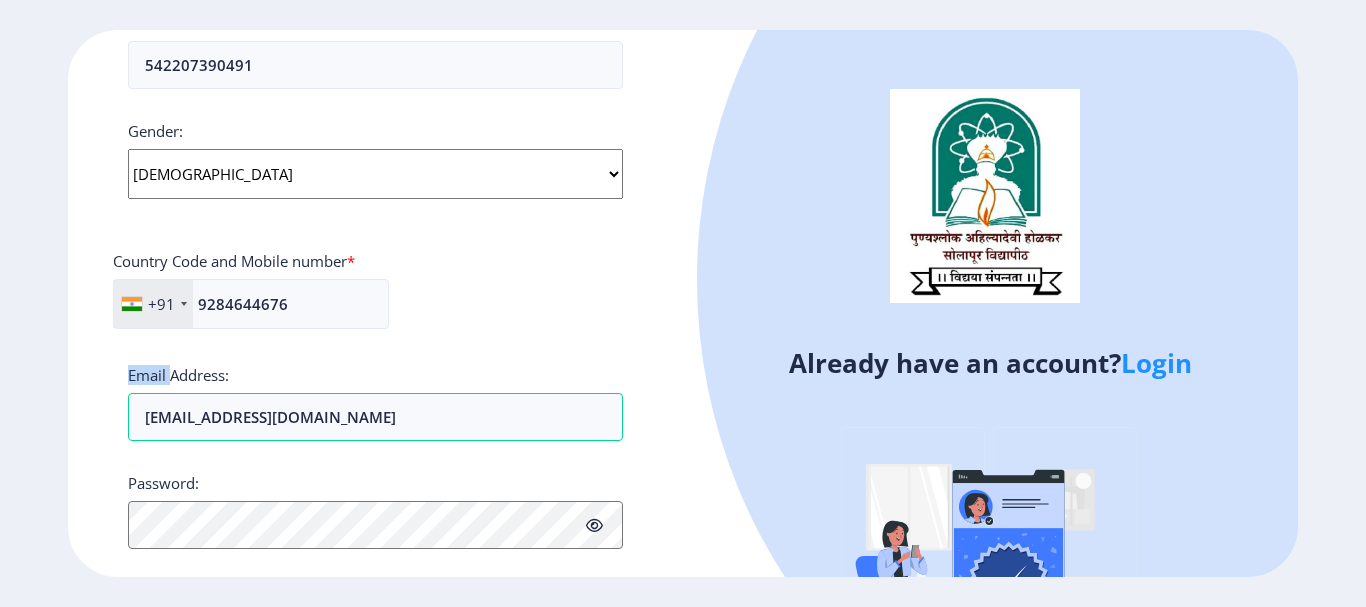 click on "Register Applicant First Name: [PERSON_NAME] Applicant Middle Name: [PERSON_NAME] Applicant Last Name: Vhatgire Mothers First Name: [PERSON_NAME] Applicant Full Name : (As on marksheet) [PERSON_NAME] Number :  542207390491 Gender: Select Gender [DEMOGRAPHIC_DATA] [DEMOGRAPHIC_DATA] Other  Country Code and Mobile number  *  +91 [GEOGRAPHIC_DATA] ([GEOGRAPHIC_DATA]) +91 [GEOGRAPHIC_DATA] (‫[GEOGRAPHIC_DATA]‬‎) +93 [GEOGRAPHIC_DATA] ([GEOGRAPHIC_DATA]) +355 [GEOGRAPHIC_DATA] (‫[GEOGRAPHIC_DATA]‬‎) +213 [US_STATE] +1 [GEOGRAPHIC_DATA] +376 [GEOGRAPHIC_DATA] +244 [GEOGRAPHIC_DATA] +1 [GEOGRAPHIC_DATA] +1 [GEOGRAPHIC_DATA] +54 [GEOGRAPHIC_DATA] ([GEOGRAPHIC_DATA]) +374 [GEOGRAPHIC_DATA] +297 [GEOGRAPHIC_DATA] +61 [GEOGRAPHIC_DATA] ([GEOGRAPHIC_DATA]) +43 [GEOGRAPHIC_DATA] ([GEOGRAPHIC_DATA]) +994 [GEOGRAPHIC_DATA] +1 [GEOGRAPHIC_DATA] ([GEOGRAPHIC_DATA][GEOGRAPHIC_DATA]‬‎) +973 [GEOGRAPHIC_DATA] ([GEOGRAPHIC_DATA]) +880 [GEOGRAPHIC_DATA] +1 [GEOGRAPHIC_DATA] ([GEOGRAPHIC_DATA]) +375 [GEOGRAPHIC_DATA] ([GEOGRAPHIC_DATA]) +32 [GEOGRAPHIC_DATA] +501 [GEOGRAPHIC_DATA] ([GEOGRAPHIC_DATA]) +229 [GEOGRAPHIC_DATA] +1 [GEOGRAPHIC_DATA] (འབྲུག) +975 [GEOGRAPHIC_DATA] +591 [GEOGRAPHIC_DATA] ([GEOGRAPHIC_DATA]) +387 [GEOGRAPHIC_DATA] +267 [GEOGRAPHIC_DATA] ([GEOGRAPHIC_DATA]) +55 [GEOGRAPHIC_DATA] +246" 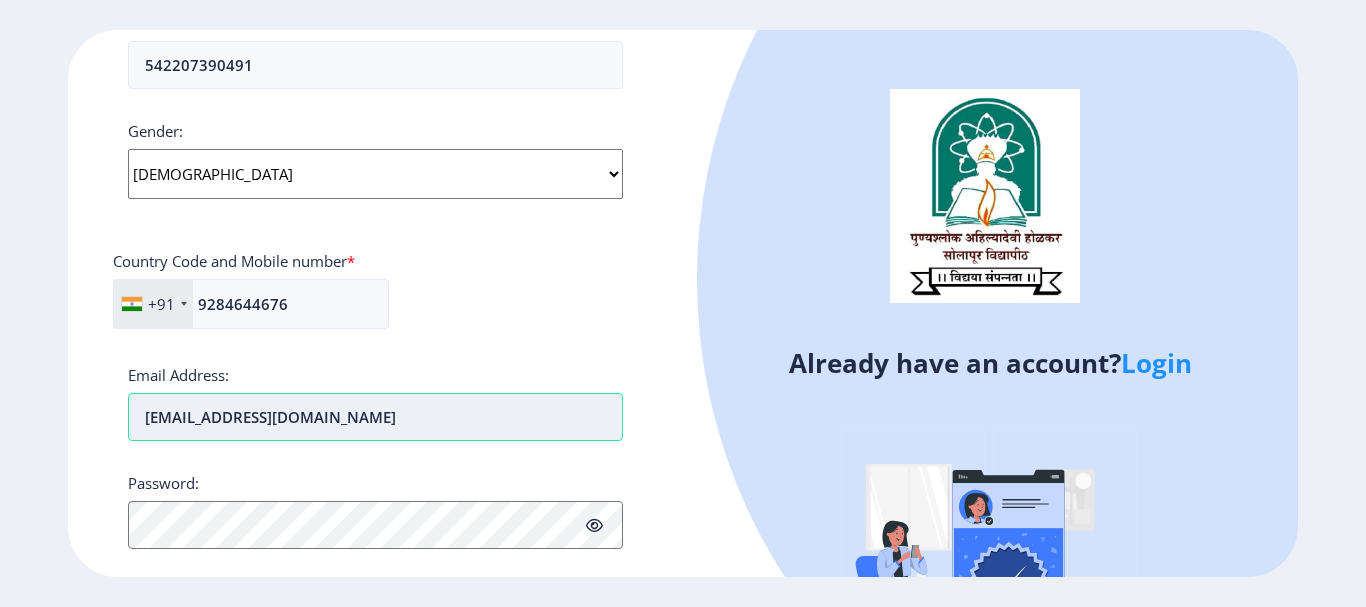 click on "[EMAIL_ADDRESS][DOMAIN_NAME]" at bounding box center [375, 417] 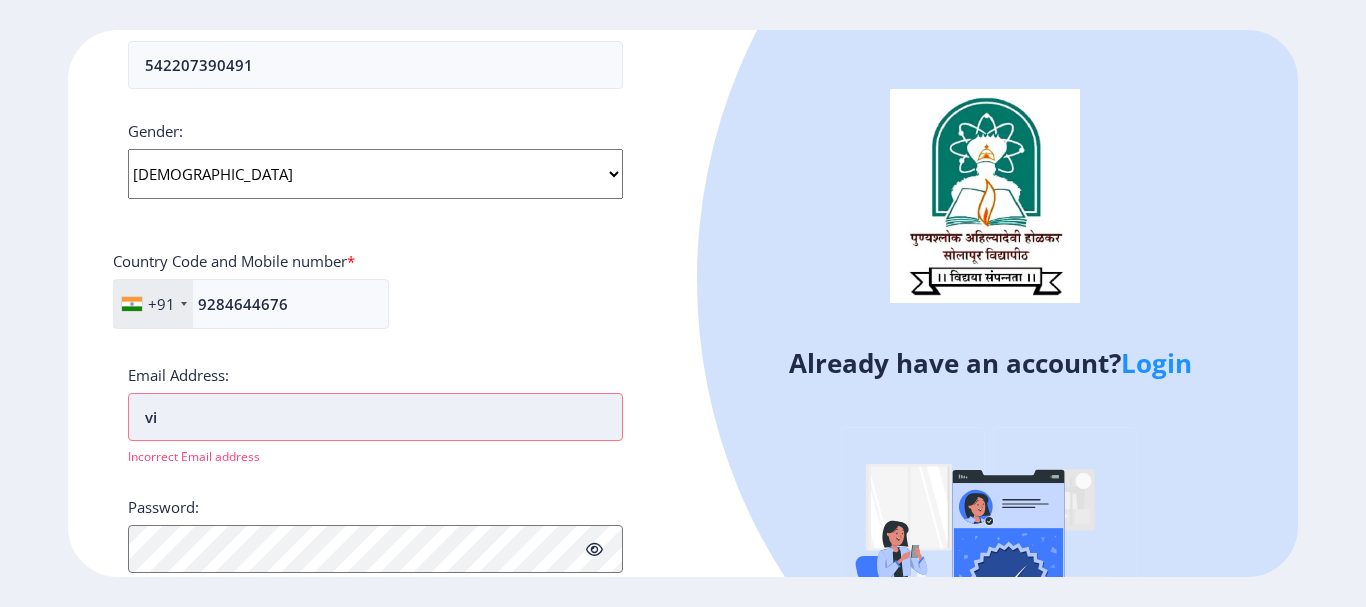 type on "v" 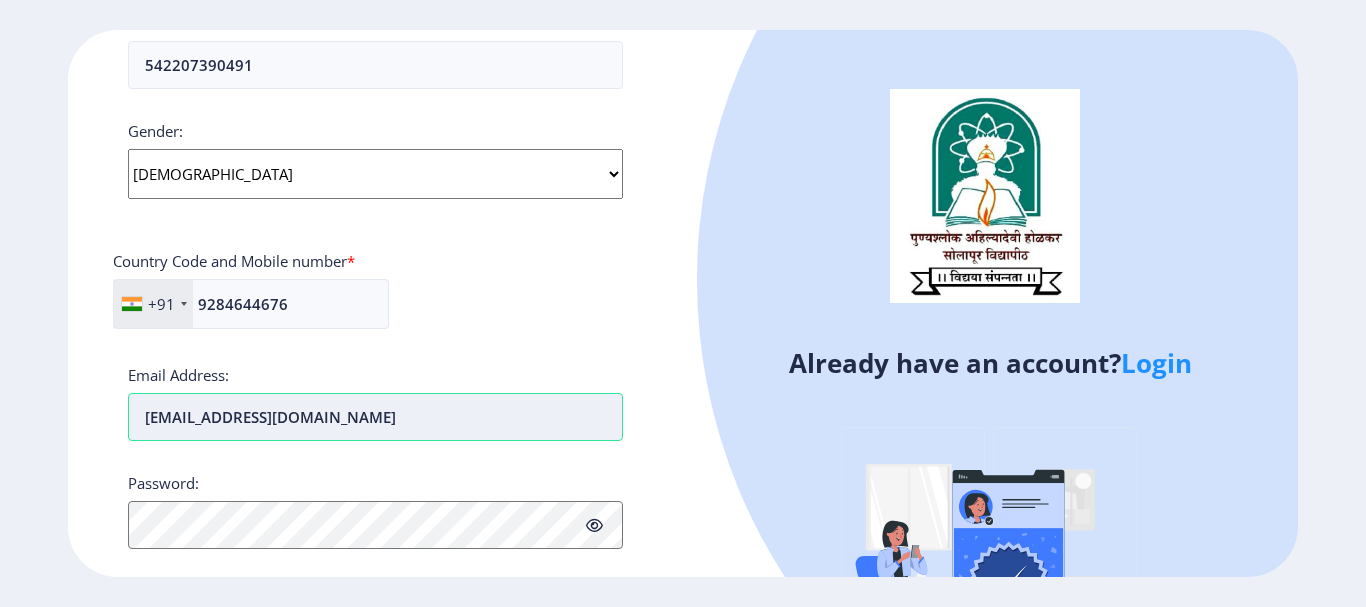 type on "[EMAIL_ADDRESS][DOMAIN_NAME]" 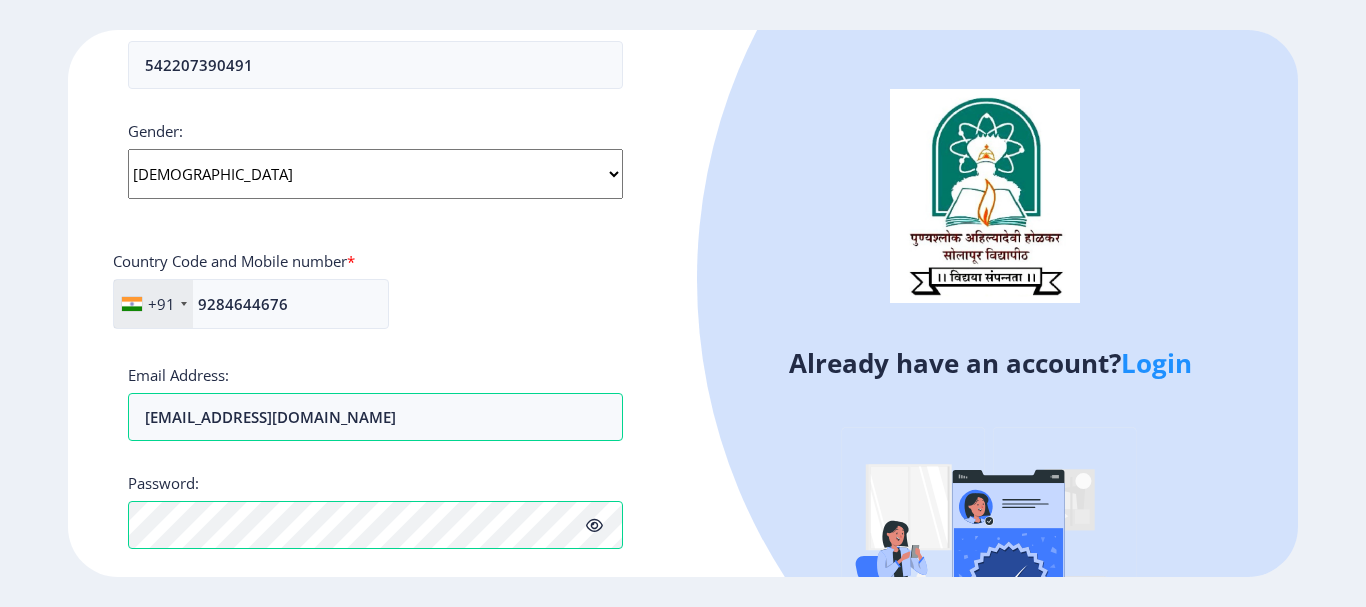 click 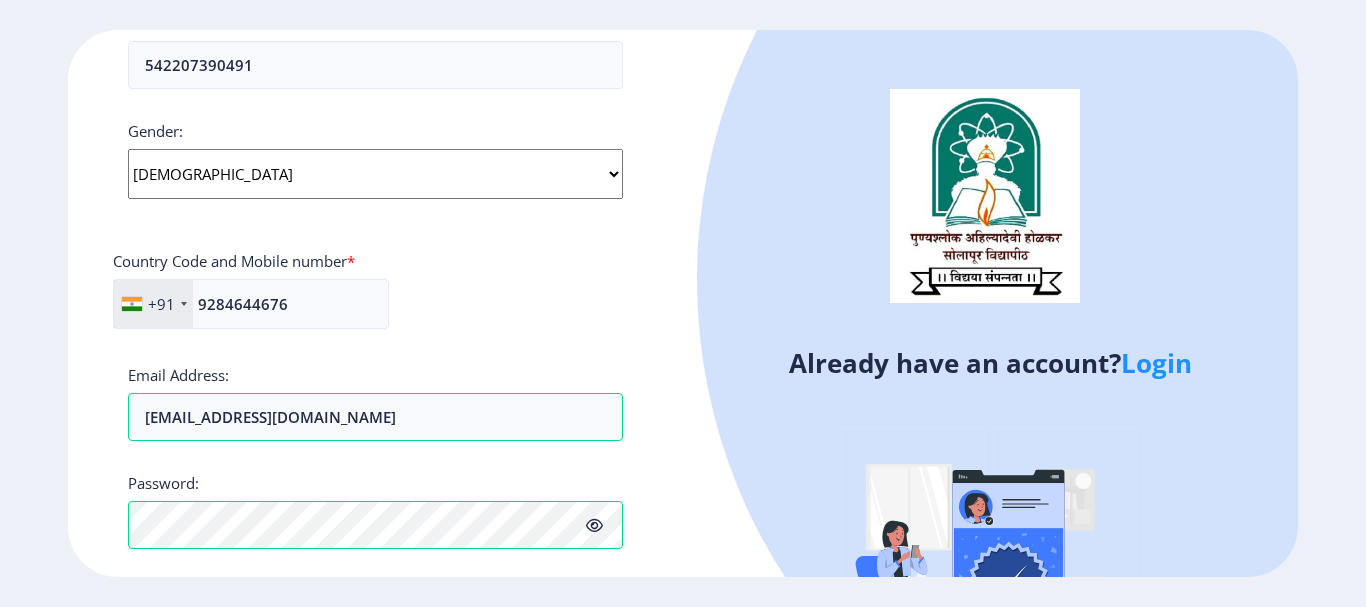 click 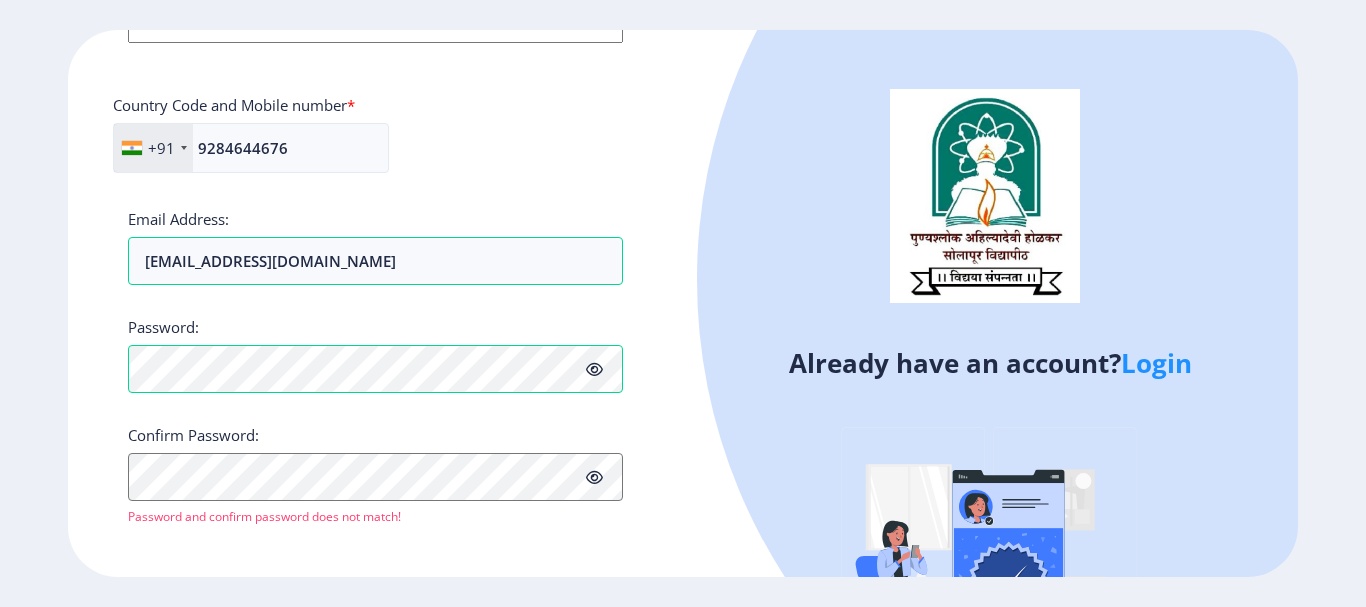 scroll, scrollTop: 870, scrollLeft: 0, axis: vertical 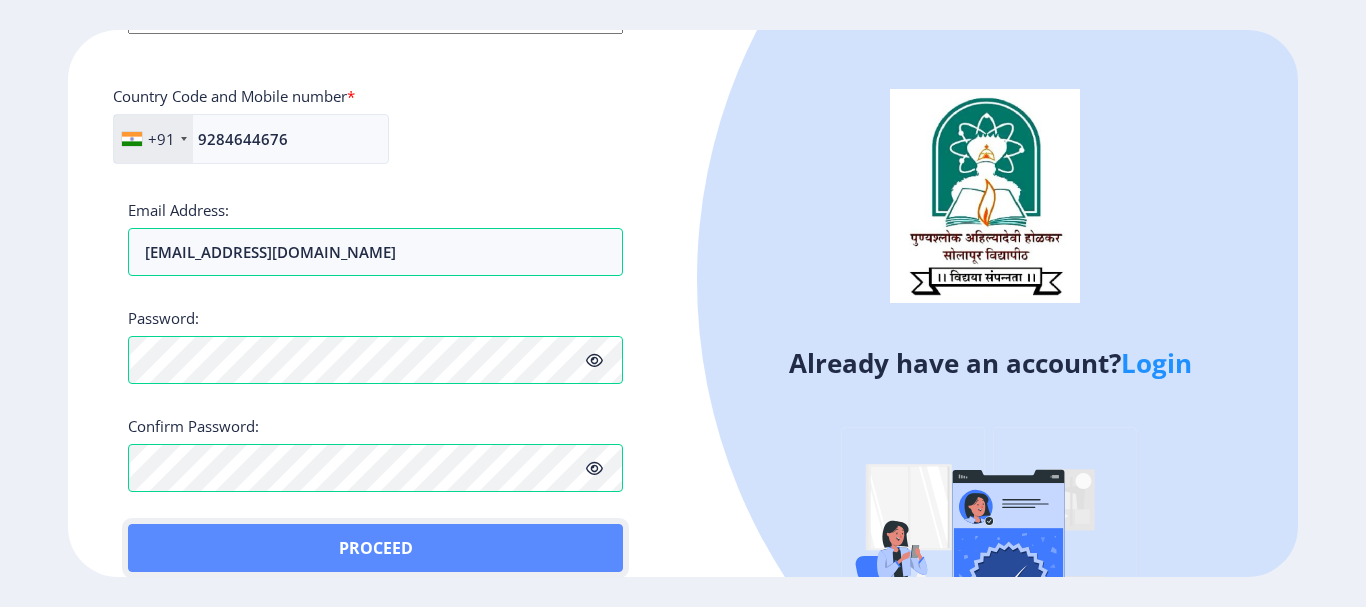 click on "Proceed" 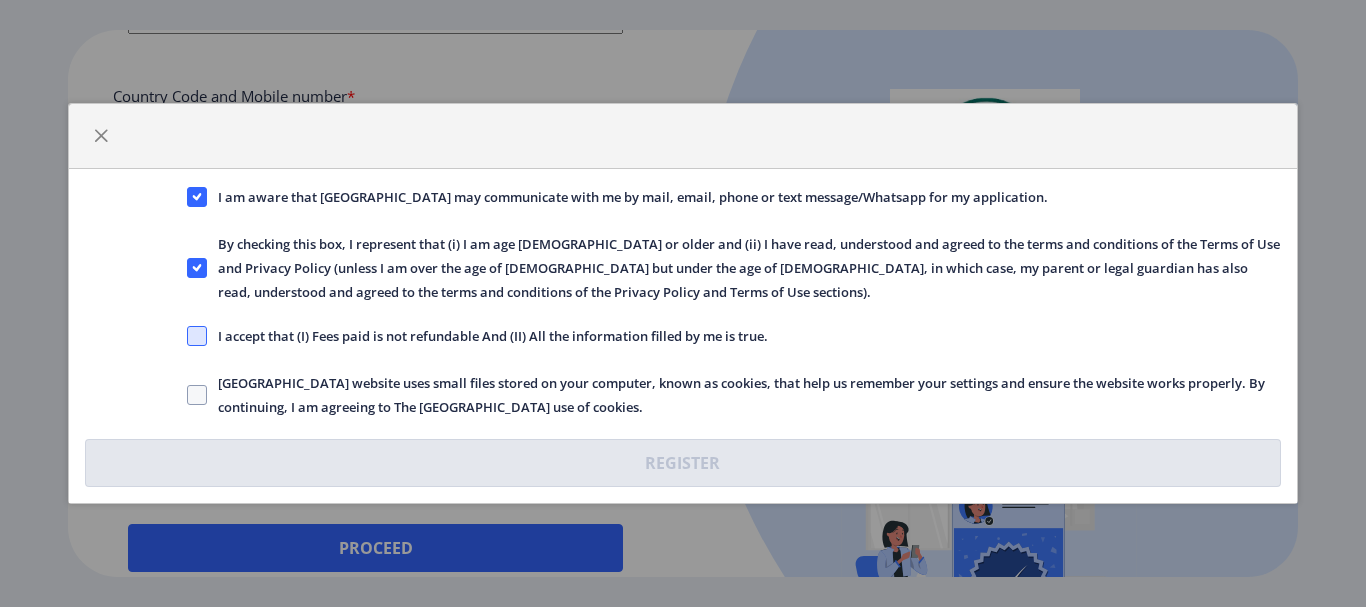 click 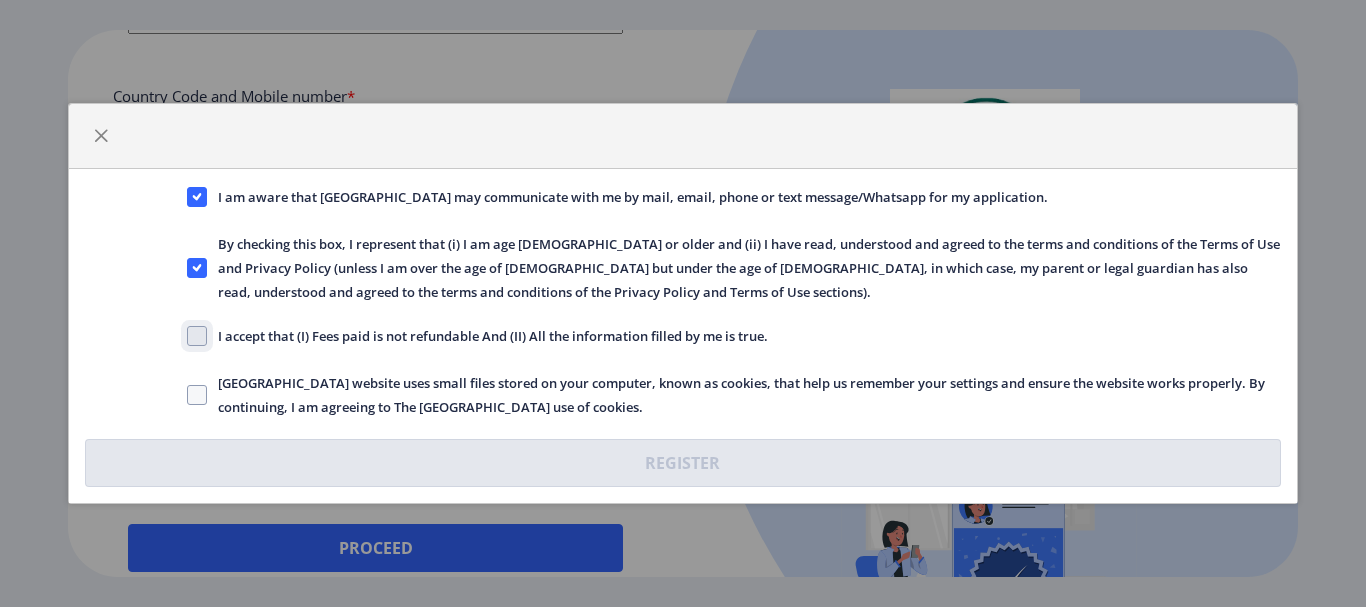 checkbox on "true" 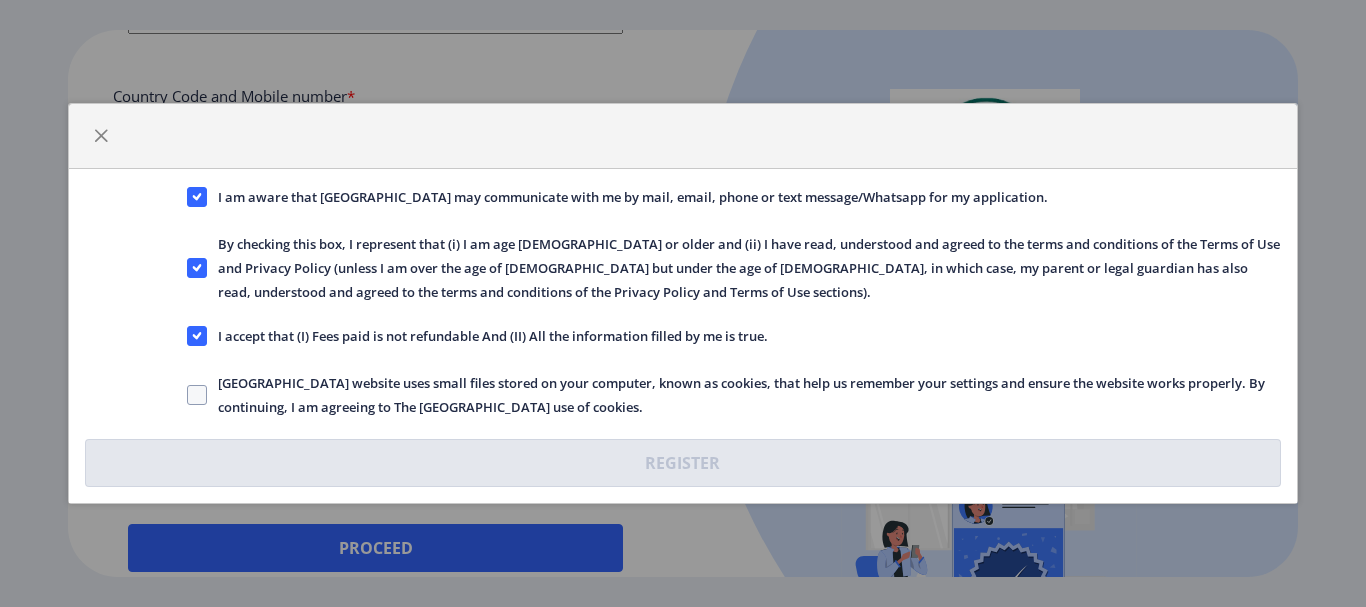 click on "[GEOGRAPHIC_DATA] website uses small files stored on your computer, known as cookies, that help us remember your settings and ensure the website works properly. By continuing, I am agreeing to The [GEOGRAPHIC_DATA] use of cookies." 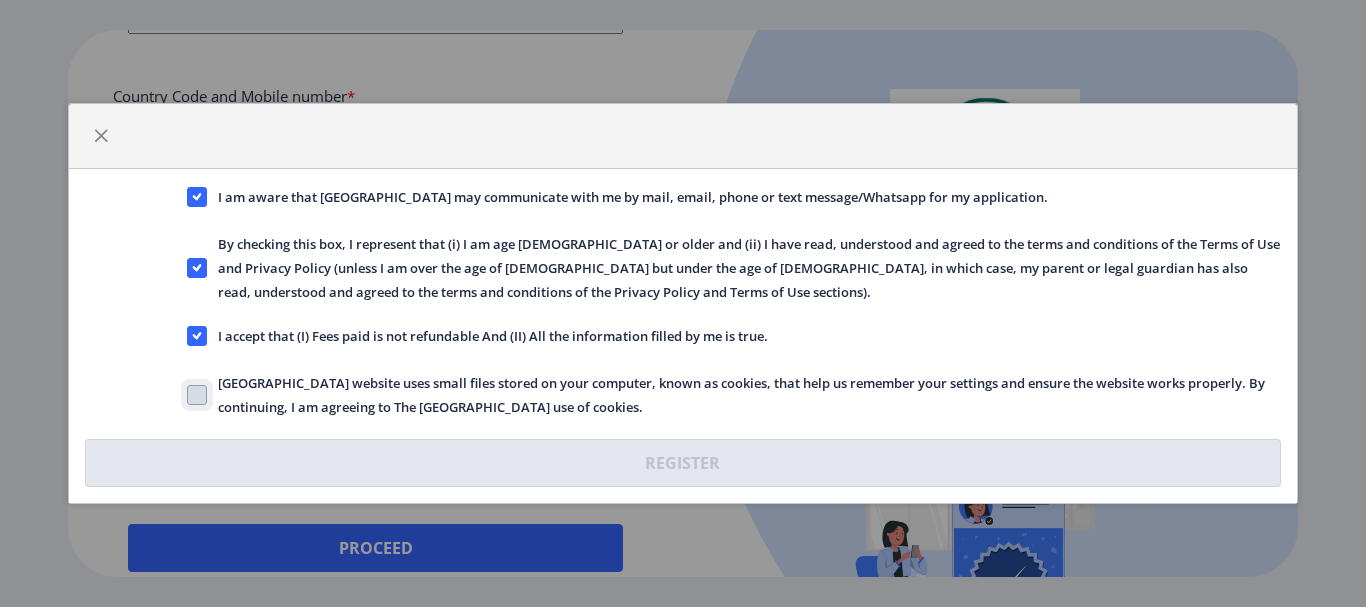 checkbox on "true" 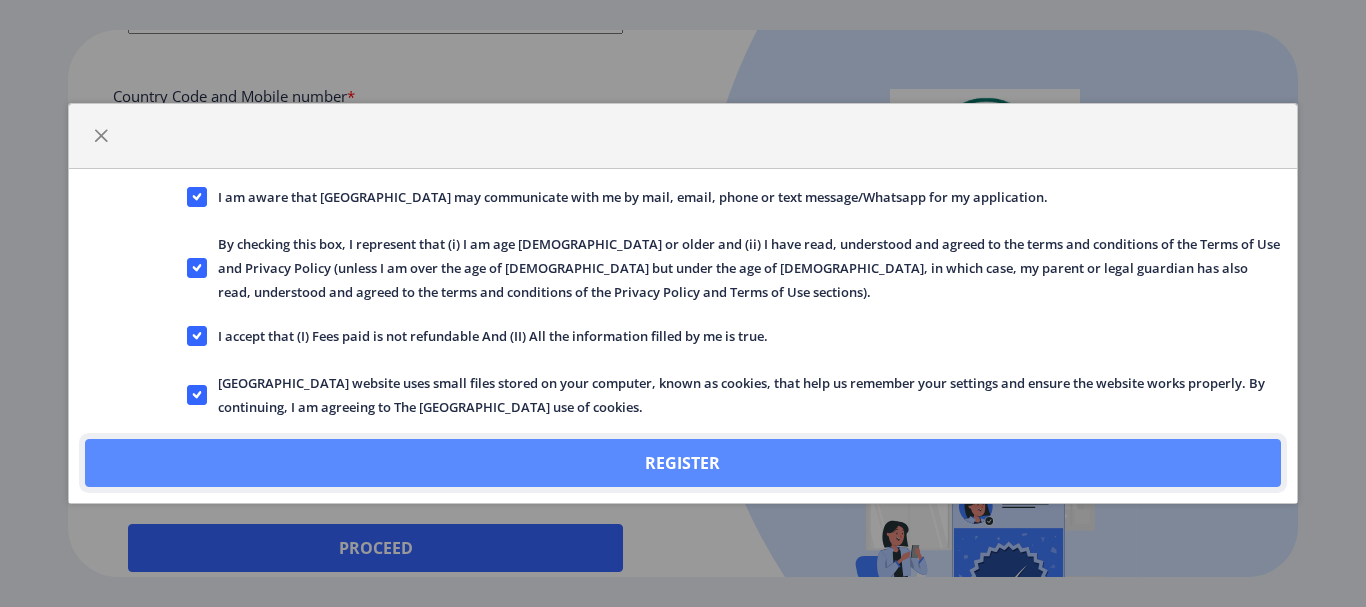 click on "Register" 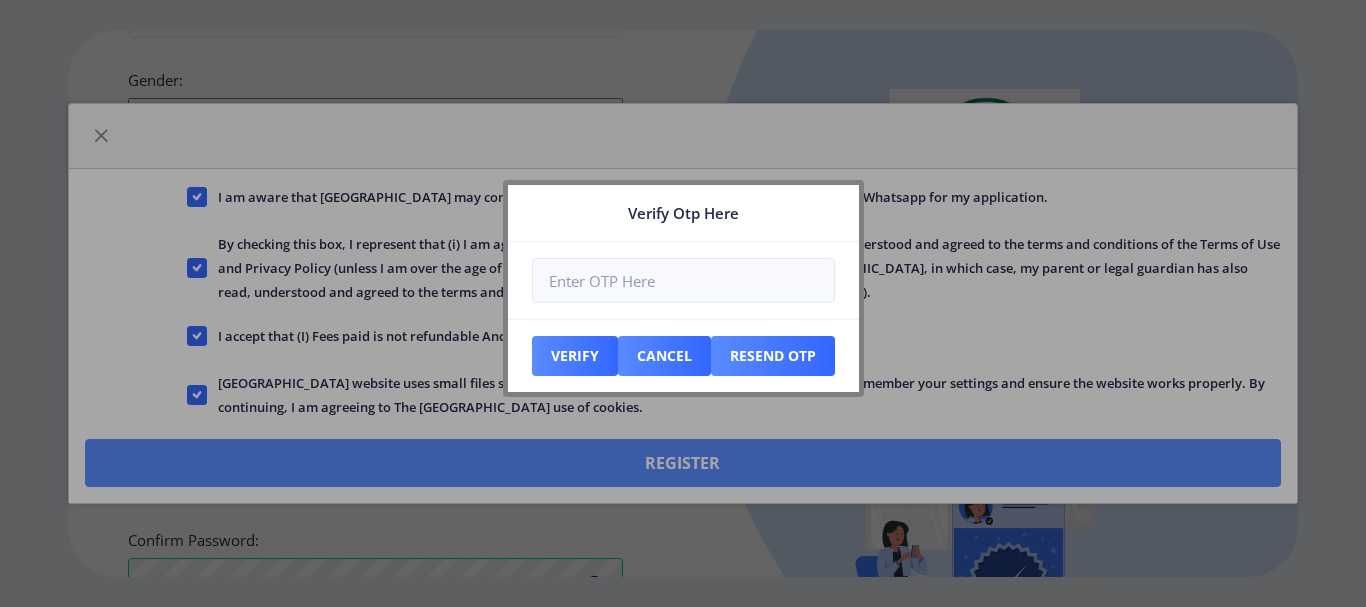 scroll, scrollTop: 983, scrollLeft: 0, axis: vertical 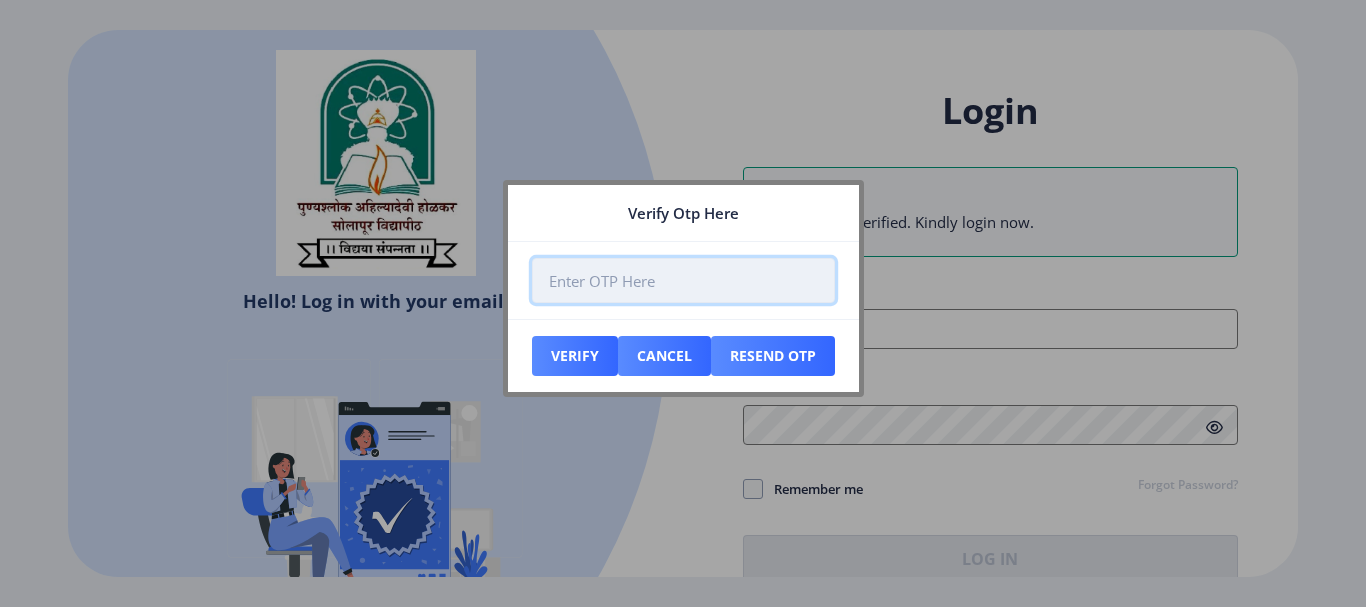 click at bounding box center [683, 280] 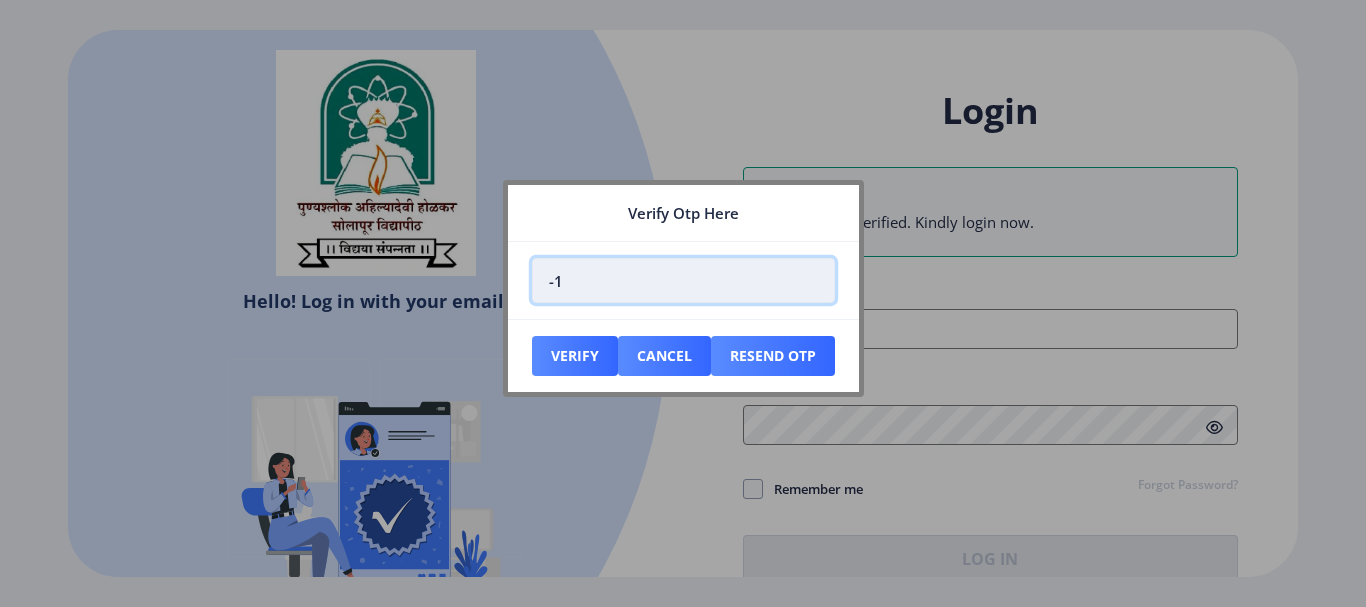 type on "-1" 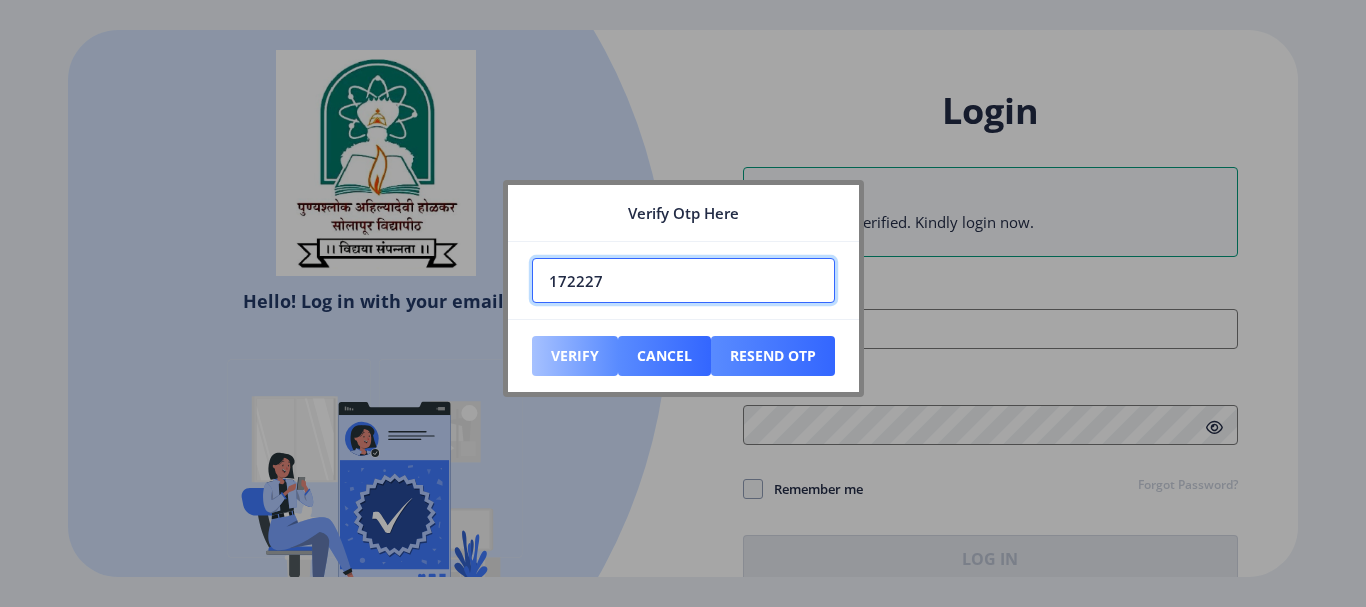 type on "172227" 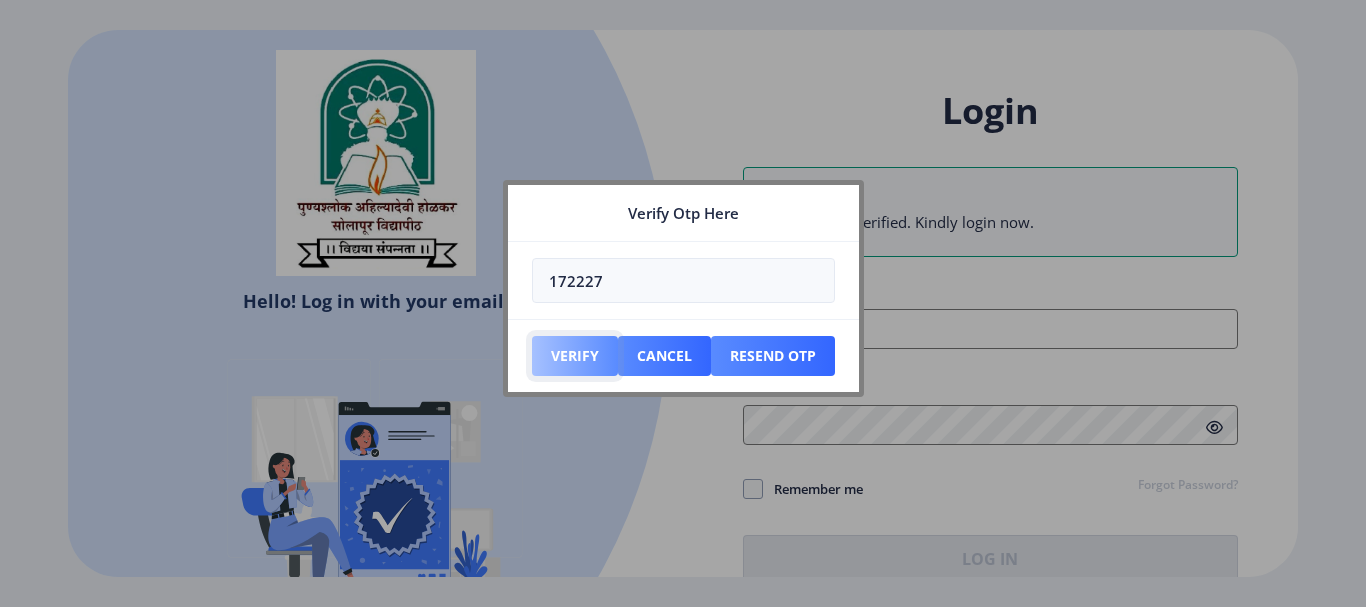 click on "Verify" at bounding box center [575, 356] 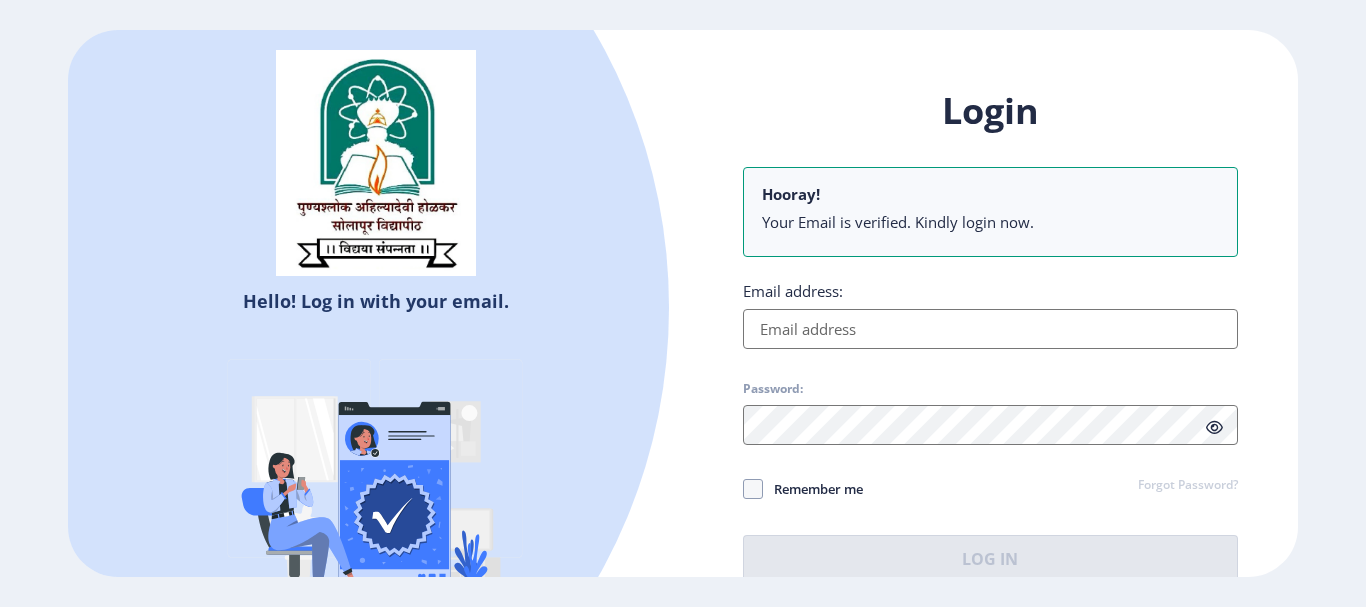 click on "Email address:" at bounding box center [990, 329] 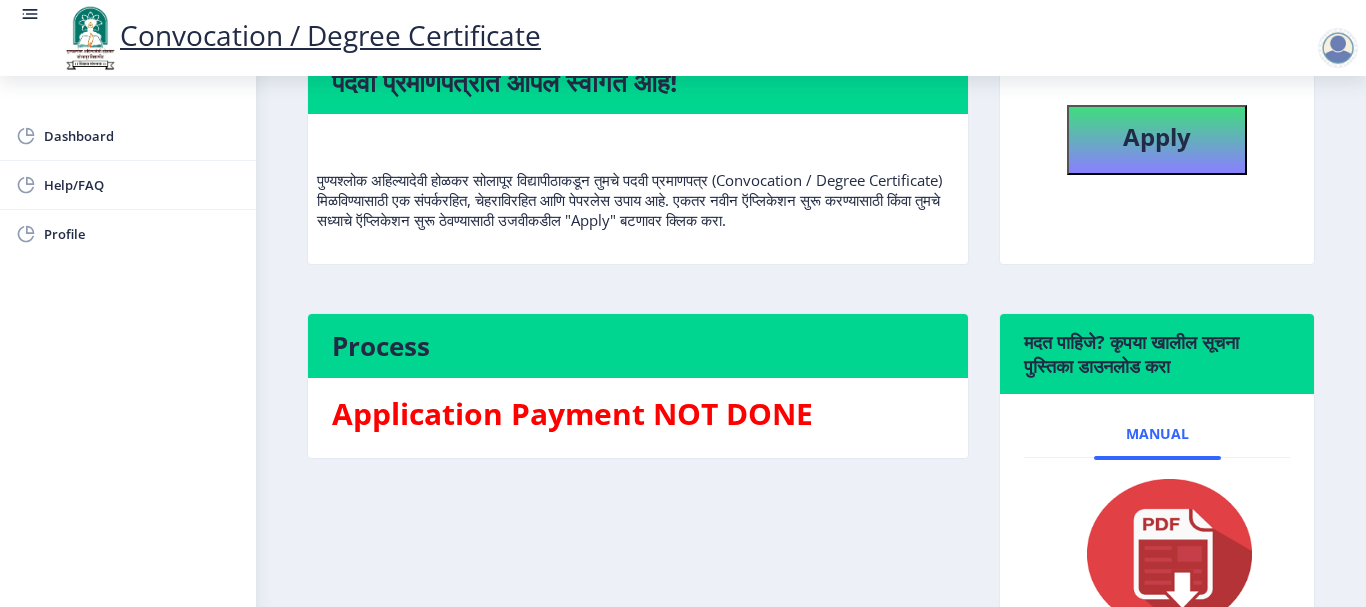scroll, scrollTop: 200, scrollLeft: 0, axis: vertical 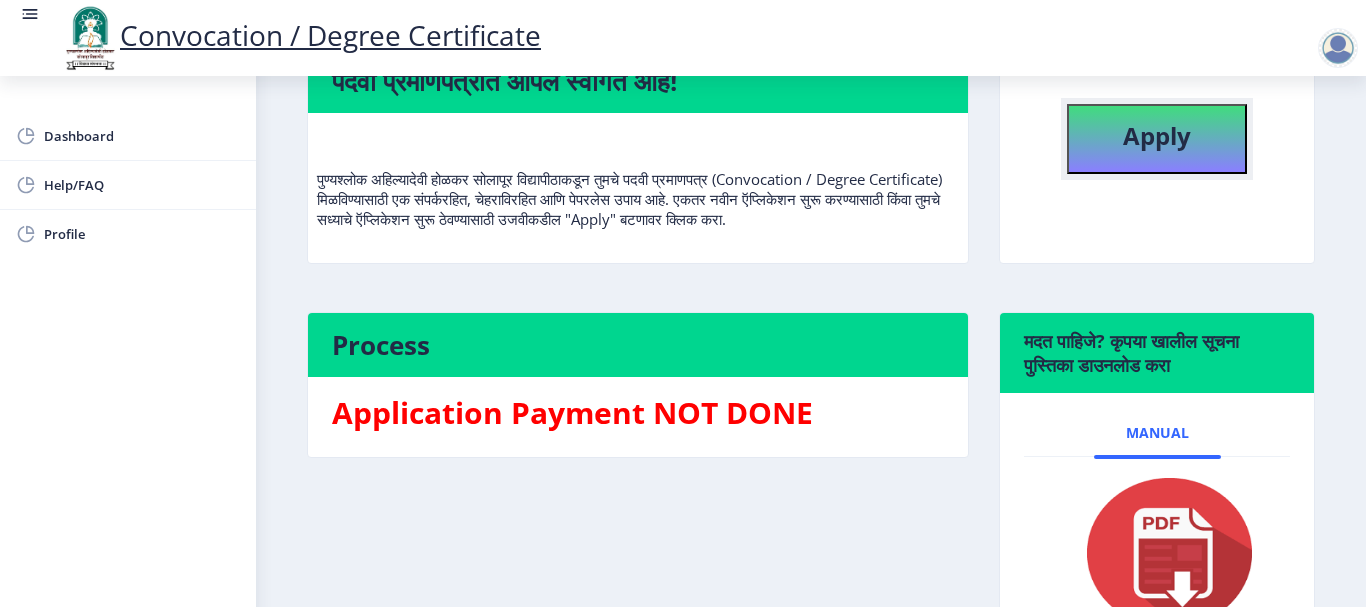 click on "Apply" 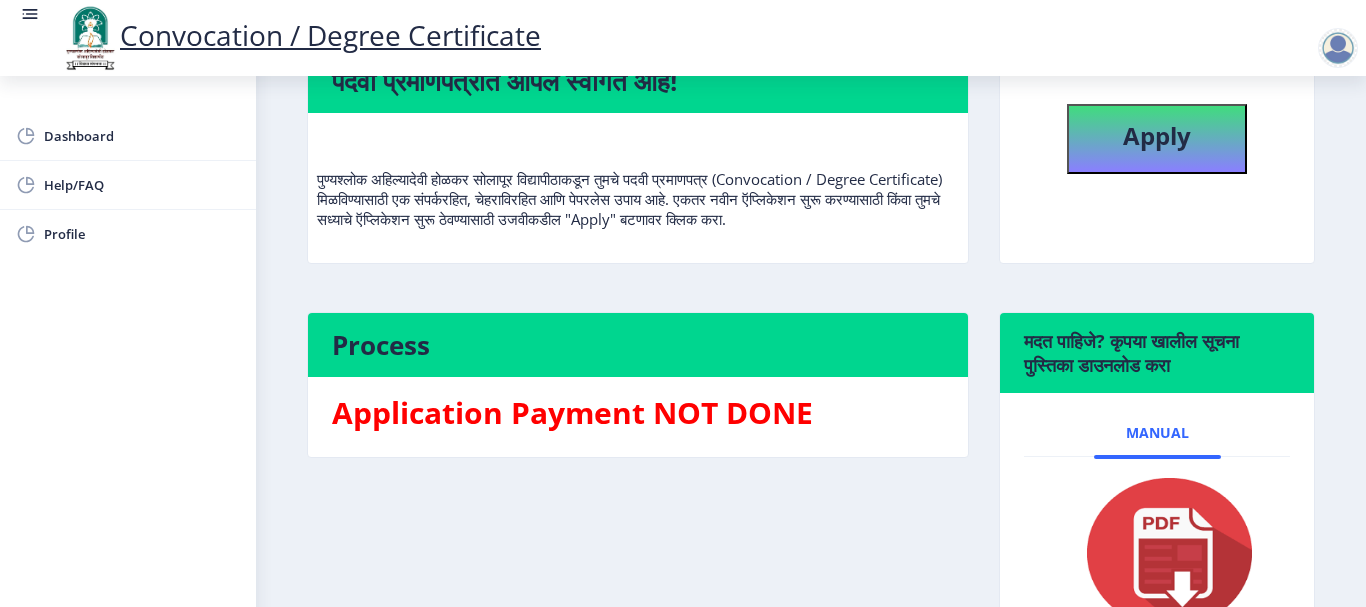 select 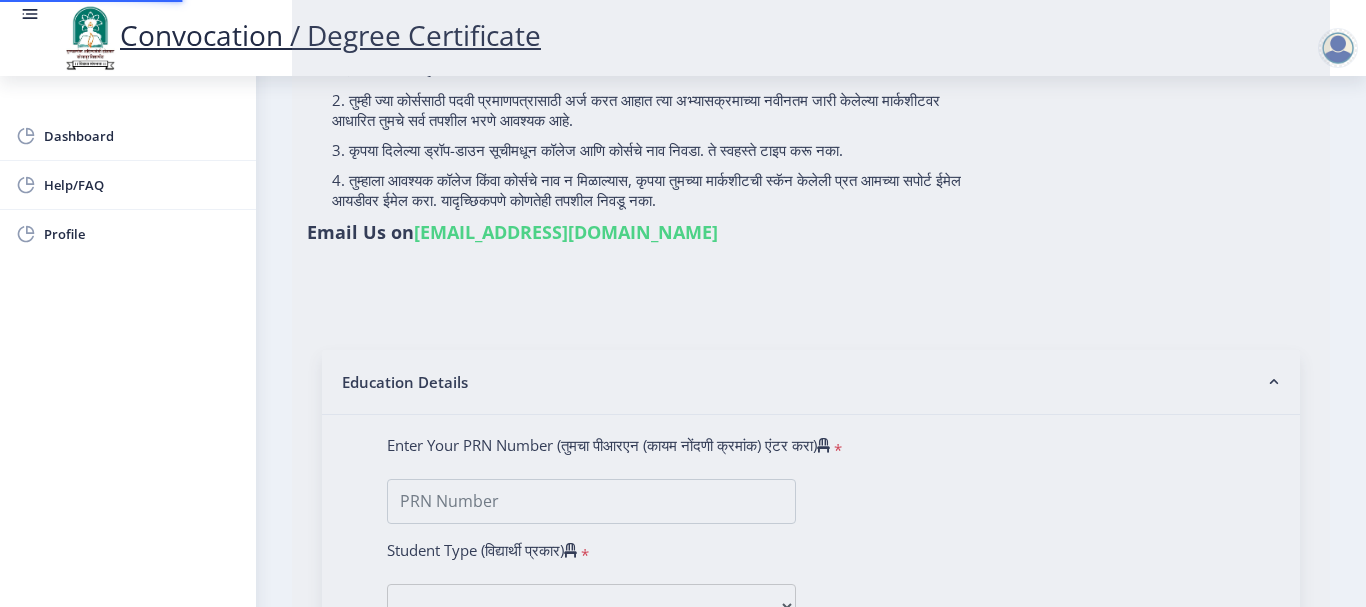 scroll, scrollTop: 0, scrollLeft: 0, axis: both 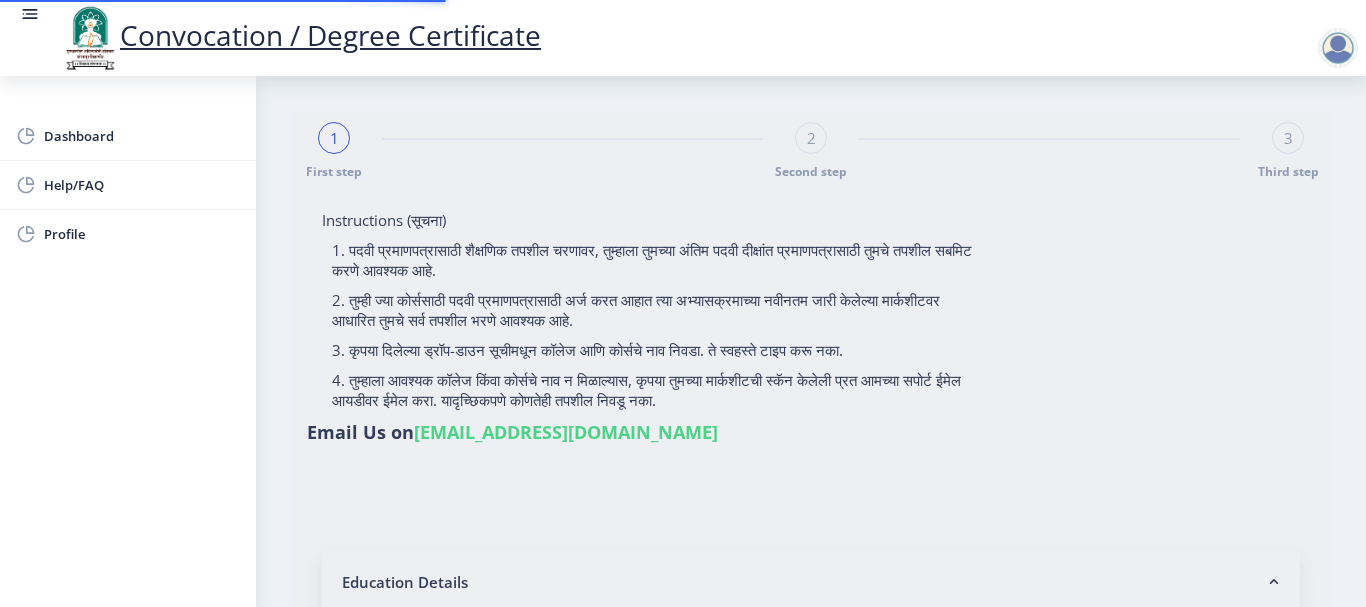 type on "[PERSON_NAME]" 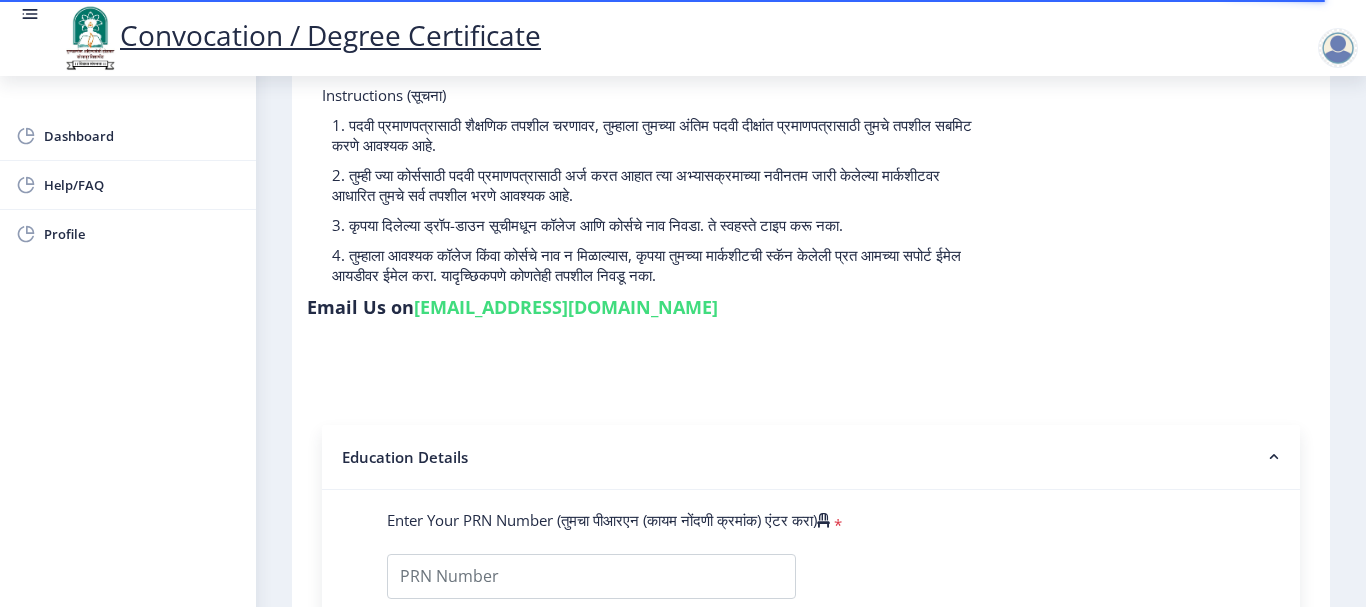 scroll, scrollTop: 200, scrollLeft: 0, axis: vertical 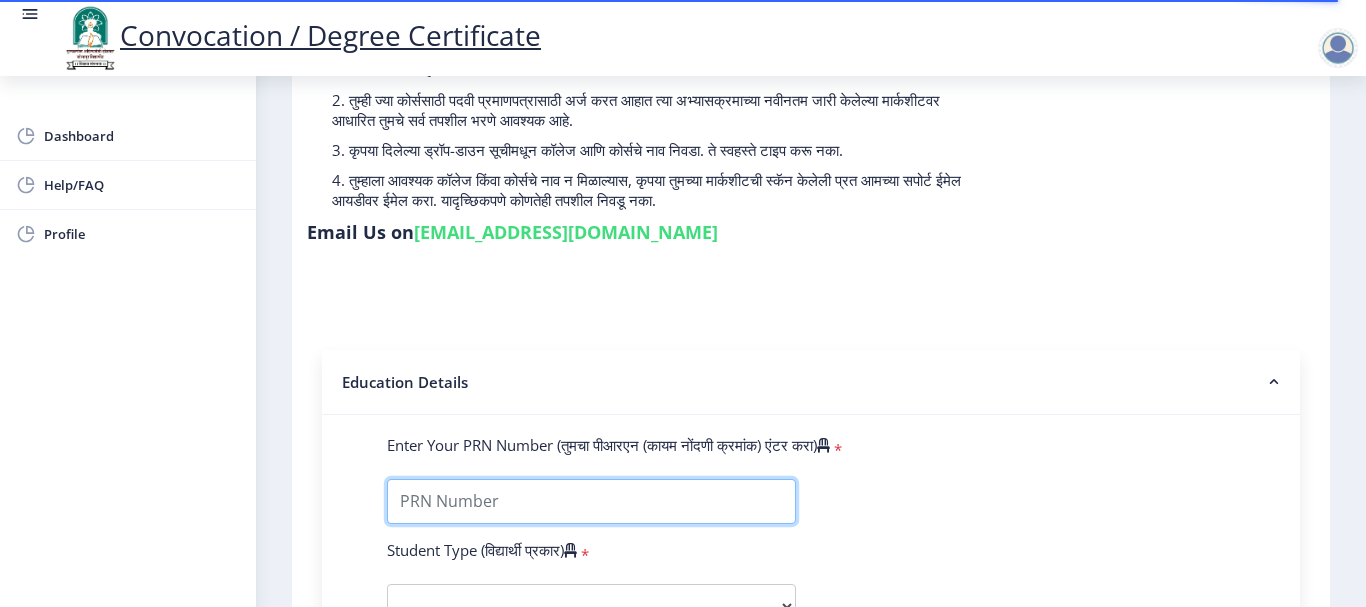 click on "Enter Your PRN Number (तुमचा पीआरएन (कायम नोंदणी क्रमांक) एंटर करा)" at bounding box center (591, 501) 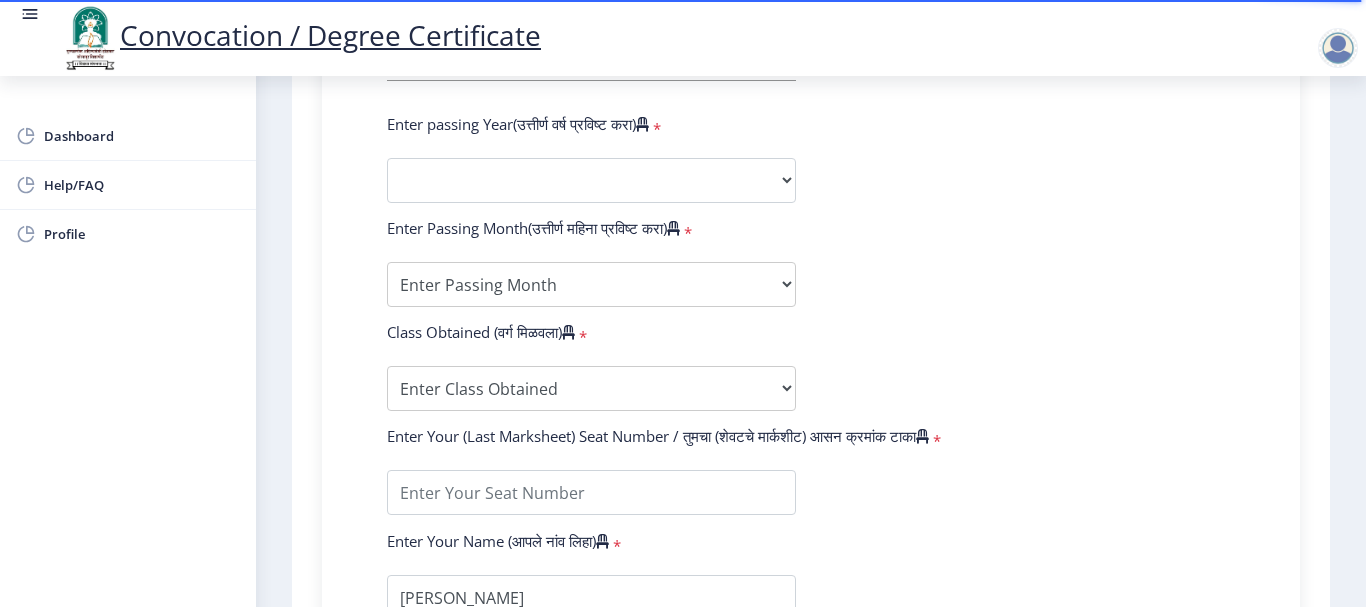 scroll, scrollTop: 444, scrollLeft: 0, axis: vertical 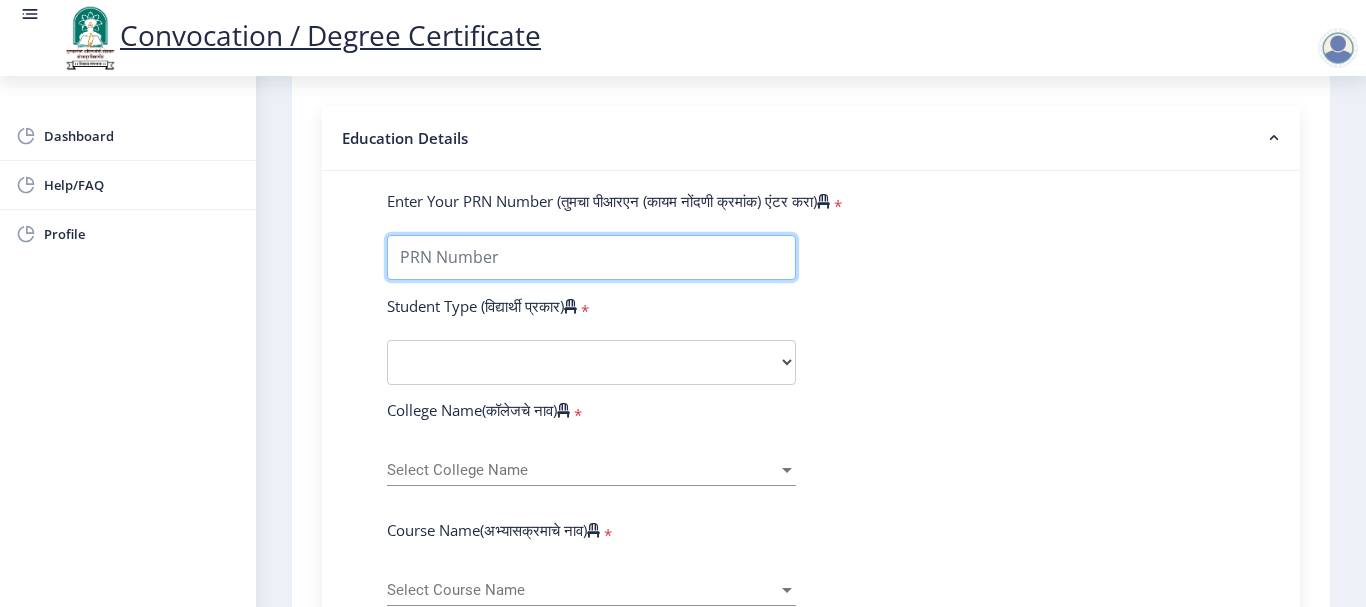 click on "Enter Your PRN Number (तुमचा पीआरएन (कायम नोंदणी क्रमांक) एंटर करा)" at bounding box center [591, 257] 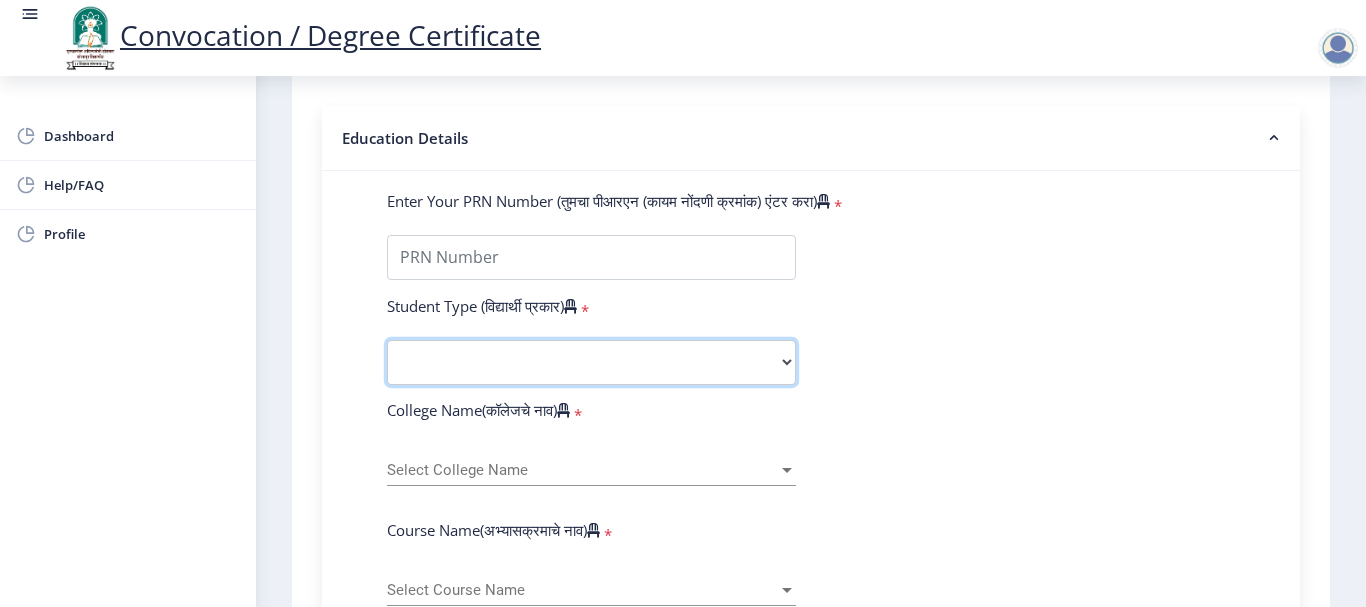 click on "Select Student Type Regular External" at bounding box center [591, 362] 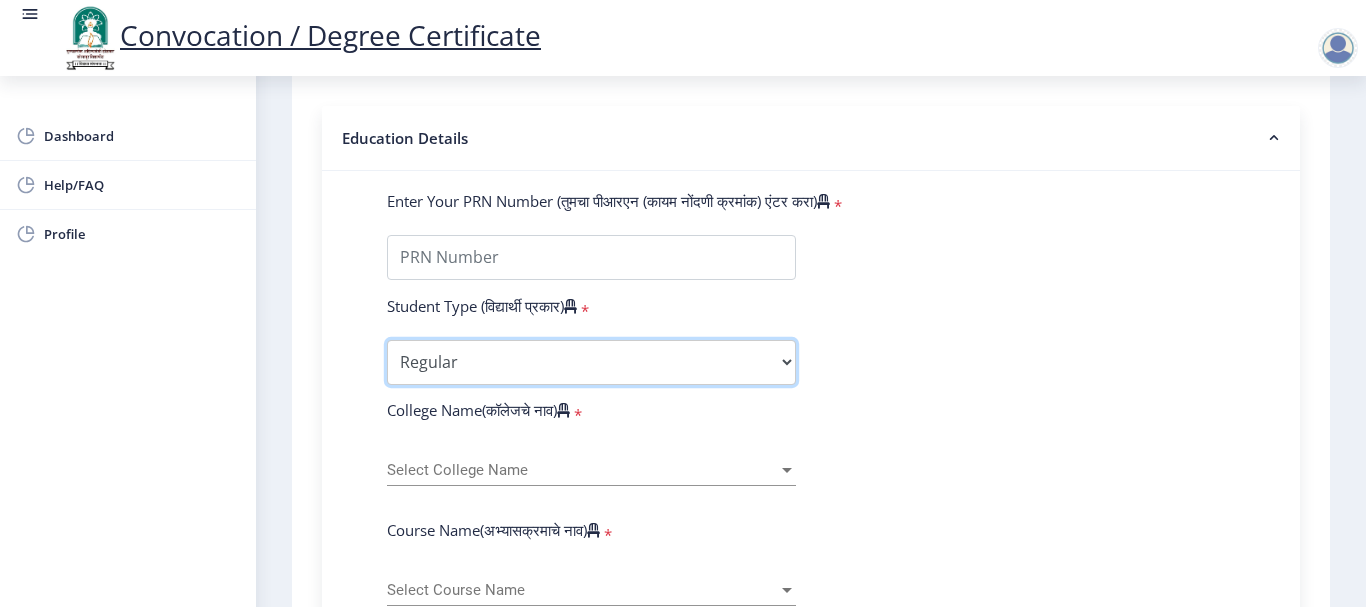 click on "Select Student Type Regular External" at bounding box center (591, 362) 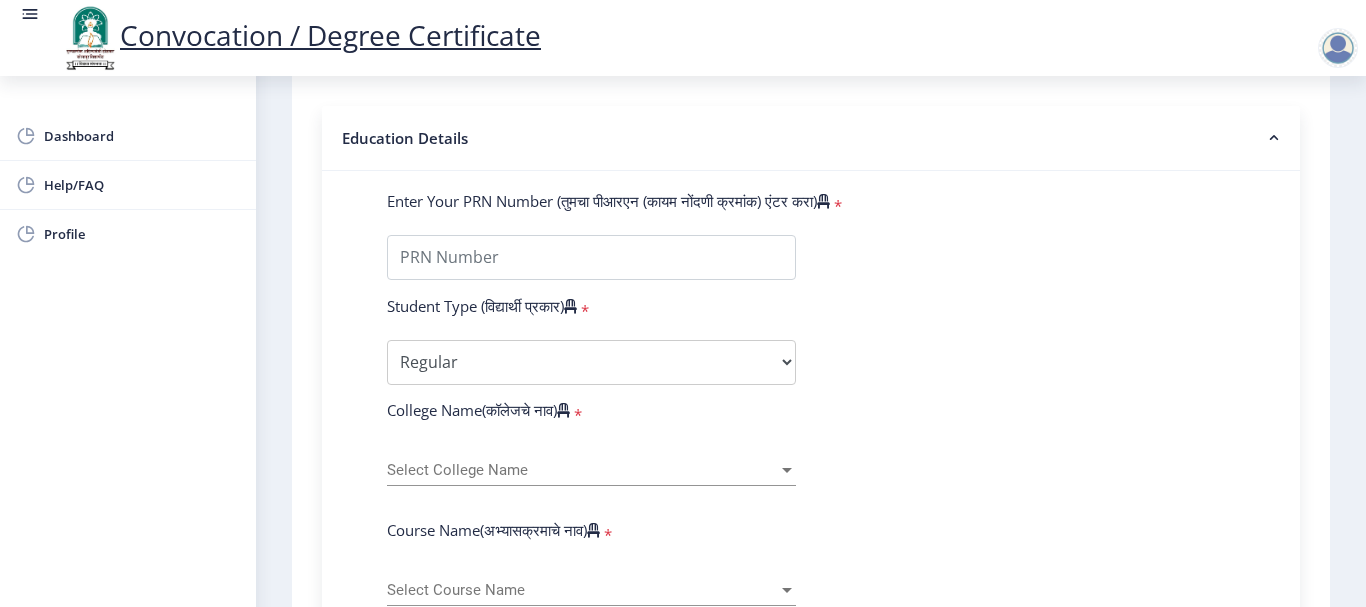 click on "Select College Name Select College Name" 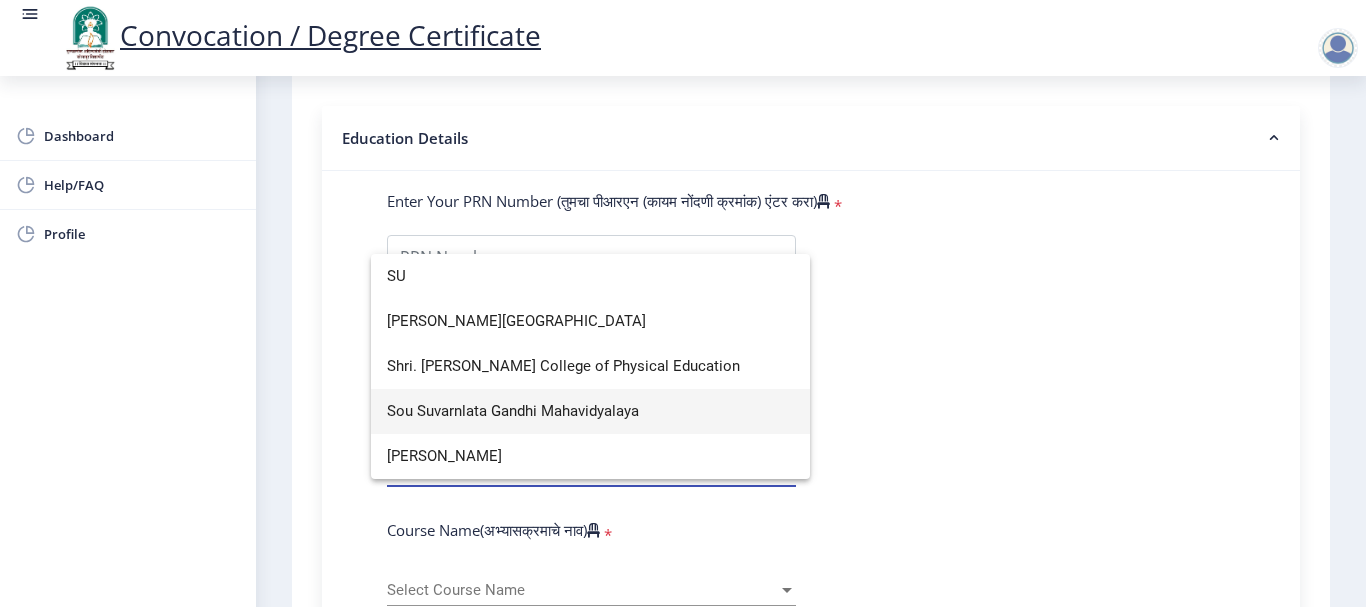 type on "SU" 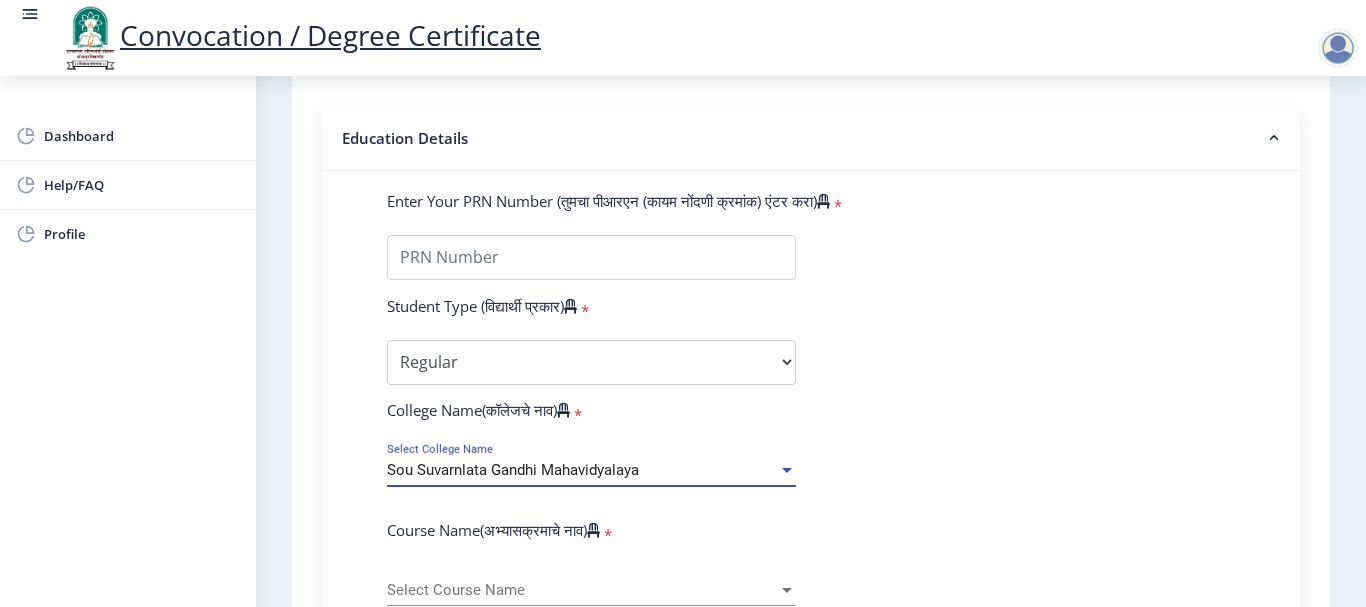 scroll, scrollTop: 644, scrollLeft: 0, axis: vertical 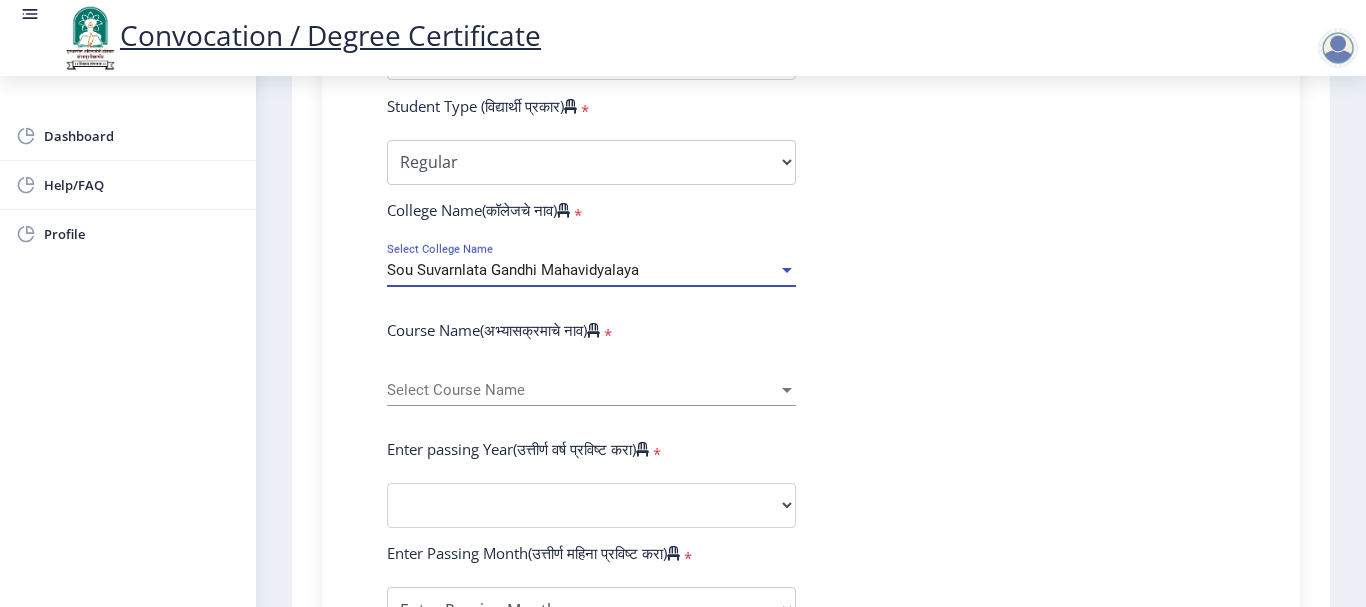 click on "Select Course Name" at bounding box center [582, 390] 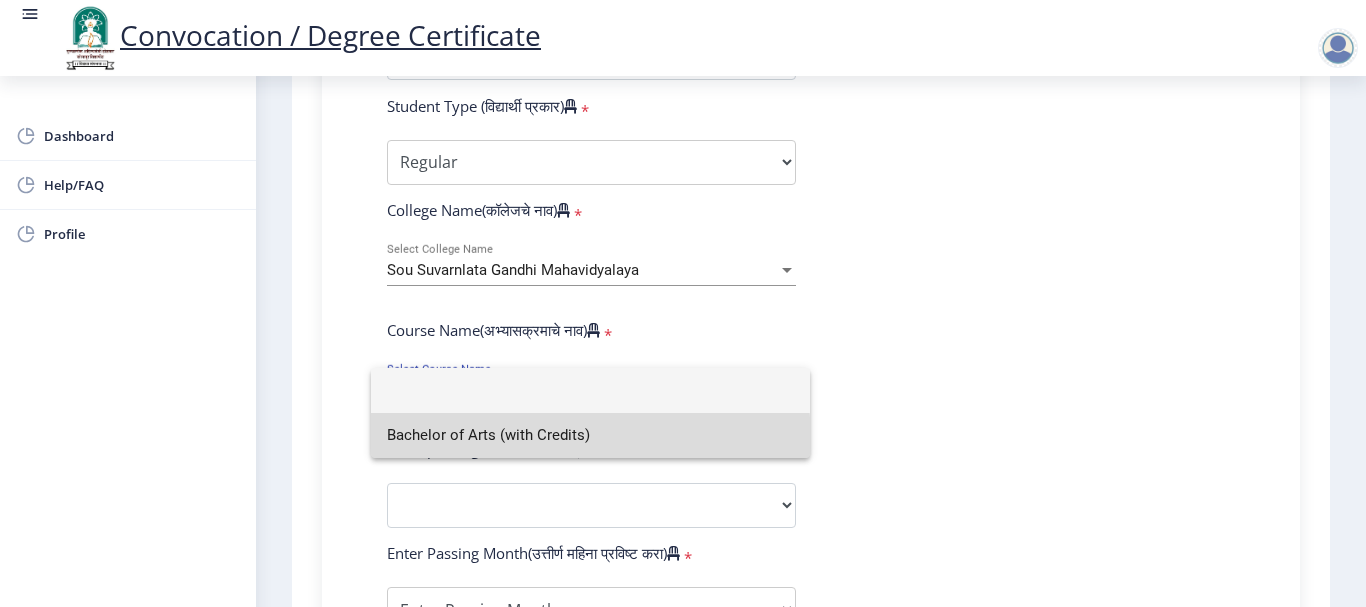click on "Bachelor of Arts (with Credits)" at bounding box center (590, 435) 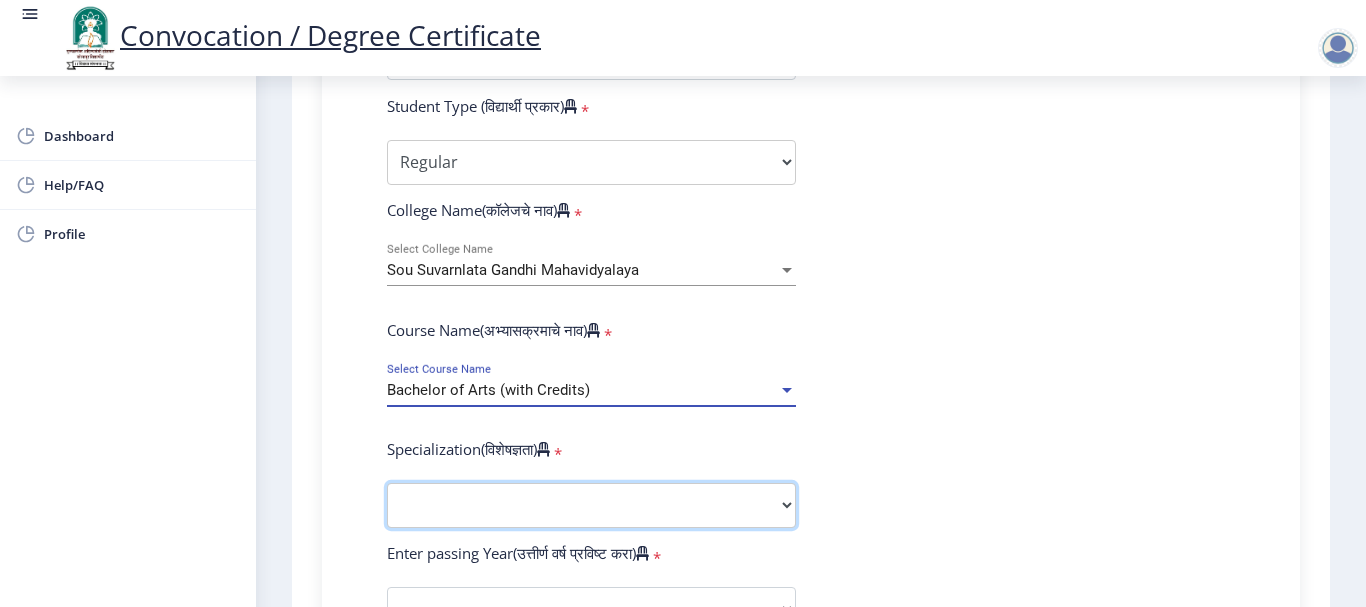 click on "Specialization English Geography Hindi Marathi Music Sanskrit Urdu Ancient Indian History Culture & Archaeology Economics History Physical Education Political Science Psychology Sociology Kannada Philosophy Other" at bounding box center (591, 505) 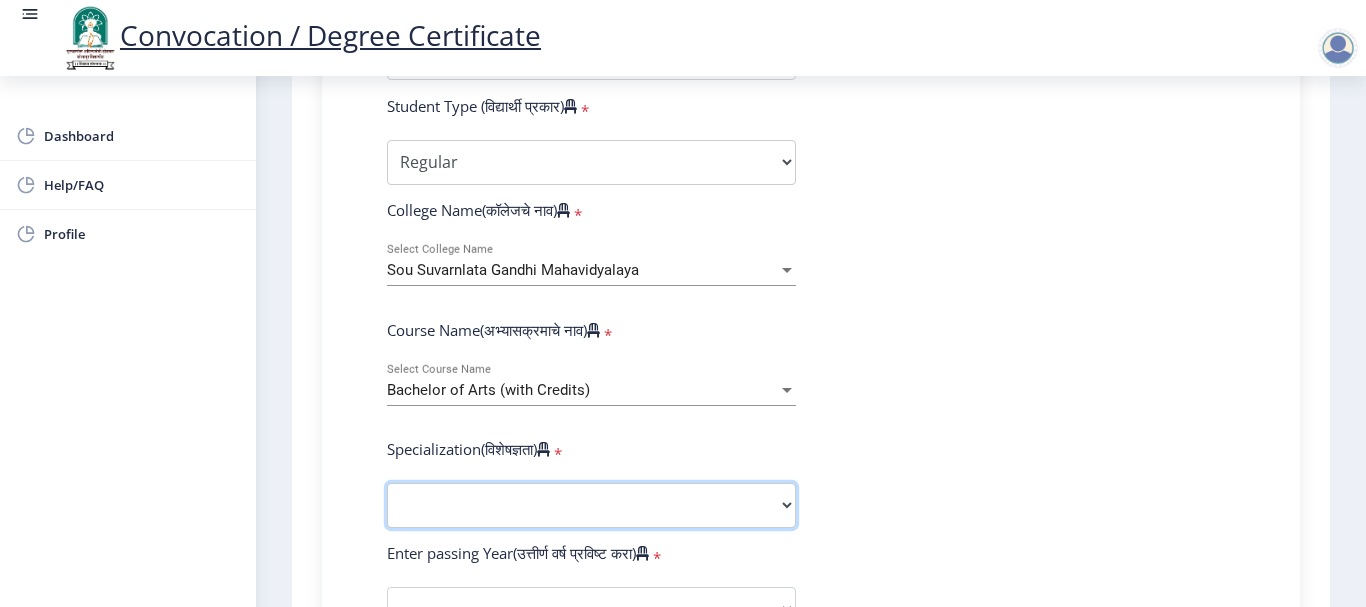 select on "History" 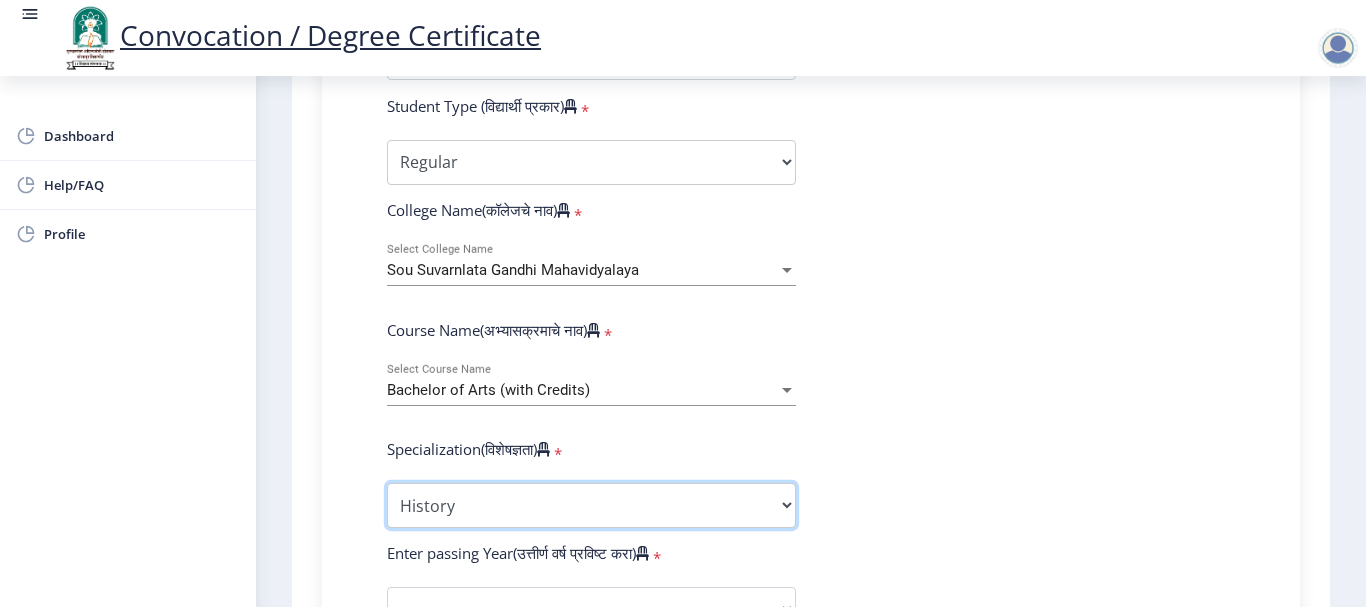 click on "Specialization English Geography Hindi Marathi Music Sanskrit Urdu Ancient Indian History Culture & Archaeology Economics History Physical Education Political Science Psychology Sociology Kannada Philosophy Other" at bounding box center (591, 505) 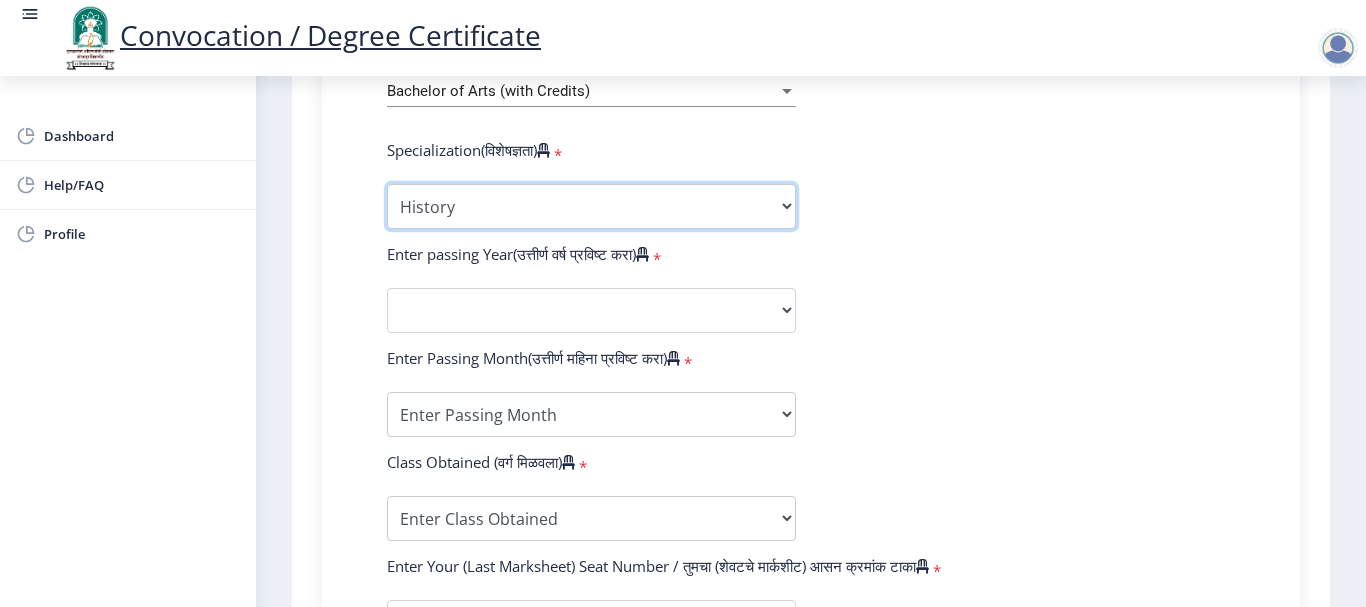 scroll, scrollTop: 944, scrollLeft: 0, axis: vertical 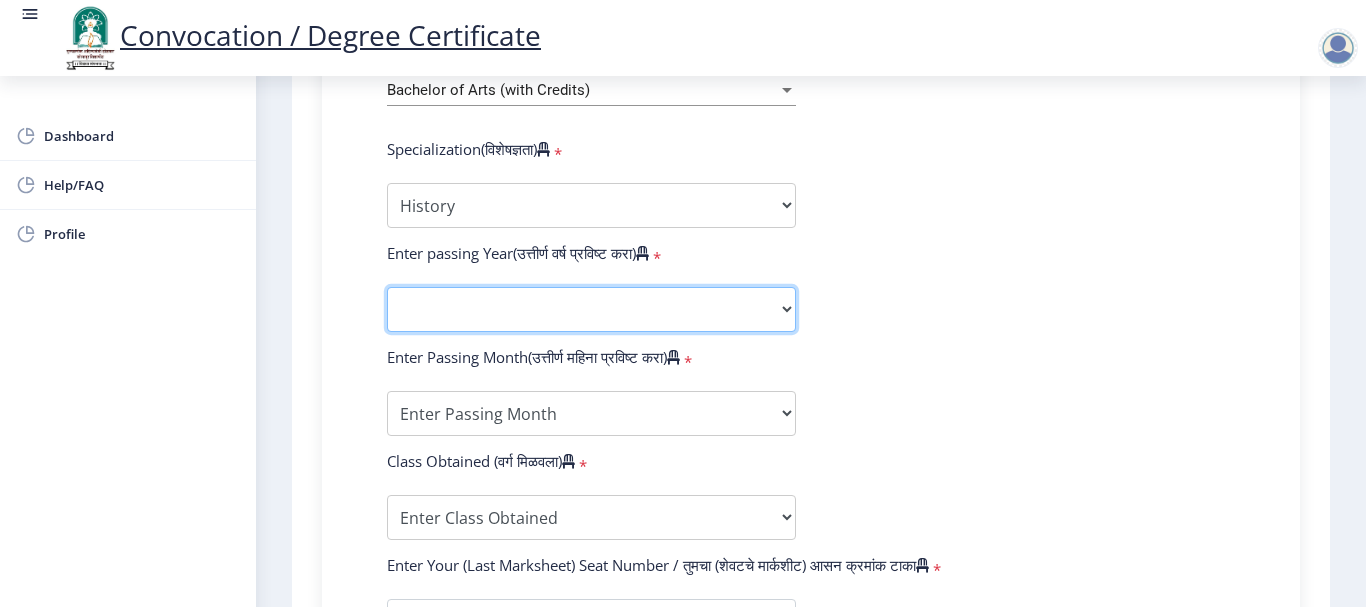 click on "2025   2024   2023   2022   2021   2020   2019   2018   2017   2016   2015   2014   2013   2012   2011   2010   2009   2008   2007   2006   2005   2004   2003   2002   2001   2000   1999   1998   1997   1996   1995   1994   1993   1992   1991   1990   1989   1988   1987   1986   1985   1984   1983   1982   1981   1980   1979   1978   1977   1976" 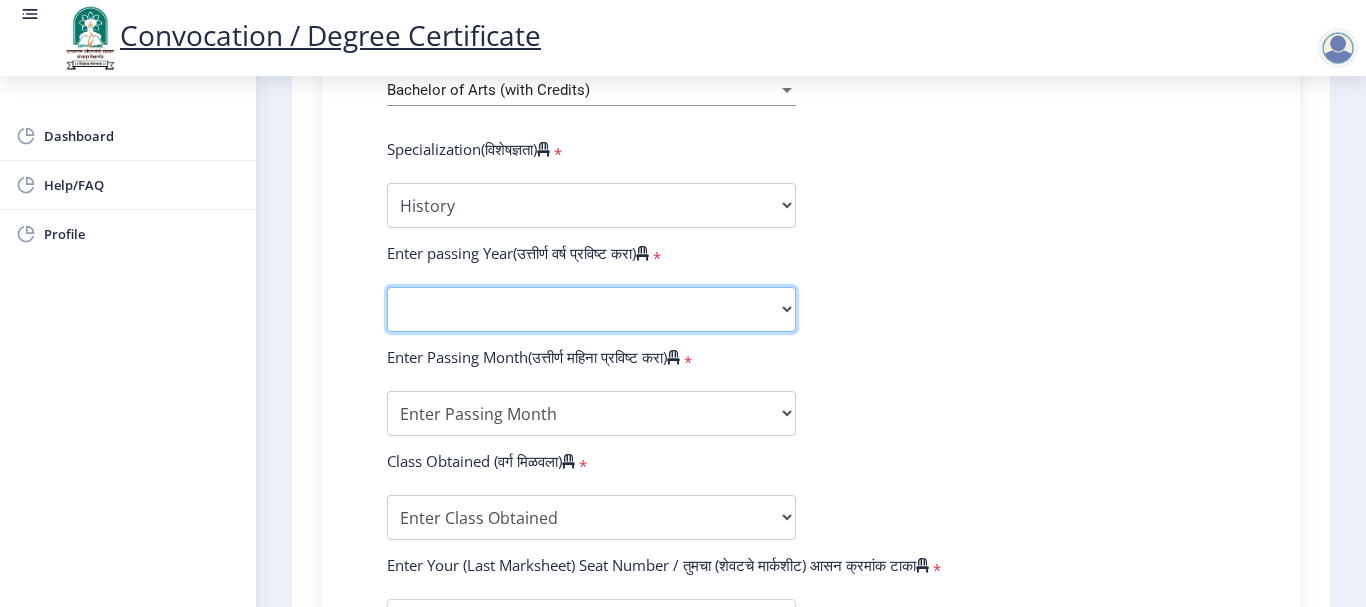 select on "2011" 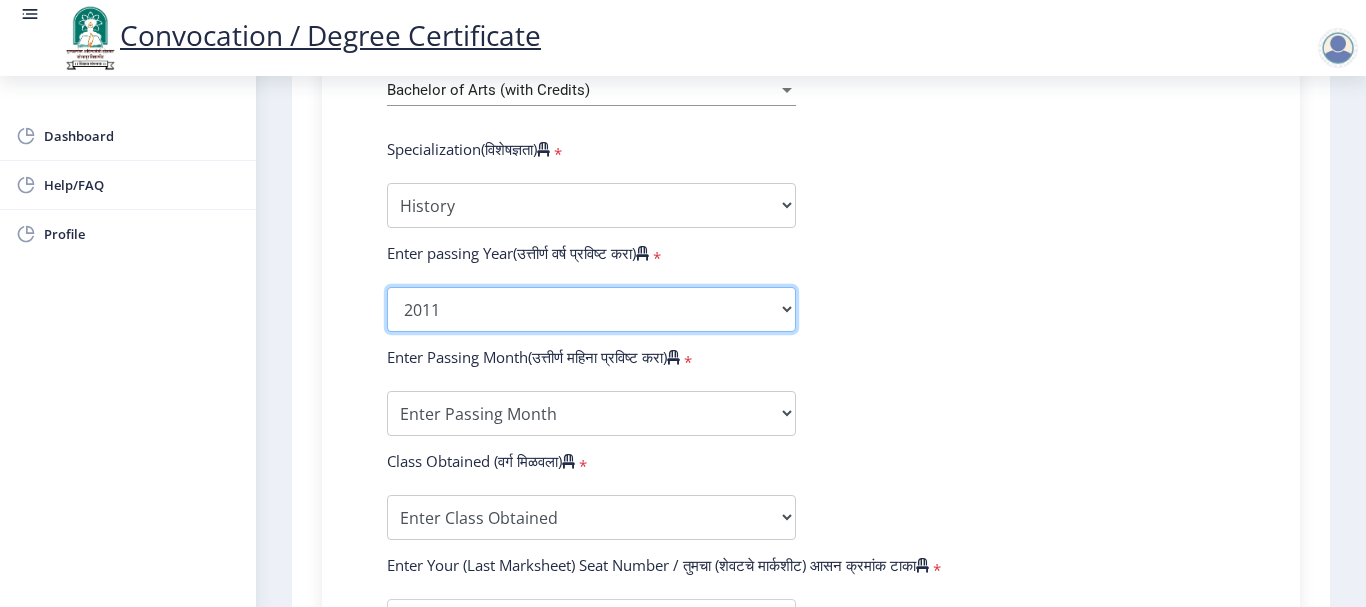 click on "2025   2024   2023   2022   2021   2020   2019   2018   2017   2016   2015   2014   2013   2012   2011   2010   2009   2008   2007   2006   2005   2004   2003   2002   2001   2000   1999   1998   1997   1996   1995   1994   1993   1992   1991   1990   1989   1988   1987   1986   1985   1984   1983   1982   1981   1980   1979   1978   1977   1976" 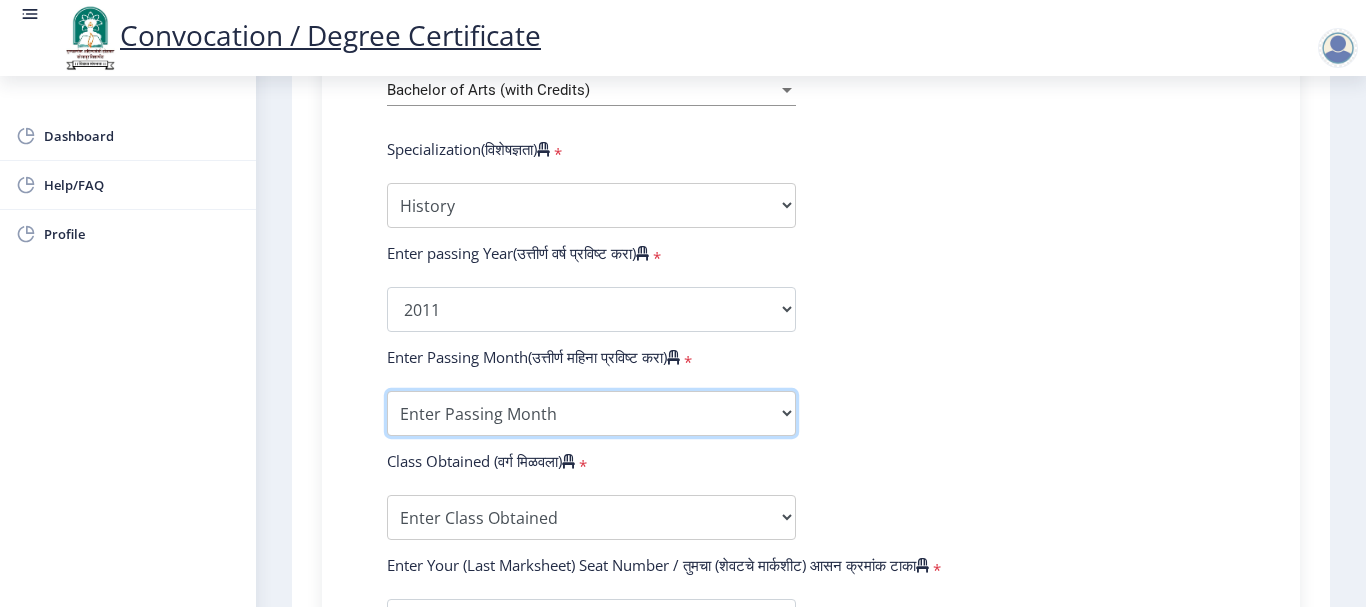 click on "Enter Passing Month March April May October November December" at bounding box center [591, 413] 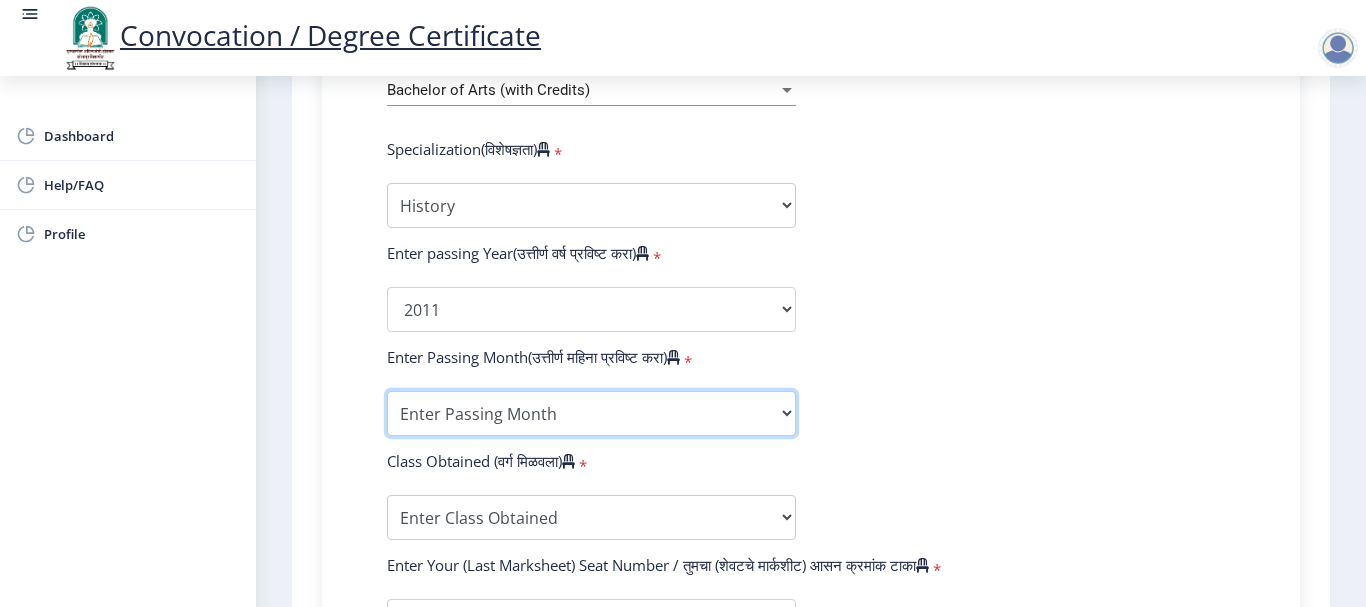 select on "May" 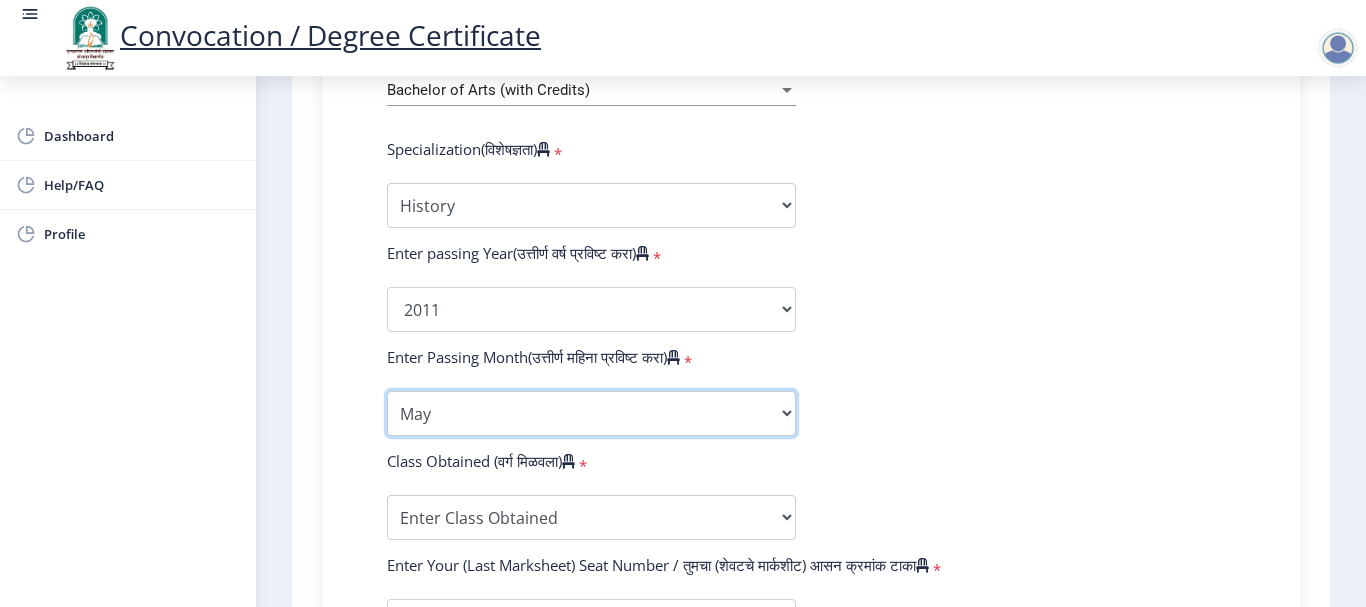 click on "Enter Passing Month March April May October November December" at bounding box center (591, 413) 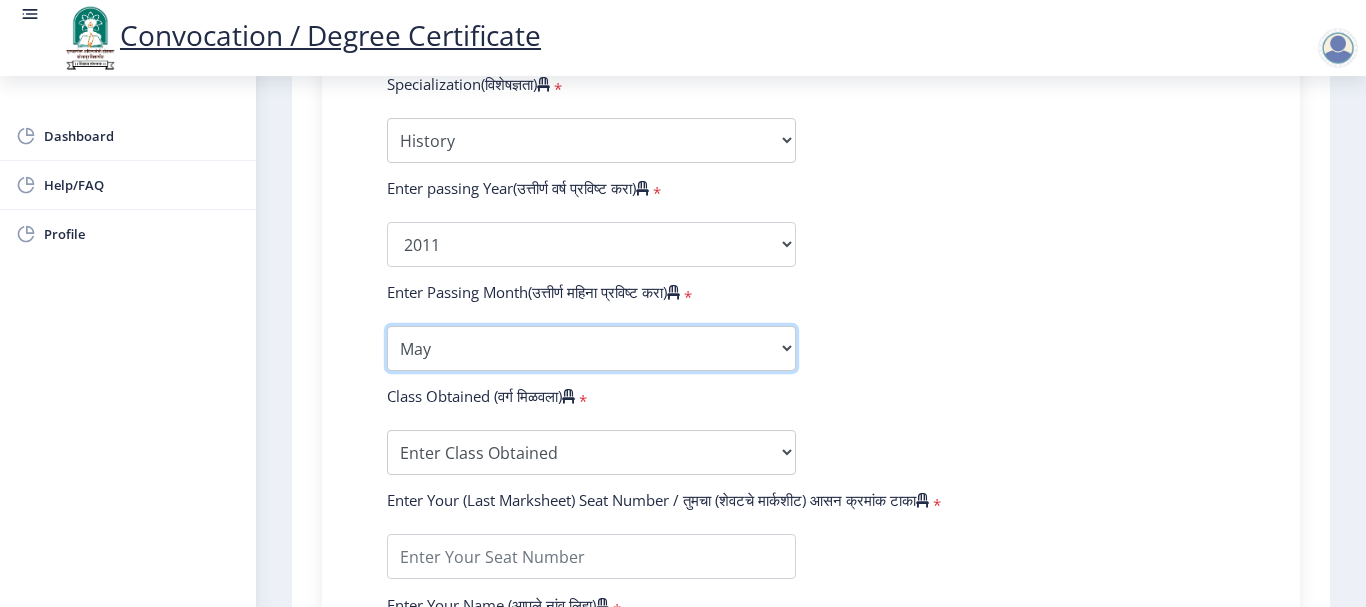 scroll, scrollTop: 1044, scrollLeft: 0, axis: vertical 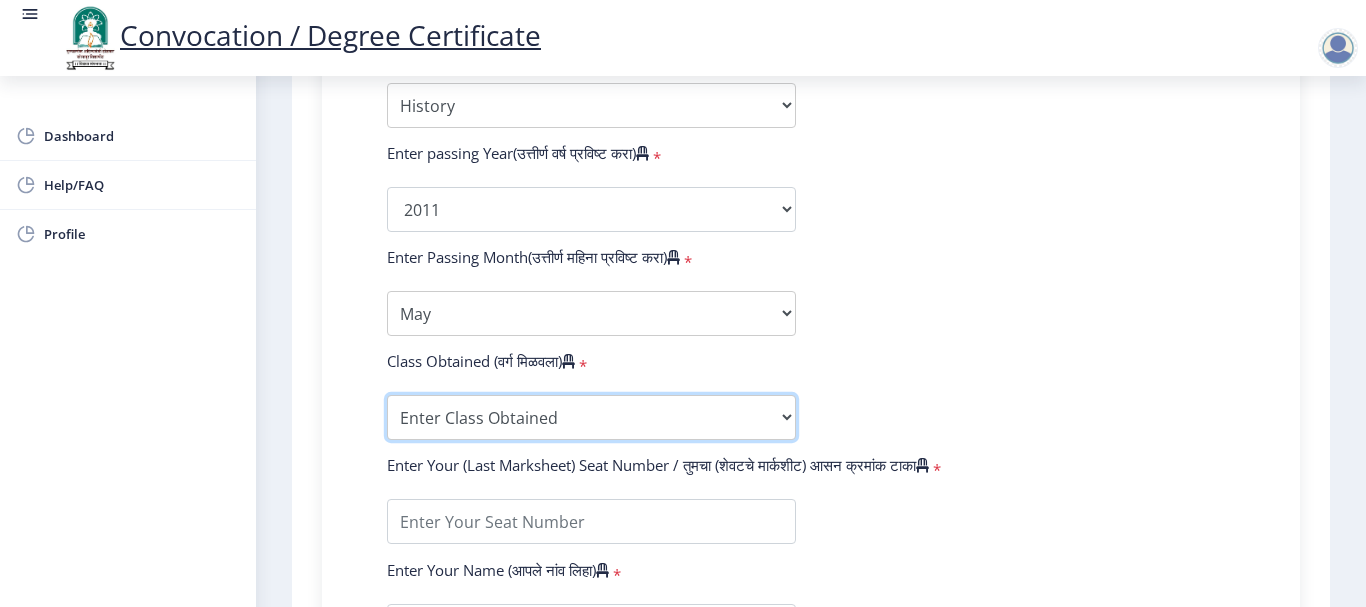 click on "Enter Class Obtained FIRST CLASS WITH DISTINCTION FIRST CLASS HIGHER SECOND CLASS SECOND CLASS PASS CLASS Grade O Grade A+ Grade A Grade B+ Grade B Grade C+ Grade C Grade D Grade E" at bounding box center [591, 417] 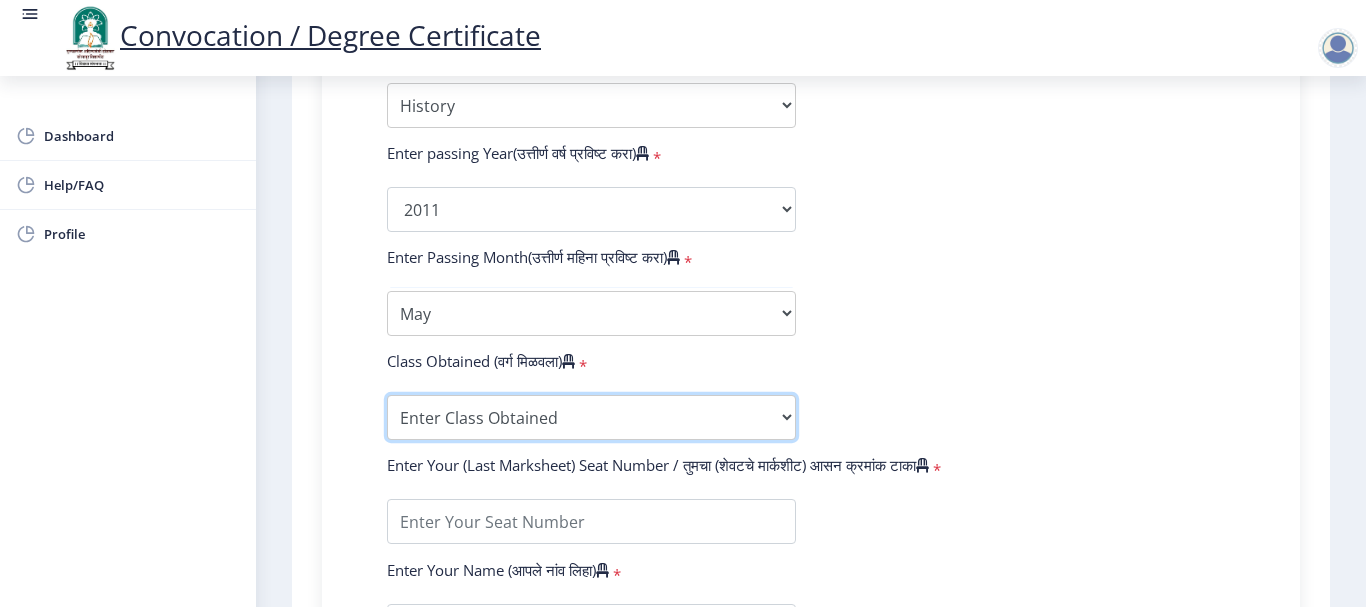 click on "Enter Class Obtained FIRST CLASS WITH DISTINCTION FIRST CLASS HIGHER SECOND CLASS SECOND CLASS PASS CLASS Grade O Grade A+ Grade A Grade B+ Grade B Grade C+ Grade C Grade D Grade E" at bounding box center (591, 417) 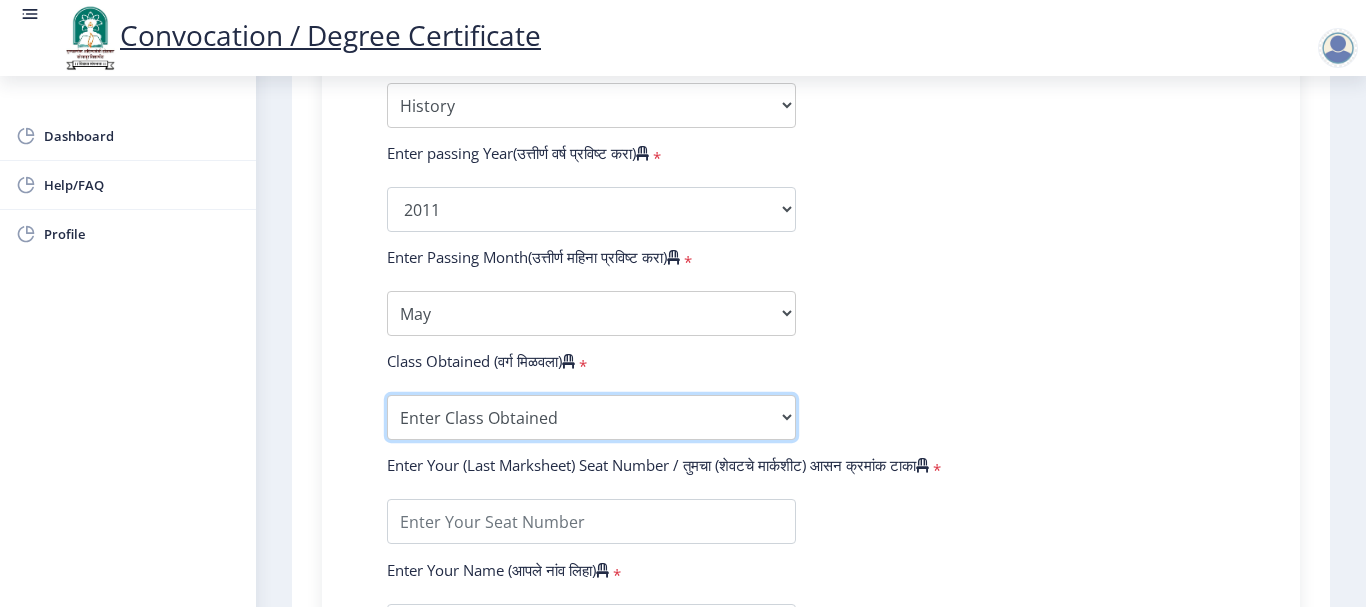 select on "PASS CLASS" 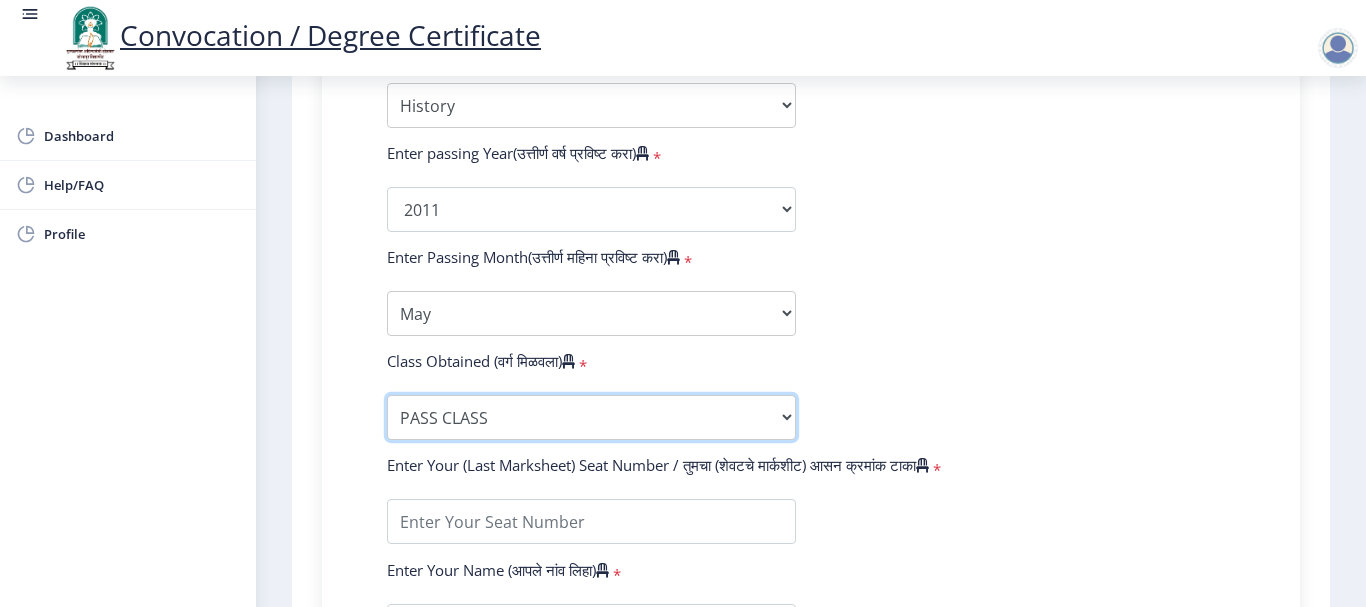 click on "Enter Class Obtained FIRST CLASS WITH DISTINCTION FIRST CLASS HIGHER SECOND CLASS SECOND CLASS PASS CLASS Grade O Grade A+ Grade A Grade B+ Grade B Grade C+ Grade C Grade D Grade E" at bounding box center (591, 417) 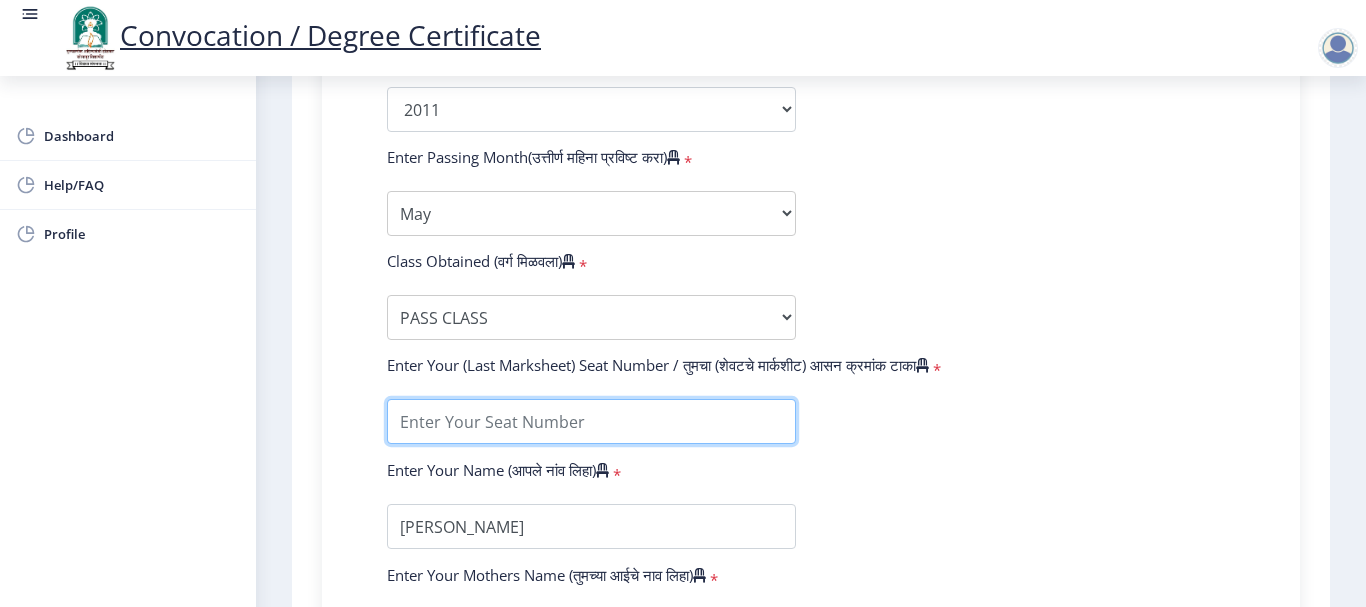 click at bounding box center [591, 421] 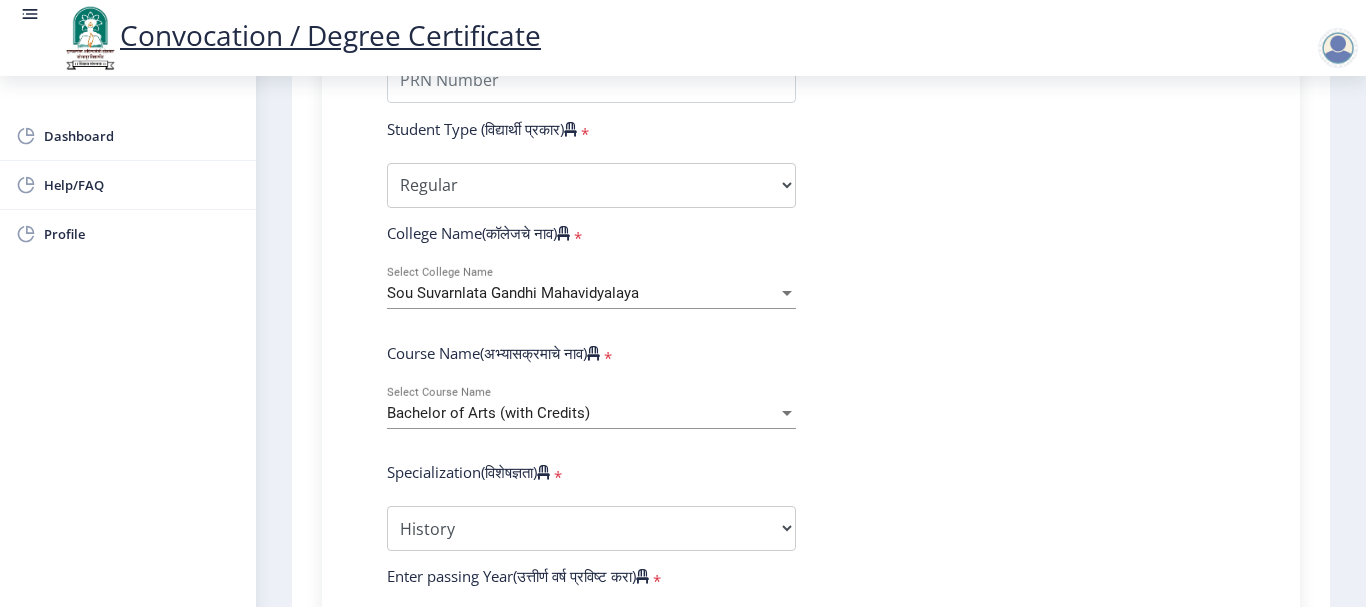 scroll, scrollTop: 444, scrollLeft: 0, axis: vertical 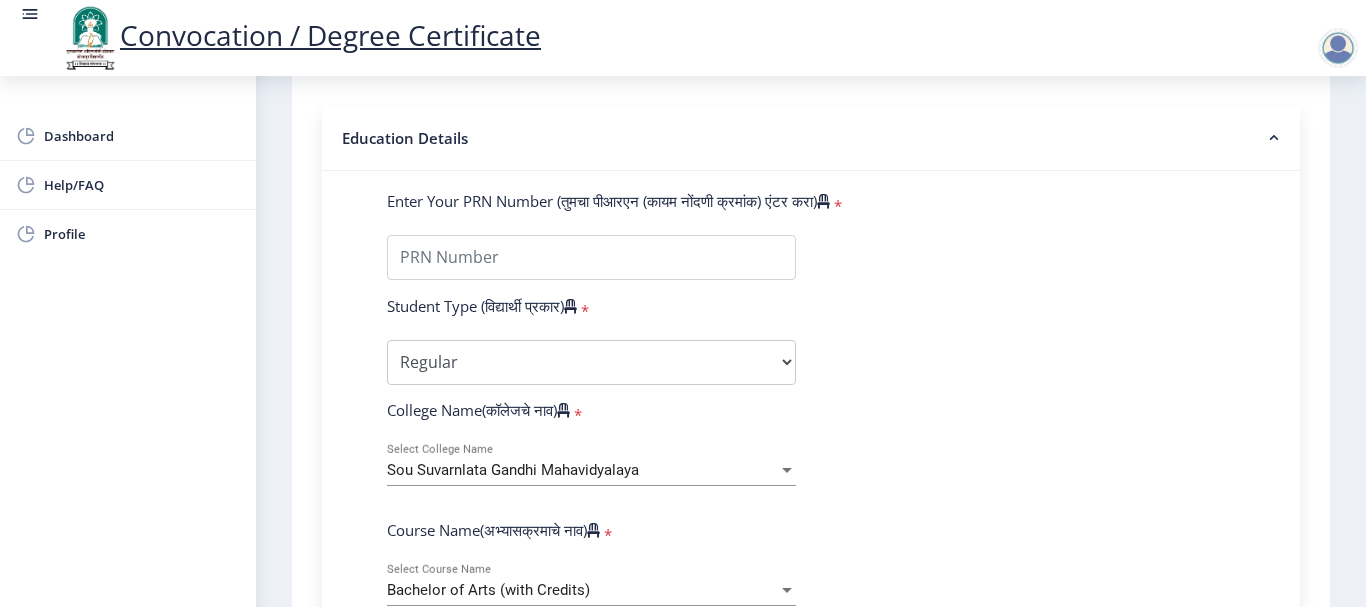 type on "44507" 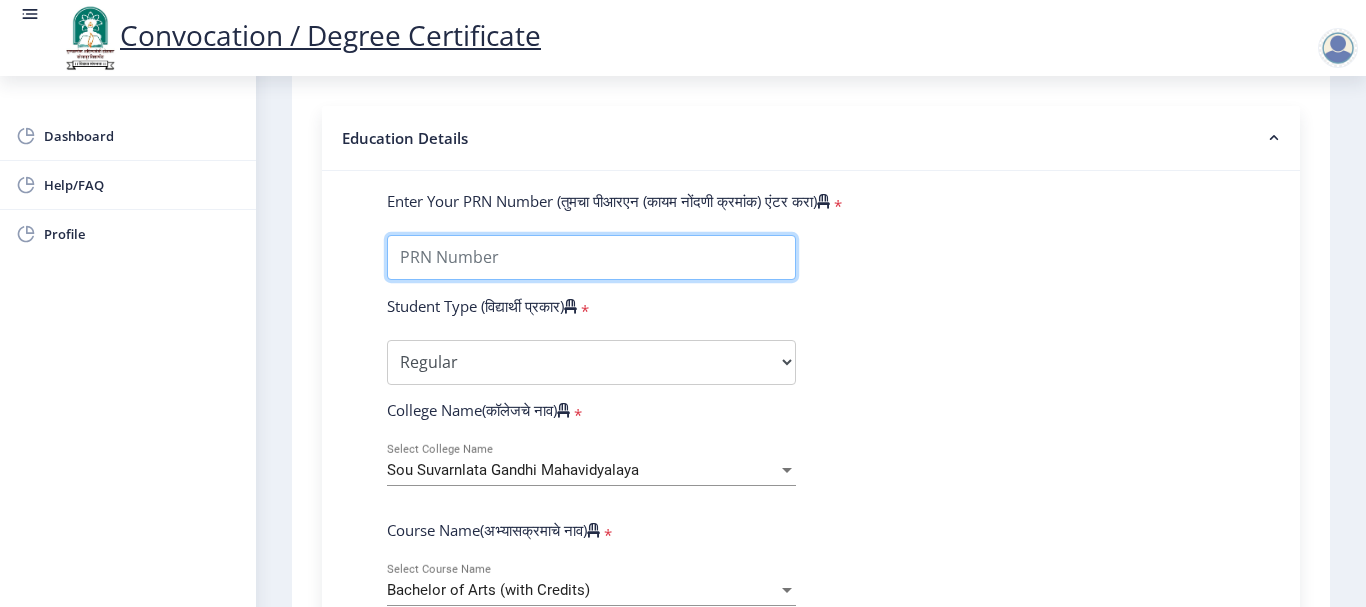 click on "Enter Your PRN Number (तुमचा पीआरएन (कायम नोंदणी क्रमांक) एंटर करा)" at bounding box center [591, 257] 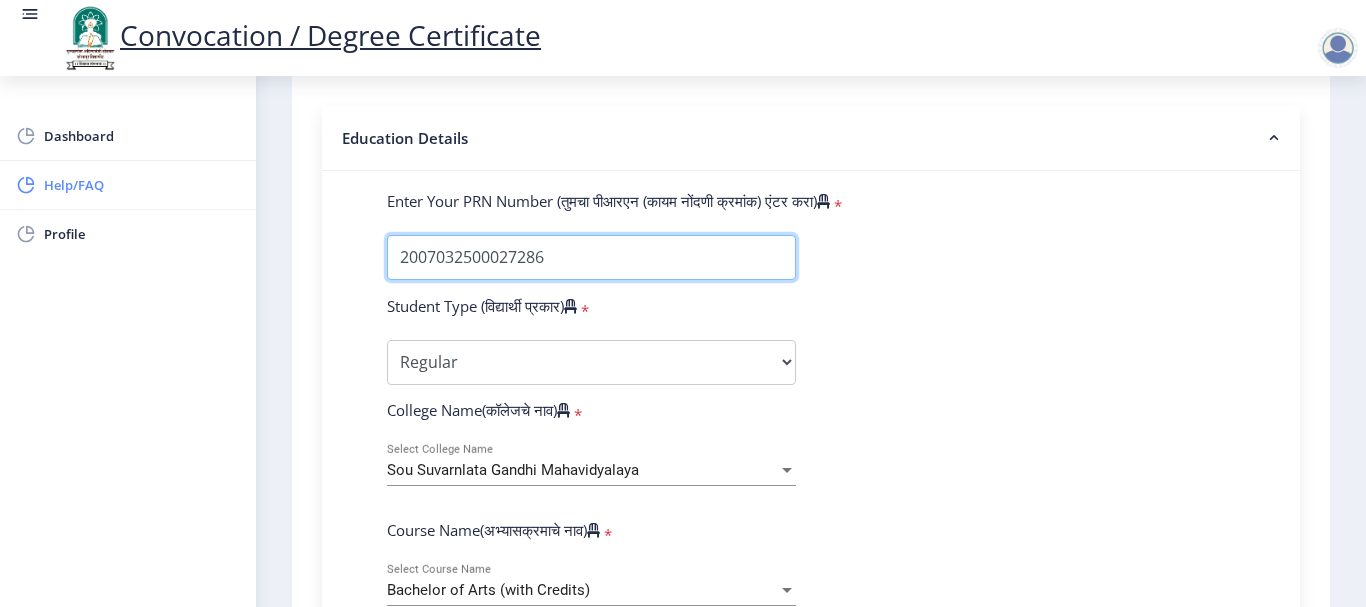 drag, startPoint x: 565, startPoint y: 255, endPoint x: 66, endPoint y: 208, distance: 501.20853 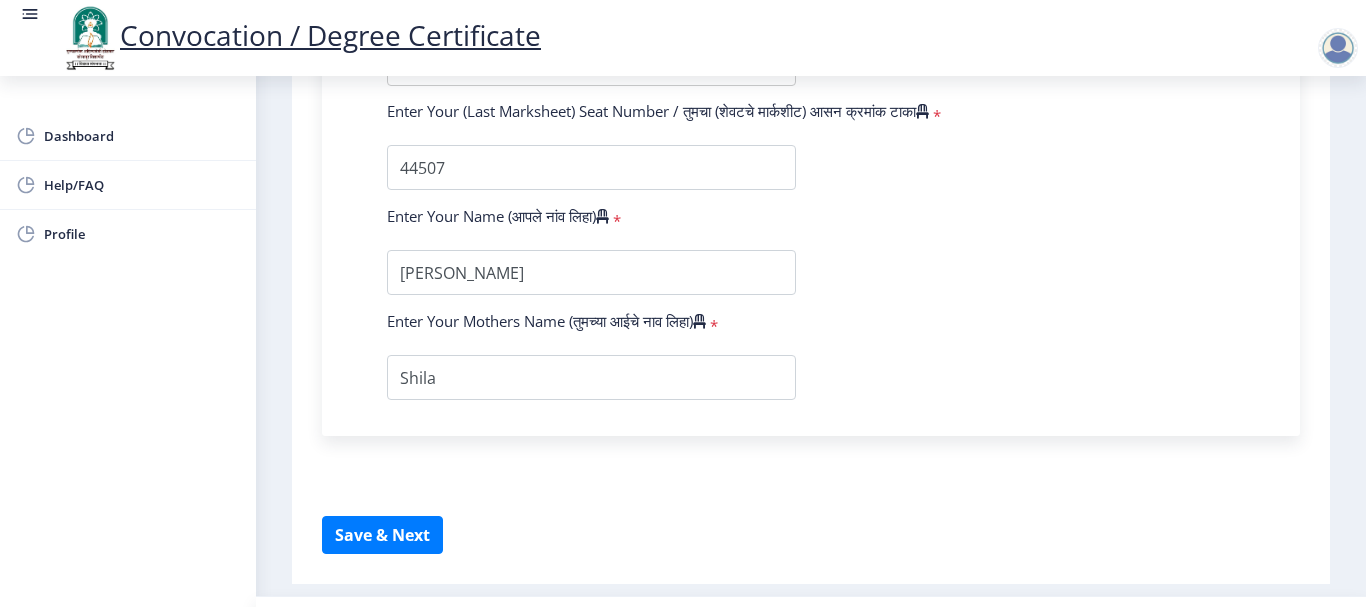 scroll, scrollTop: 1448, scrollLeft: 0, axis: vertical 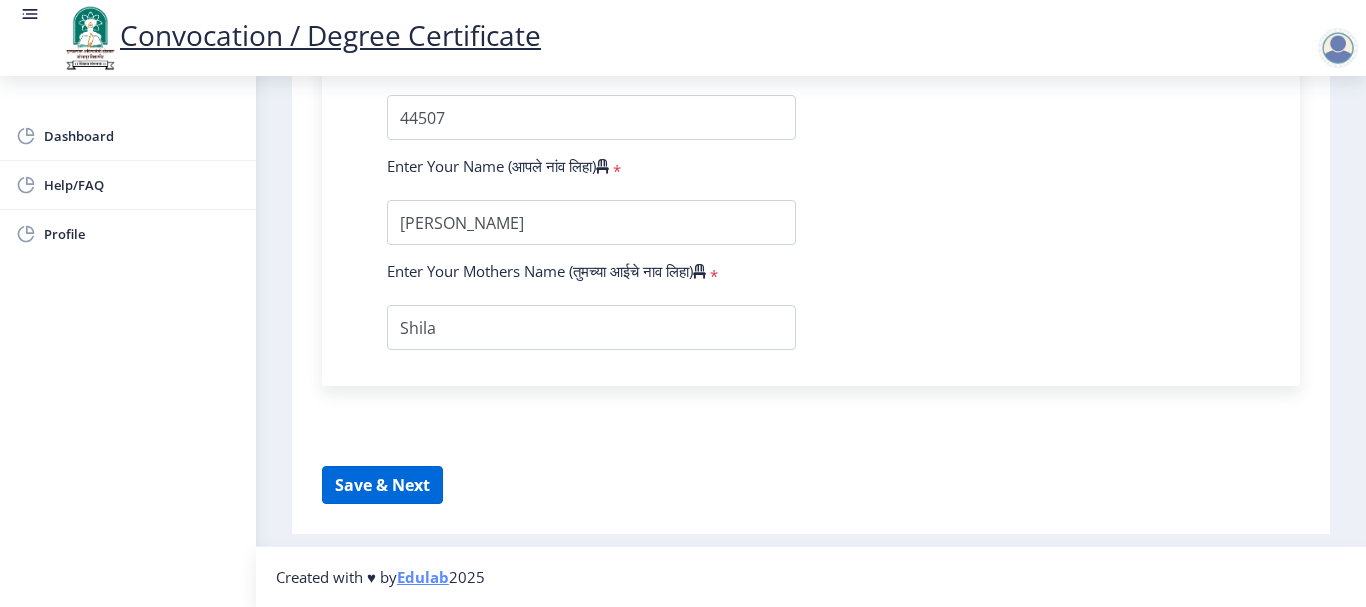 type on "2007032500027286" 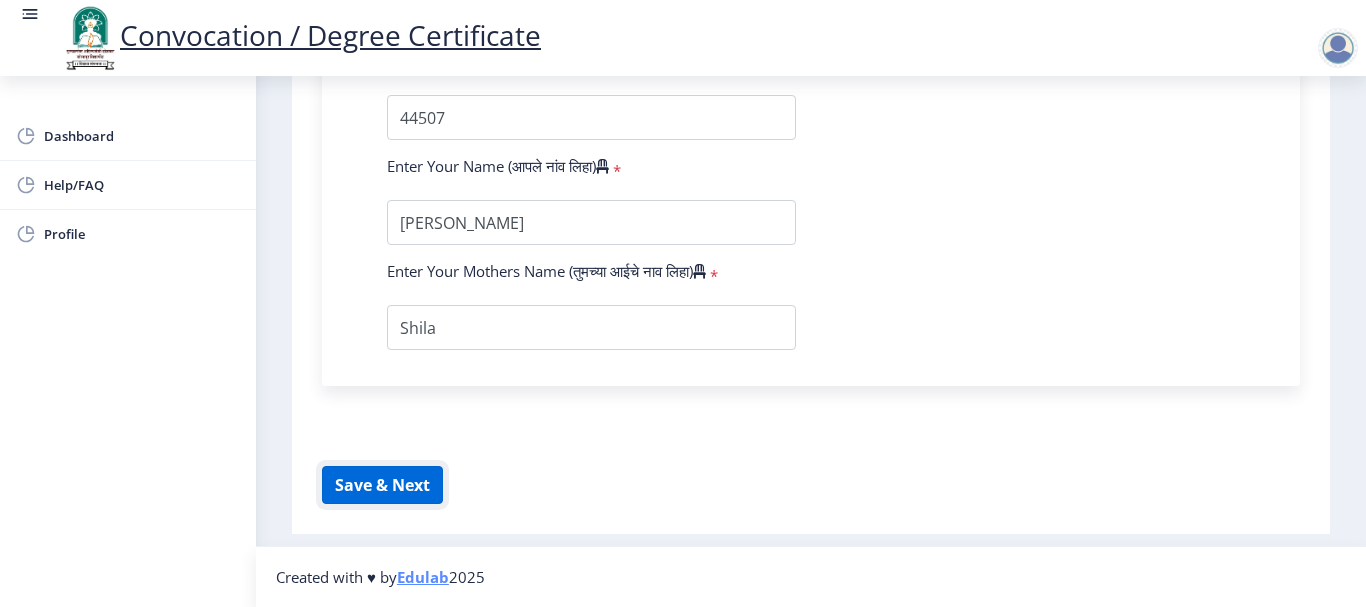 click on "Save & Next" 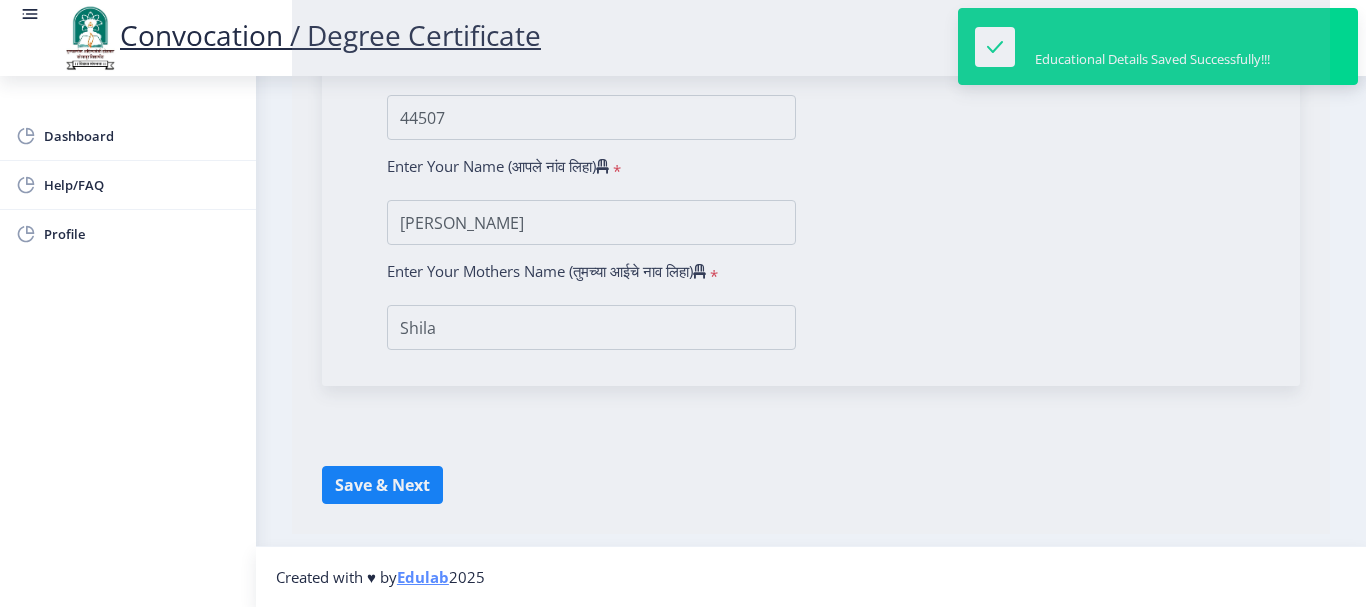 select 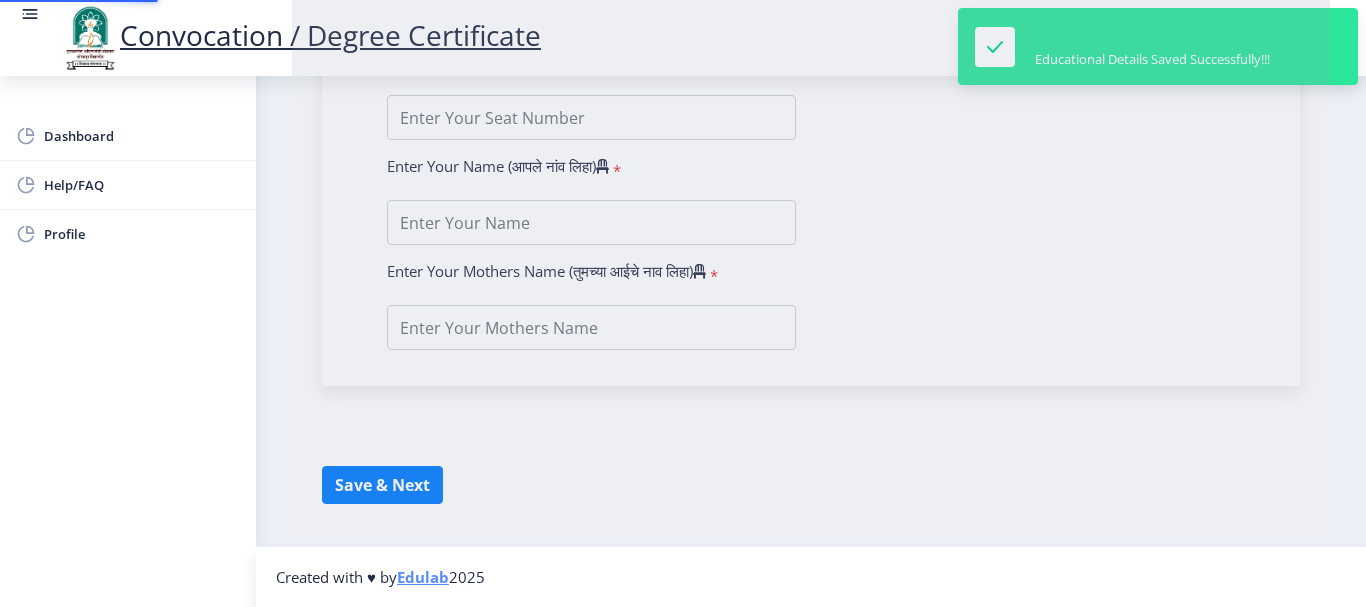 scroll, scrollTop: 0, scrollLeft: 0, axis: both 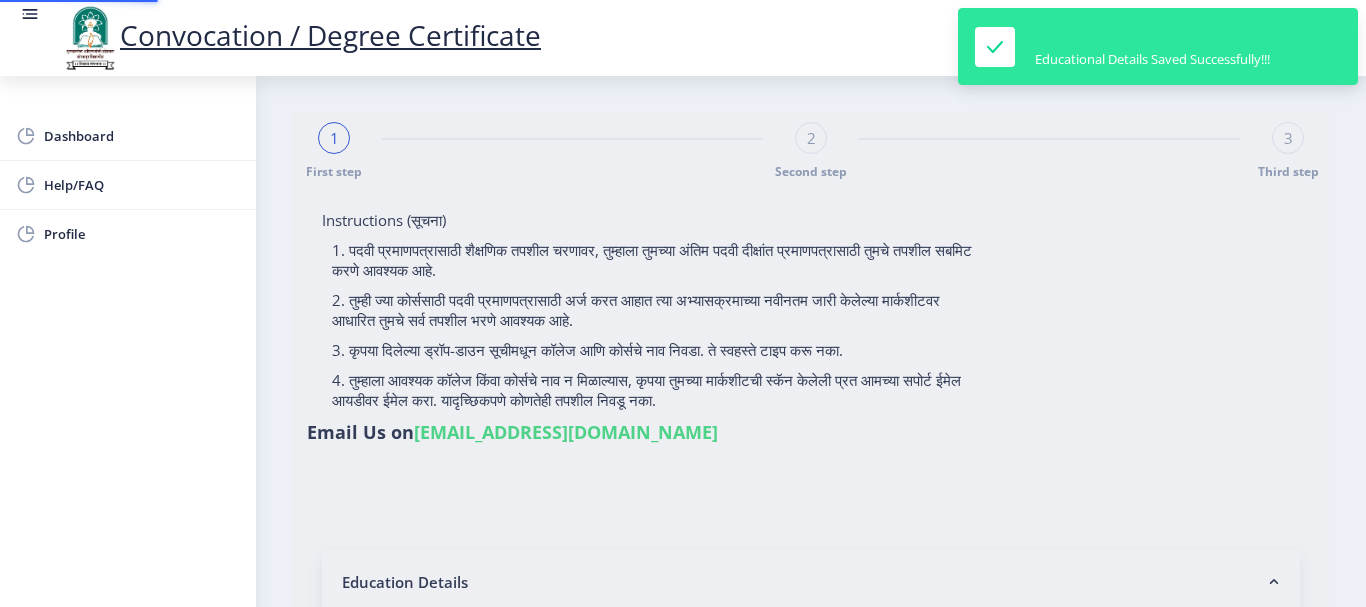 type on "[PERSON_NAME]" 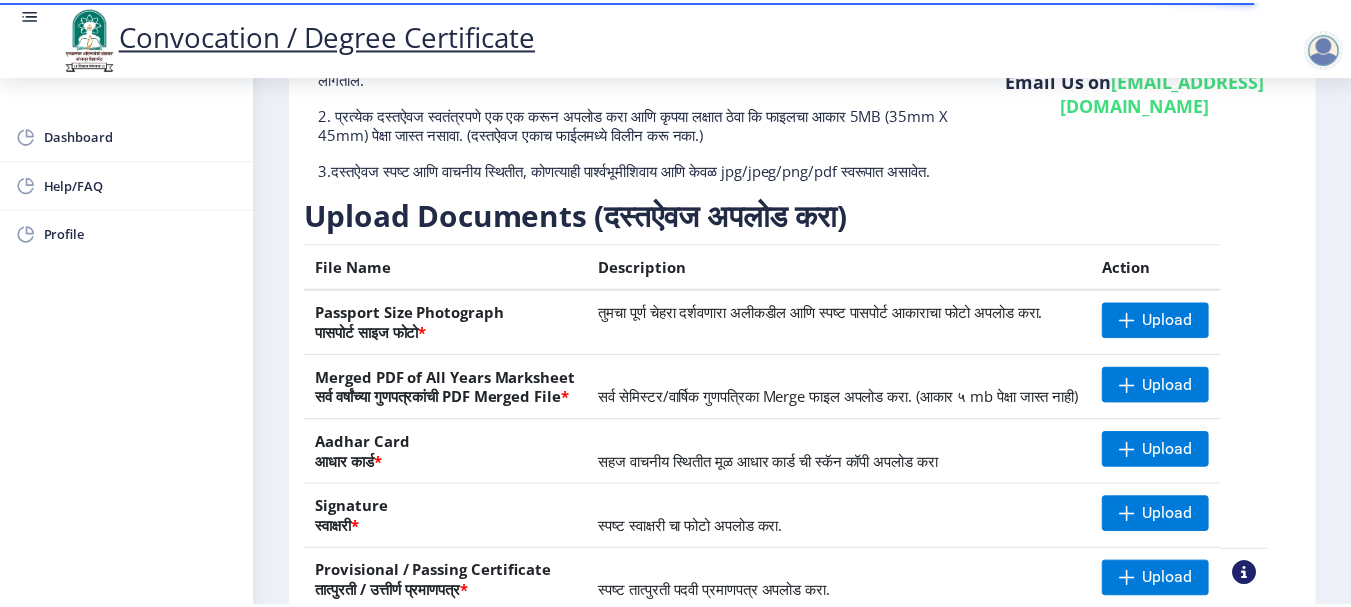 scroll, scrollTop: 200, scrollLeft: 0, axis: vertical 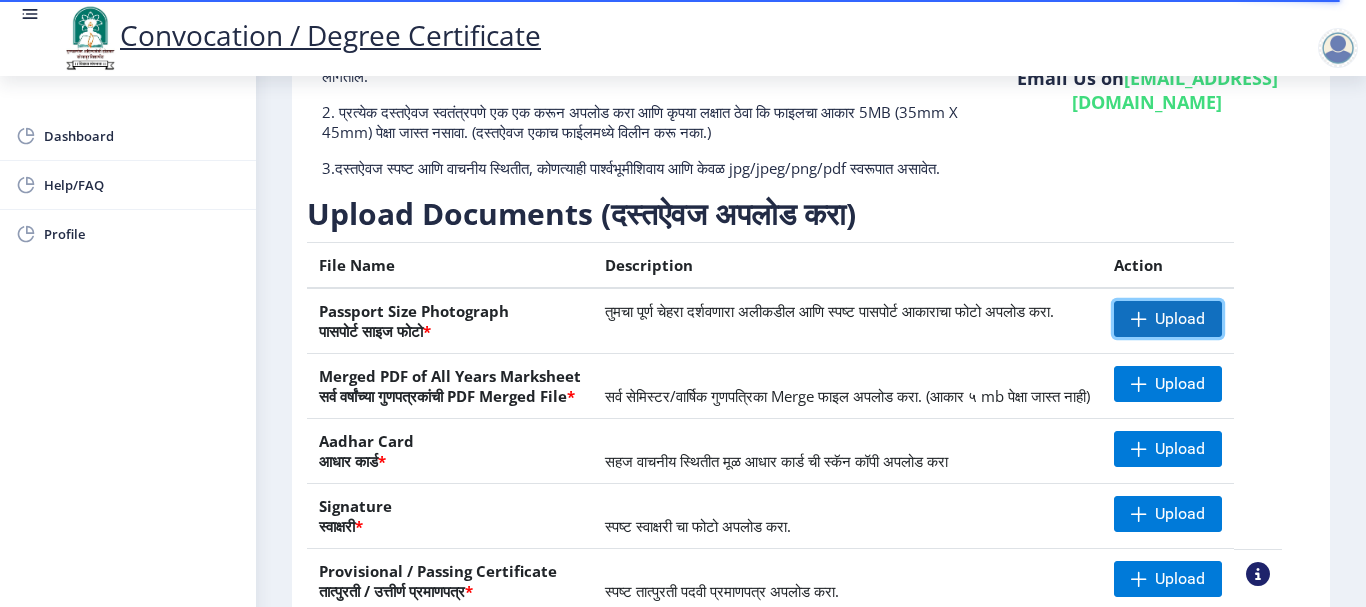 click on "Upload" 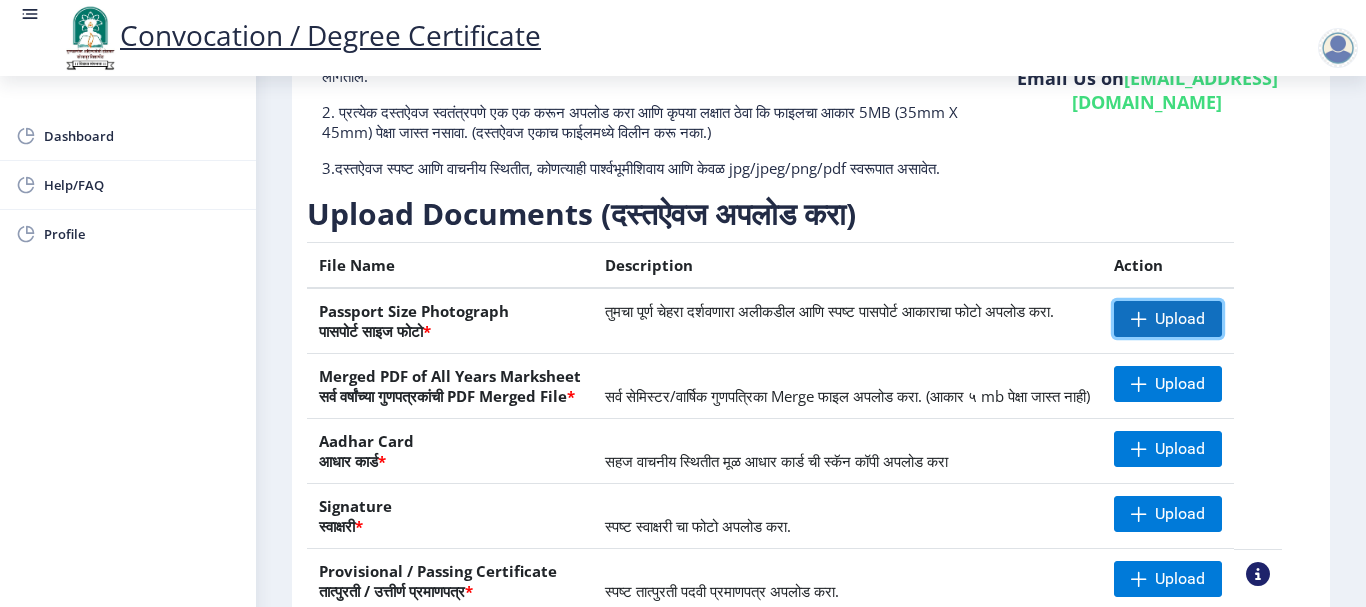 click on "Upload" 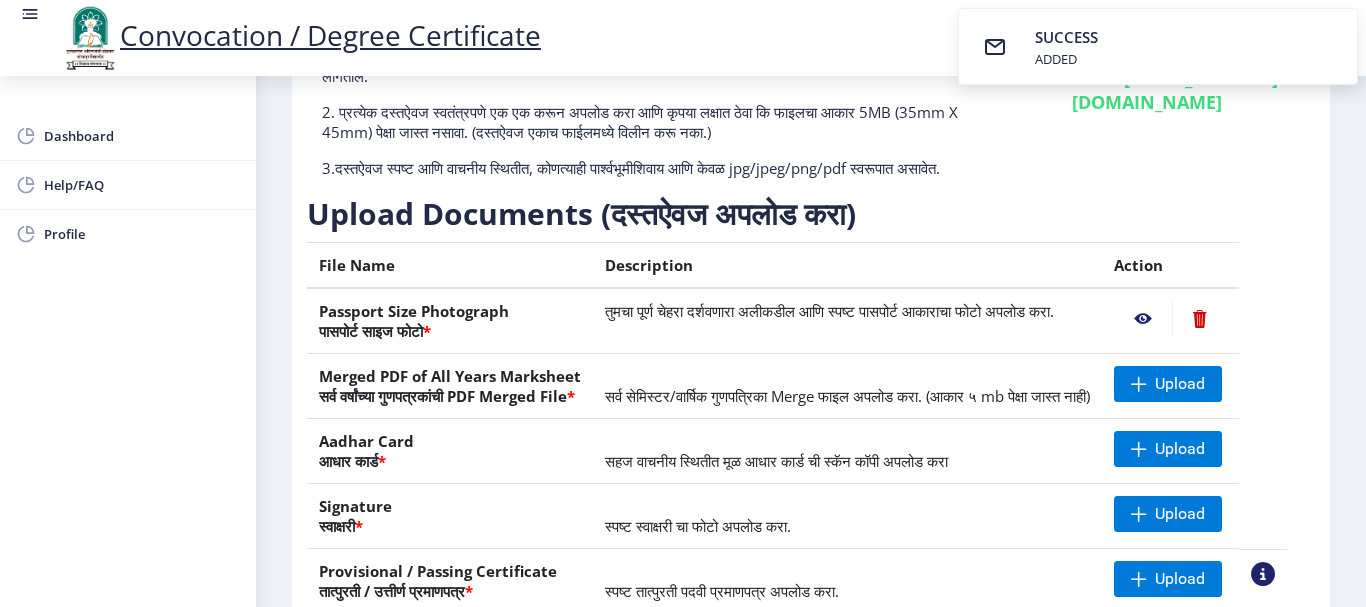 click 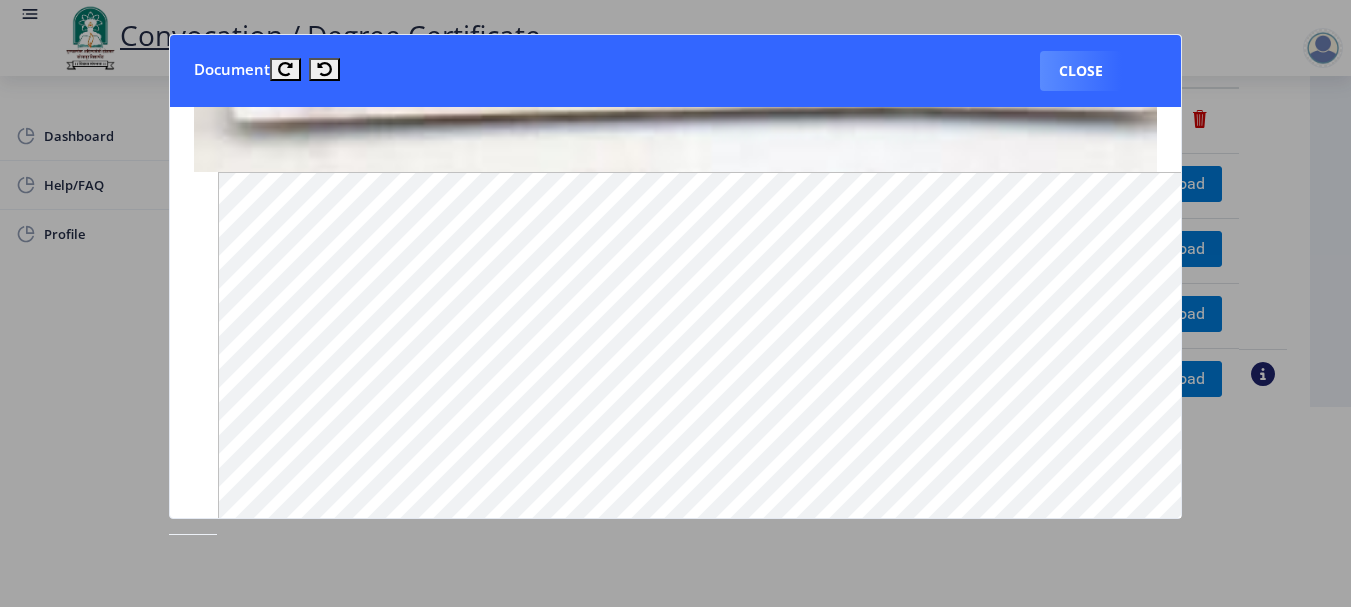 scroll, scrollTop: 1178, scrollLeft: 0, axis: vertical 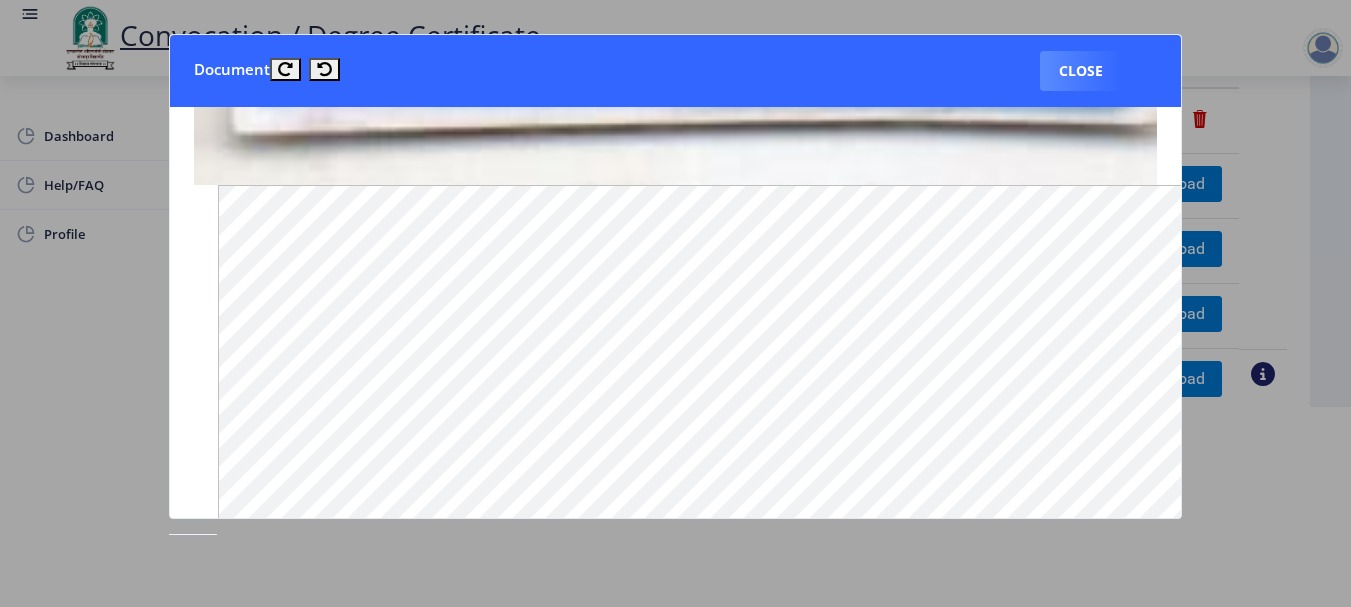 click 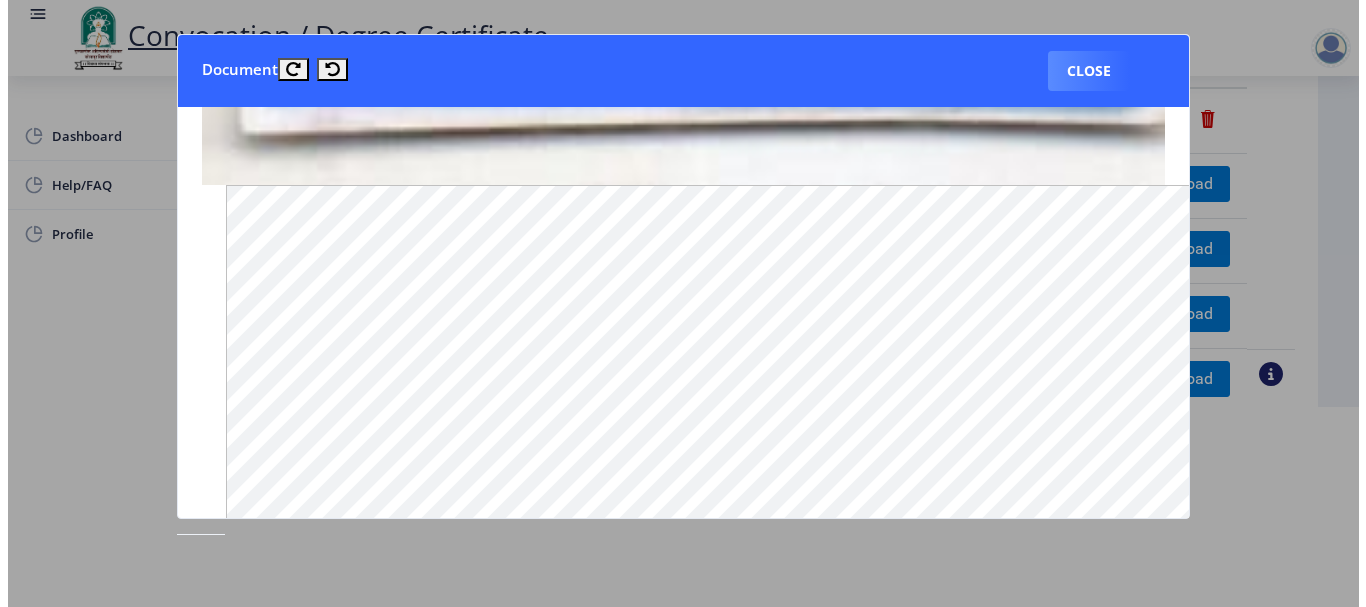 scroll, scrollTop: 200, scrollLeft: 0, axis: vertical 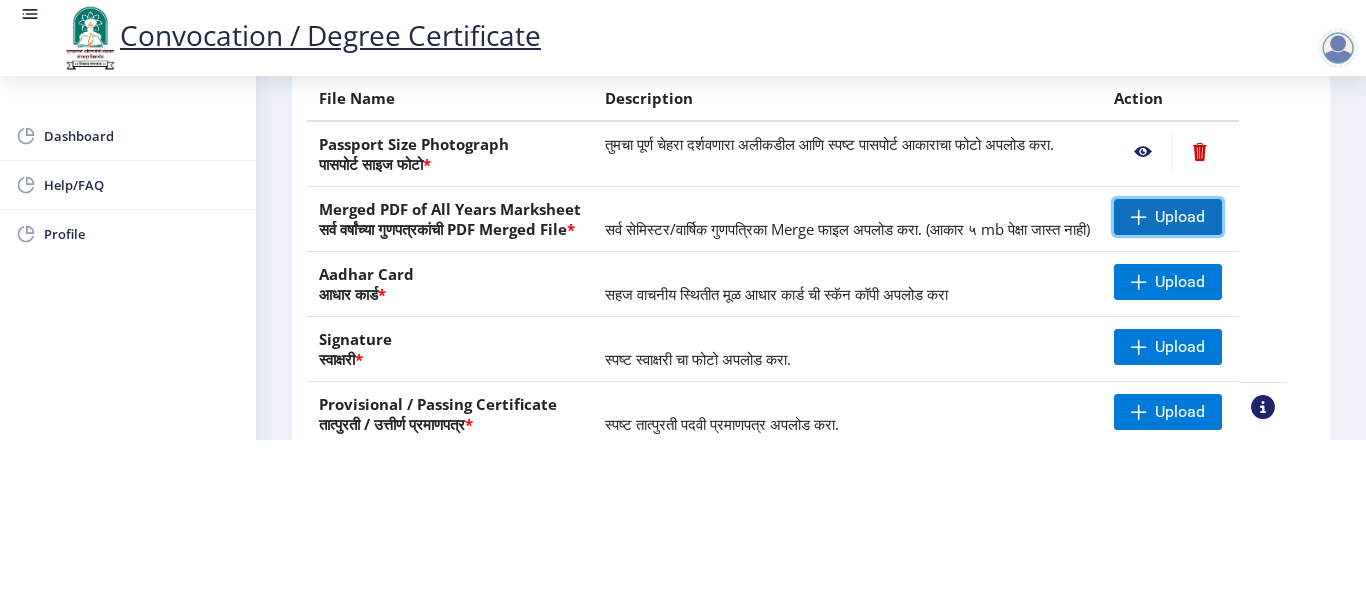 click on "Upload" 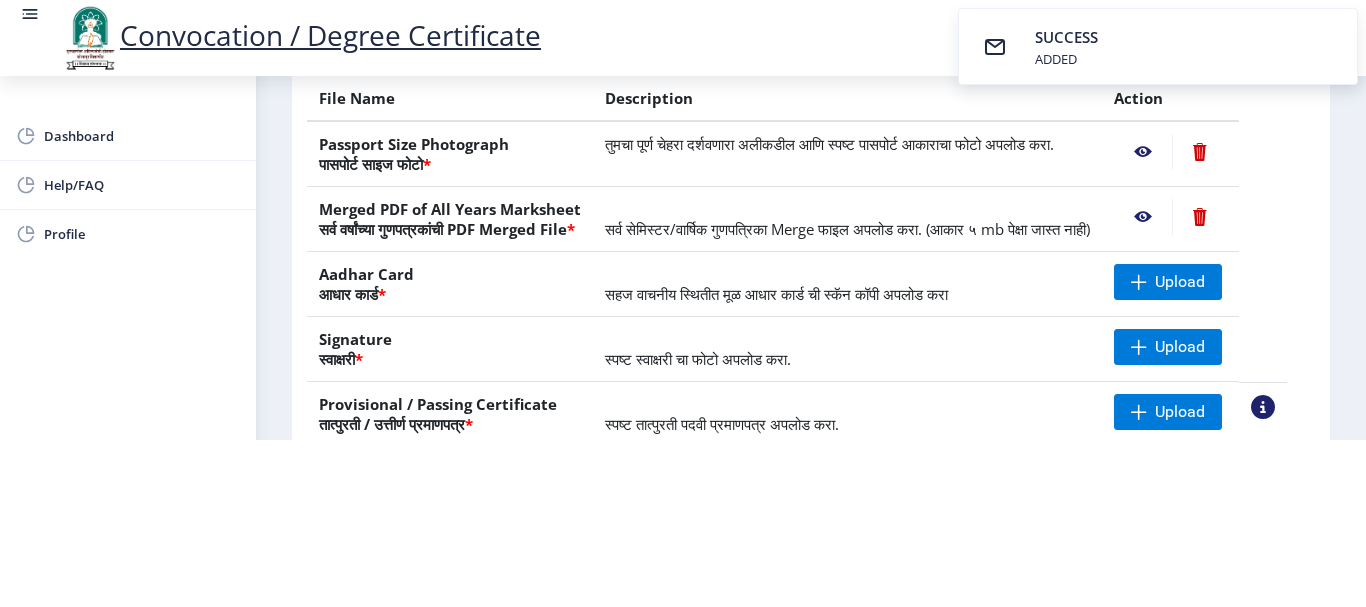 click 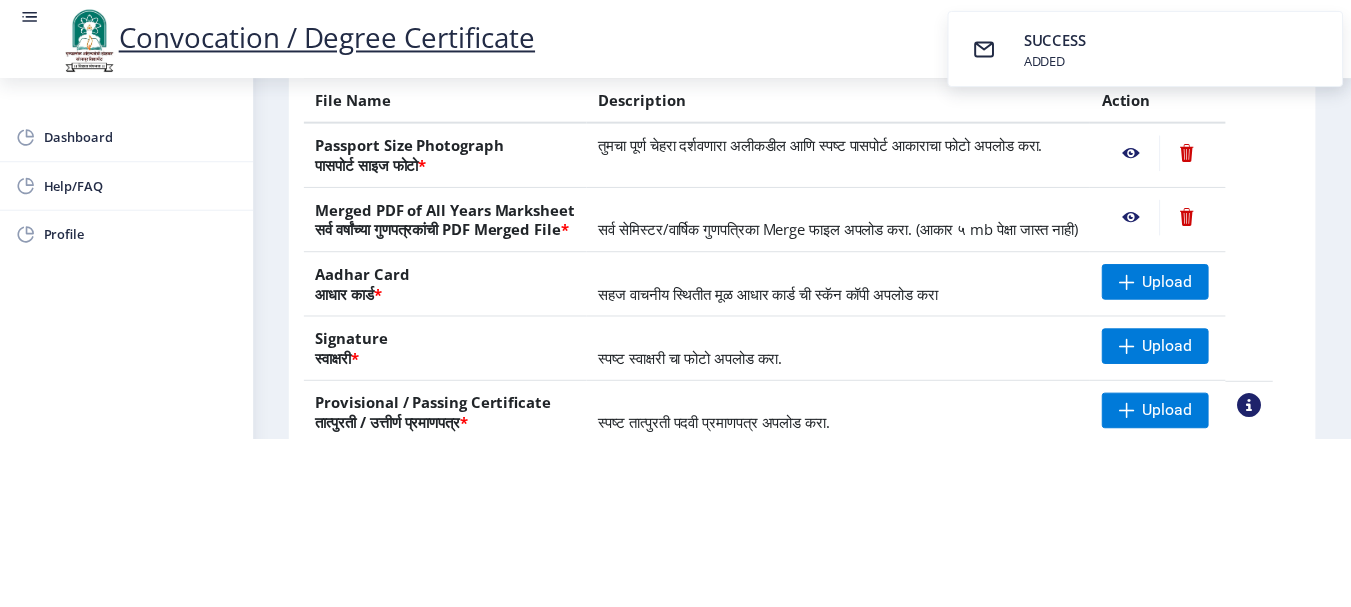 scroll, scrollTop: 0, scrollLeft: 0, axis: both 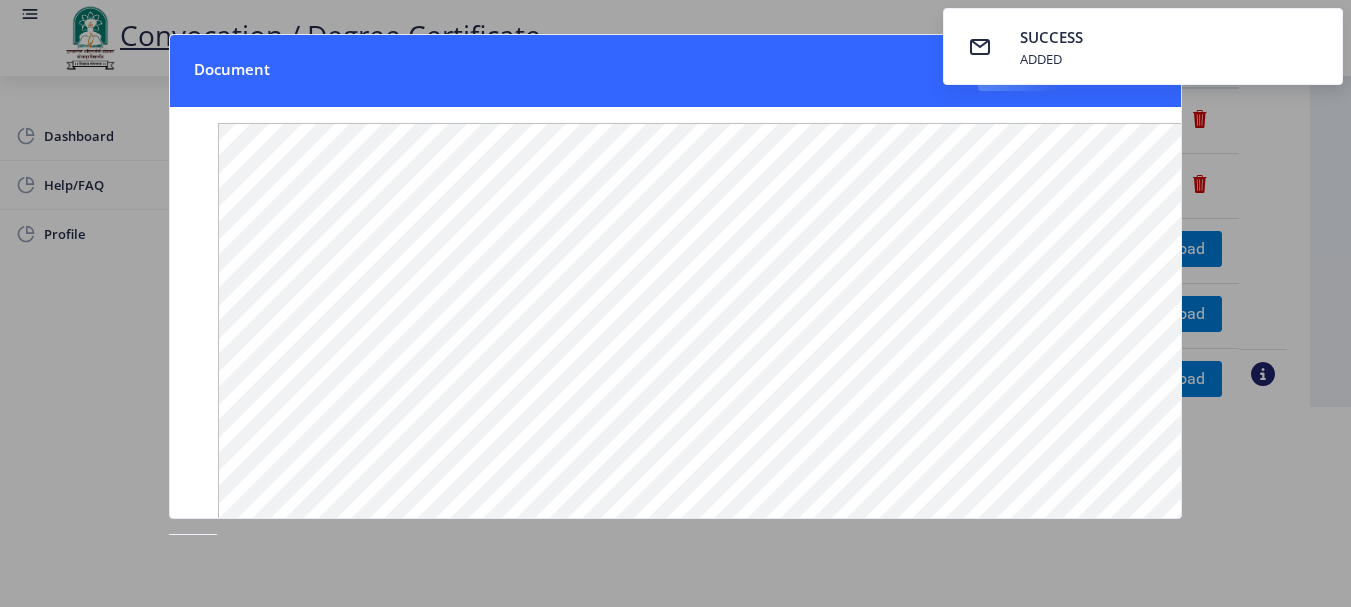 click 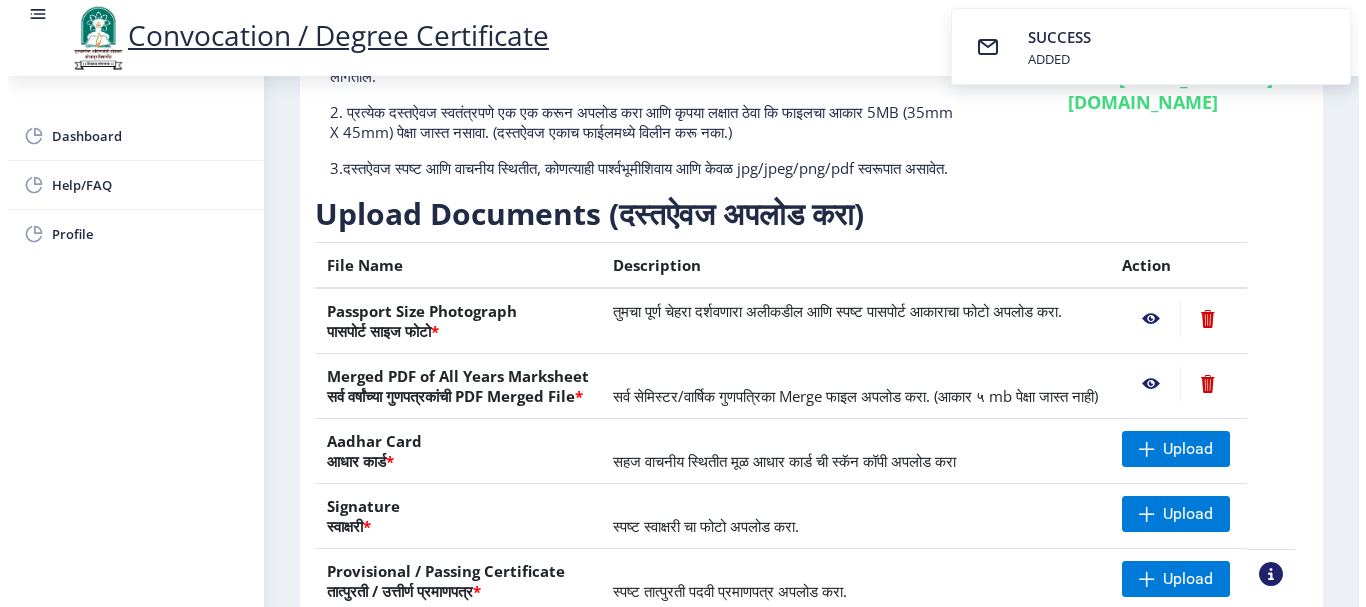 scroll, scrollTop: 200, scrollLeft: 0, axis: vertical 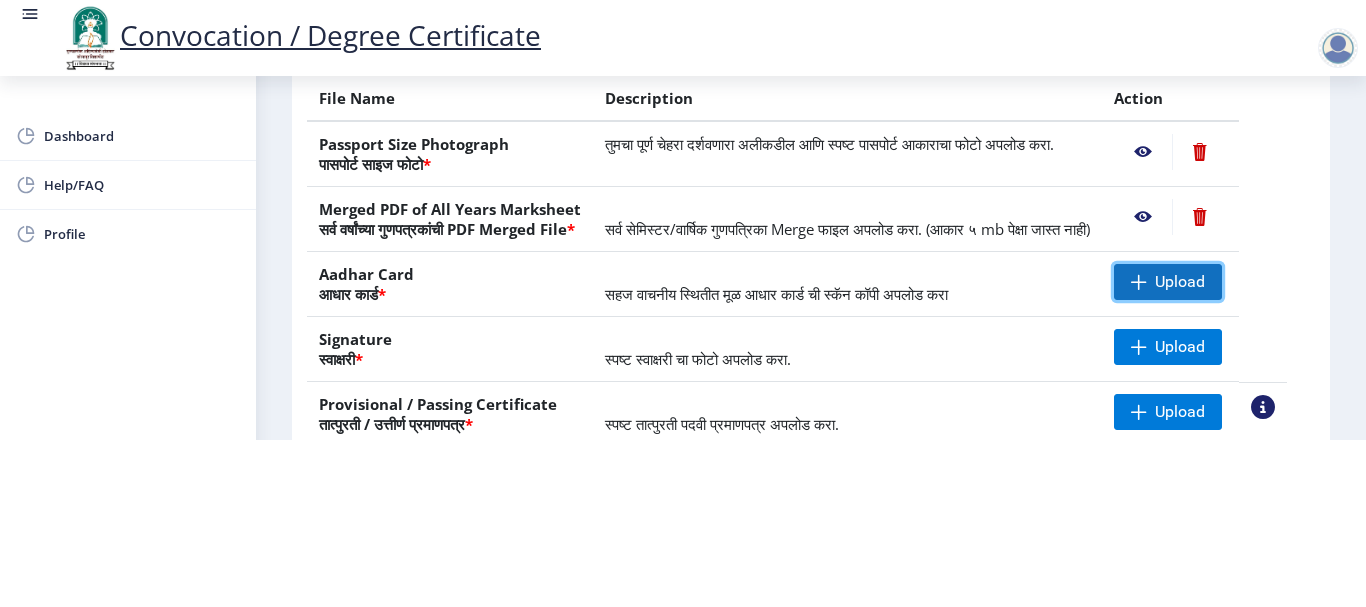 click on "Upload" 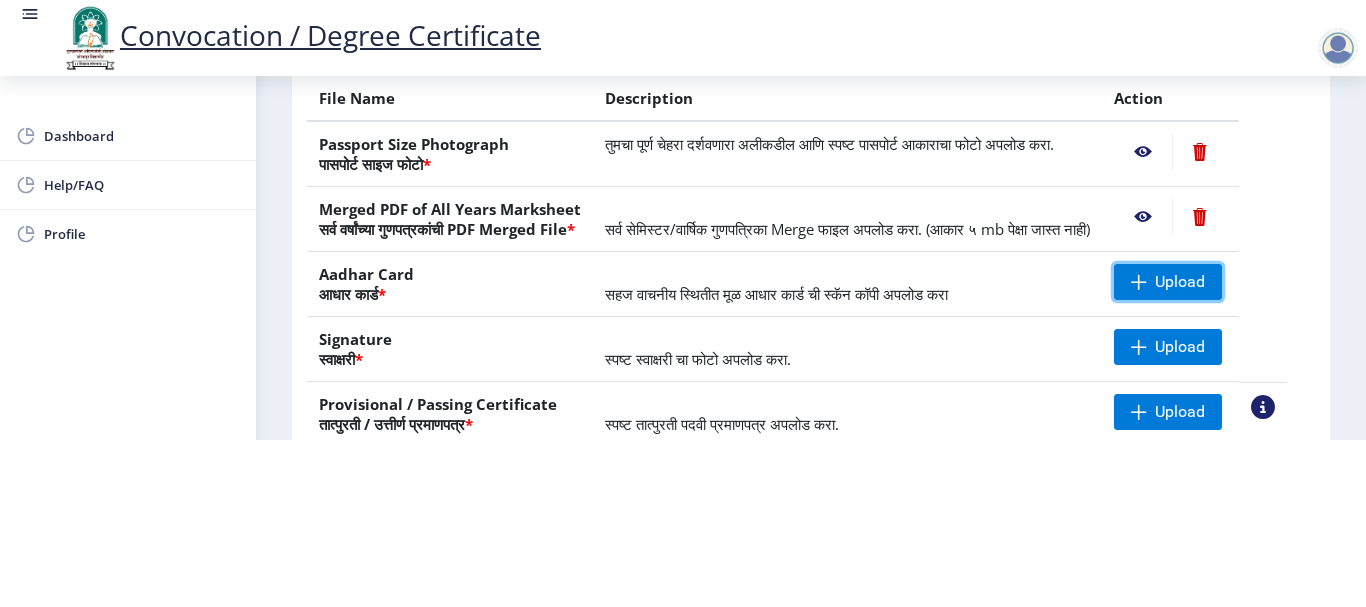 scroll, scrollTop: 400, scrollLeft: 0, axis: vertical 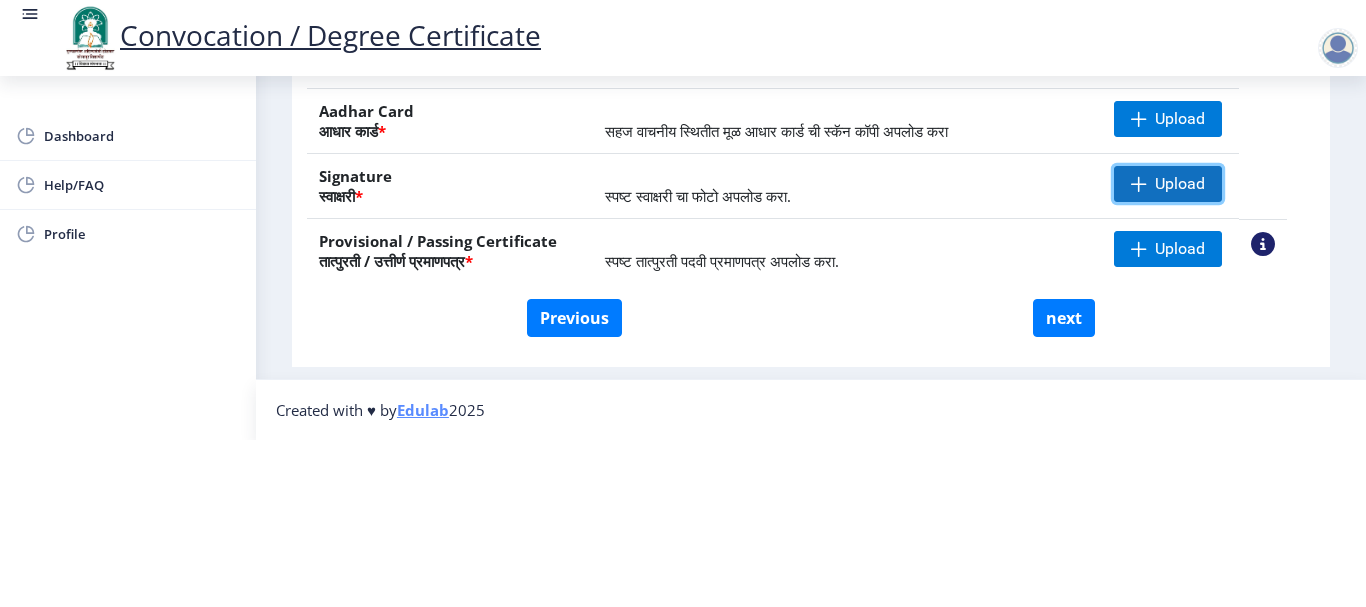click on "Upload" 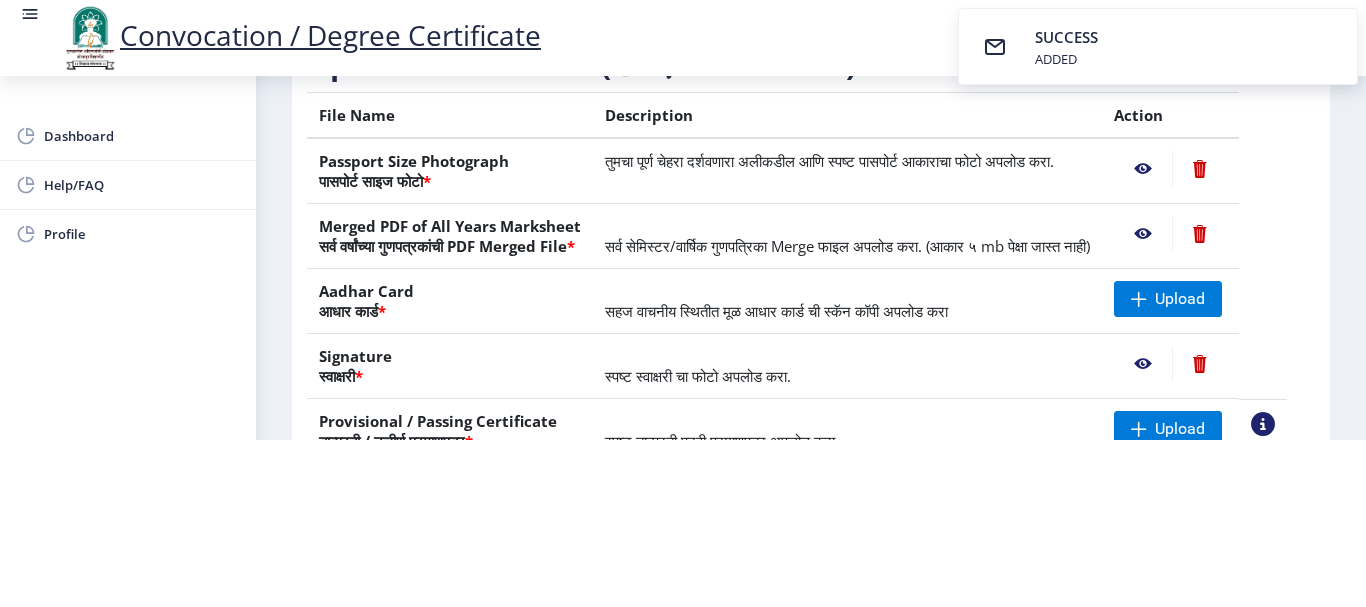 scroll, scrollTop: 200, scrollLeft: 0, axis: vertical 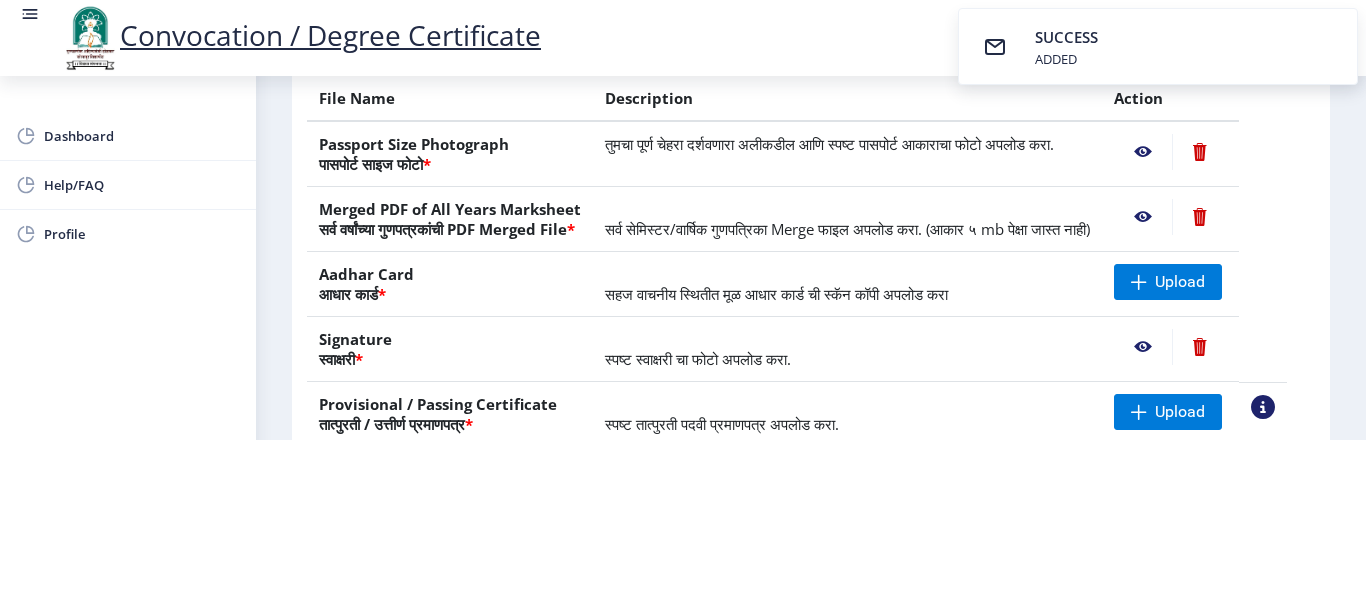 click 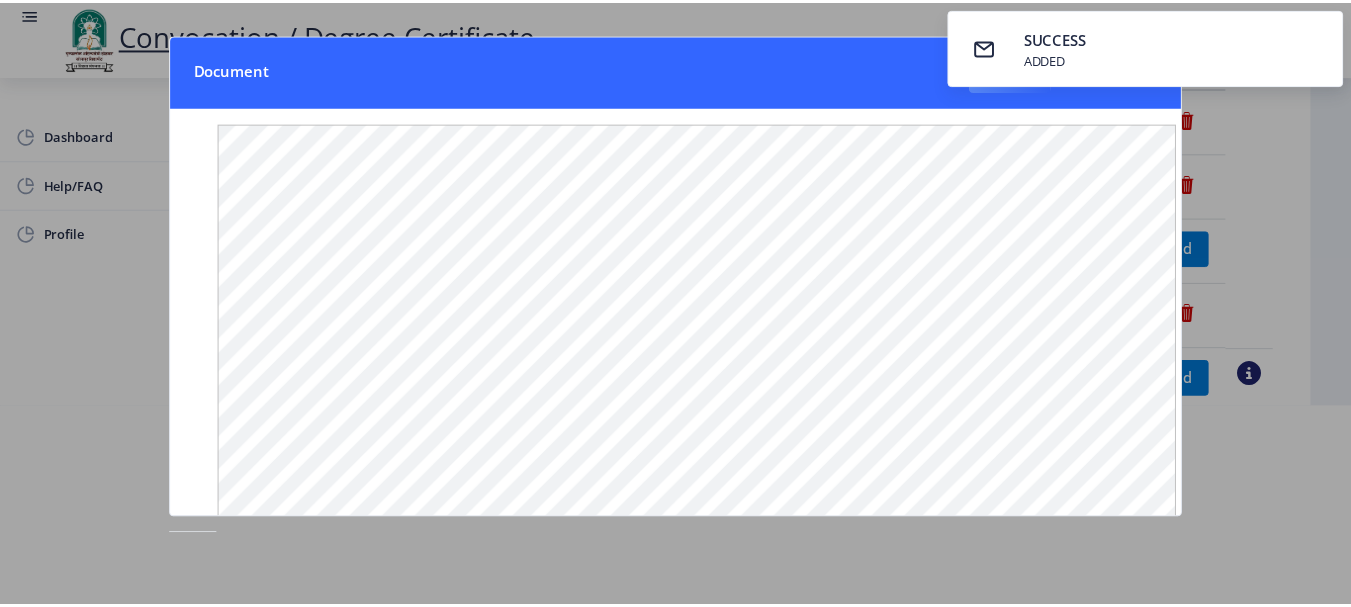 scroll, scrollTop: 0, scrollLeft: 0, axis: both 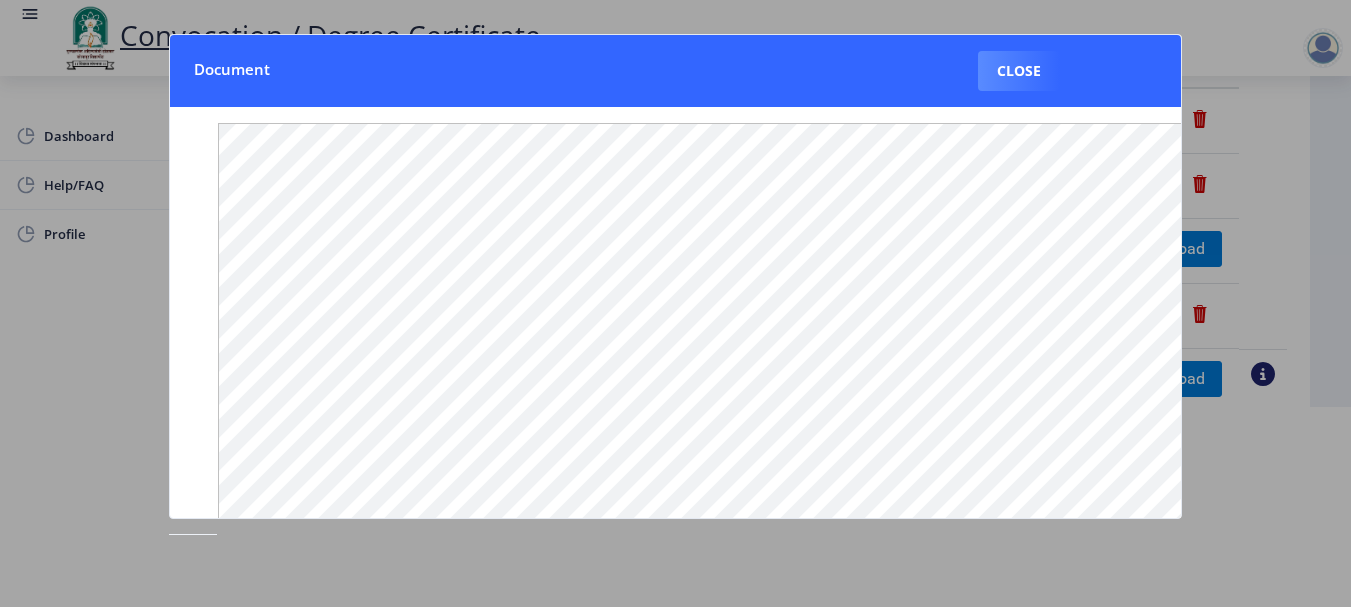 drag, startPoint x: 1321, startPoint y: 119, endPoint x: 1310, endPoint y: 125, distance: 12.529964 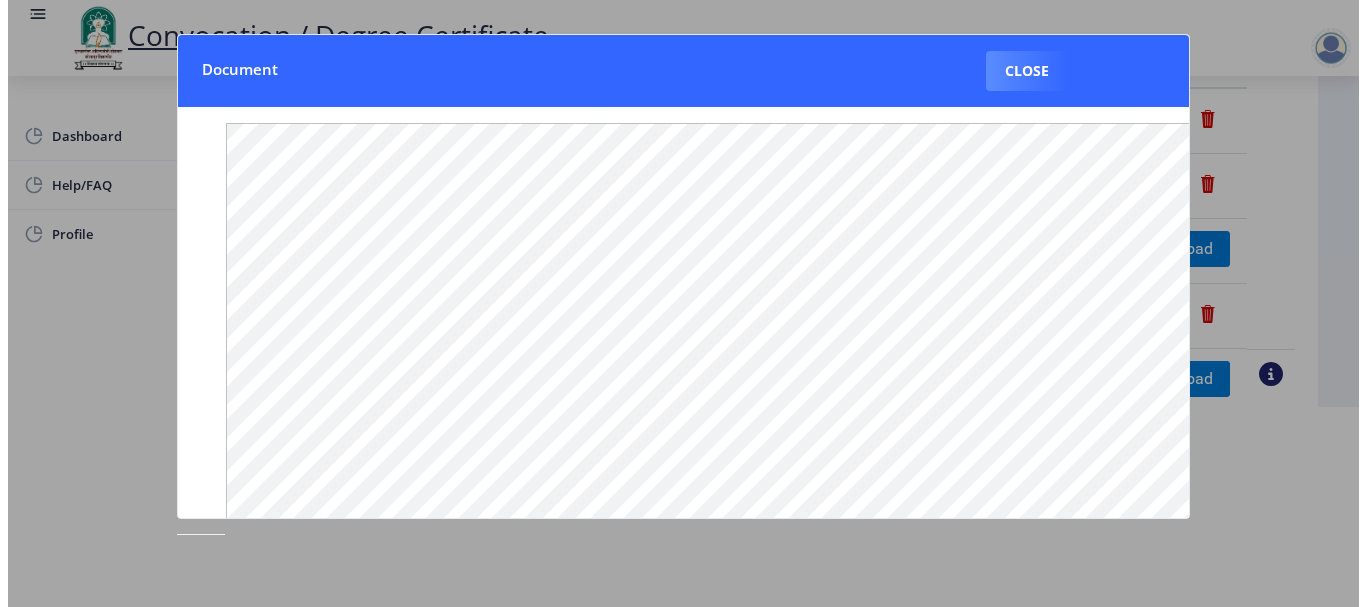 scroll, scrollTop: 200, scrollLeft: 0, axis: vertical 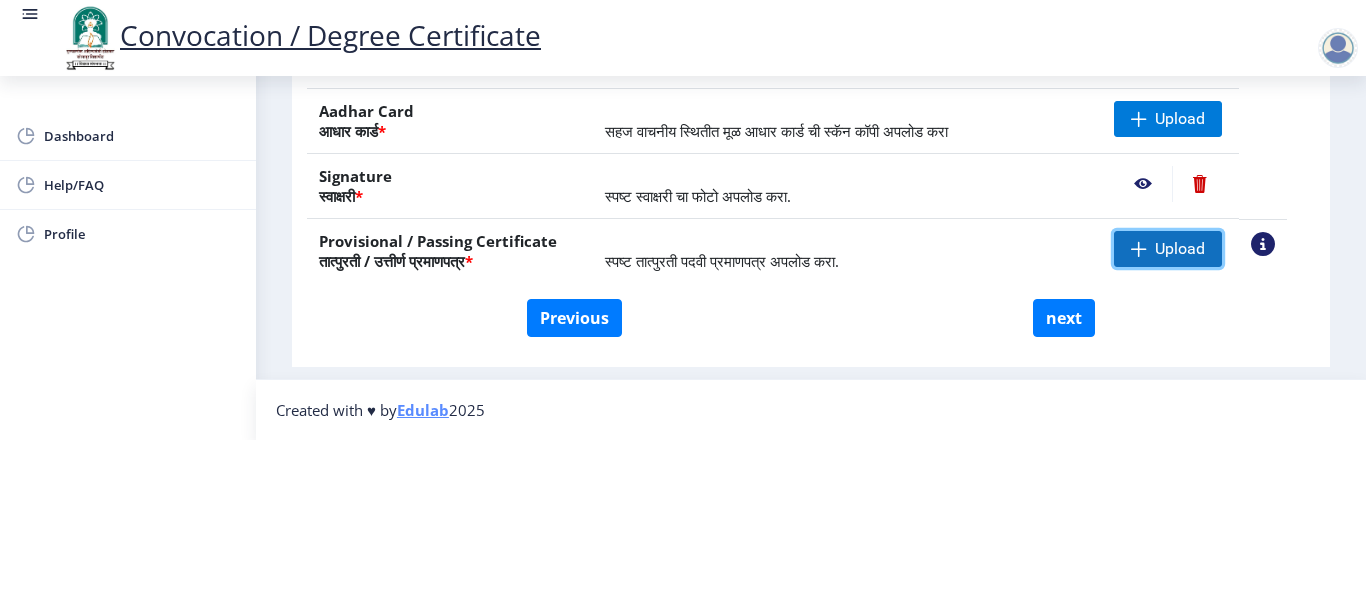 click on "Upload" 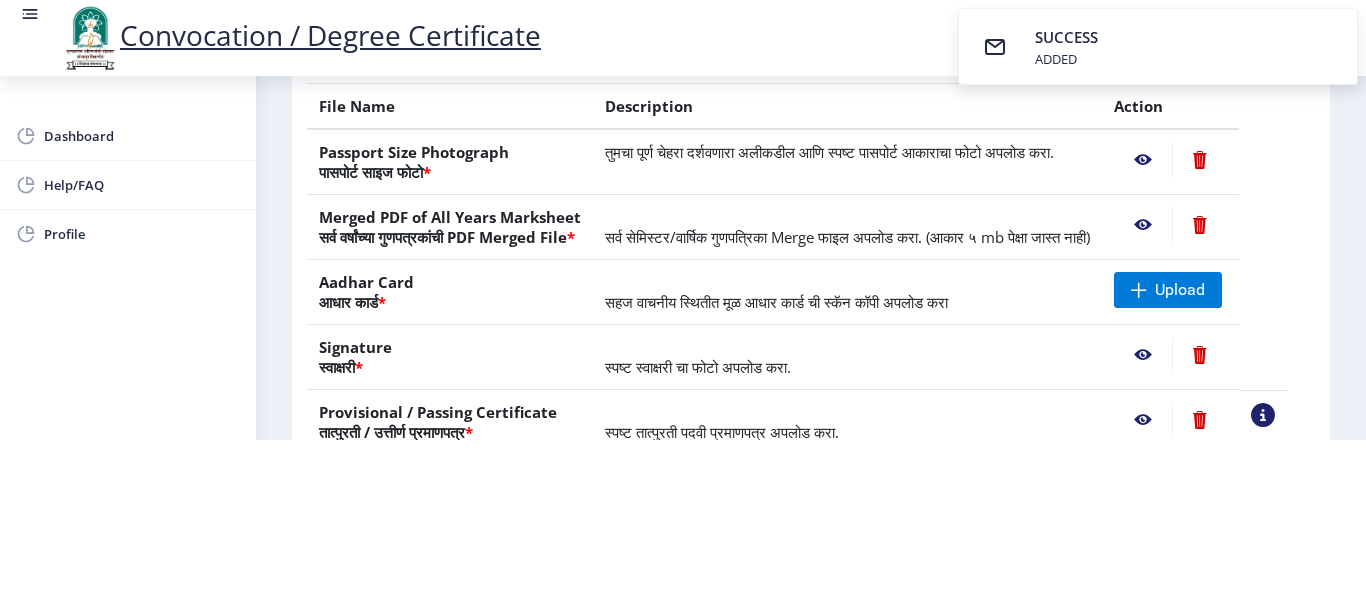 scroll, scrollTop: 200, scrollLeft: 0, axis: vertical 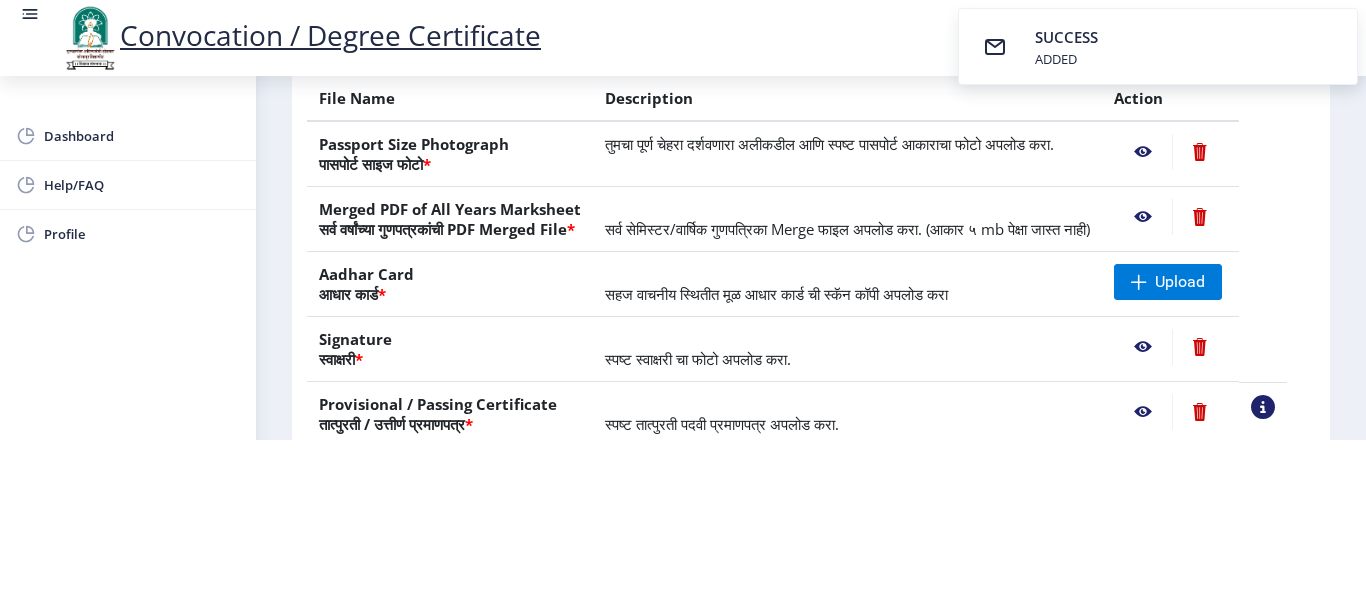 click on "SUCCESS  ADDED" at bounding box center [1158, 46] 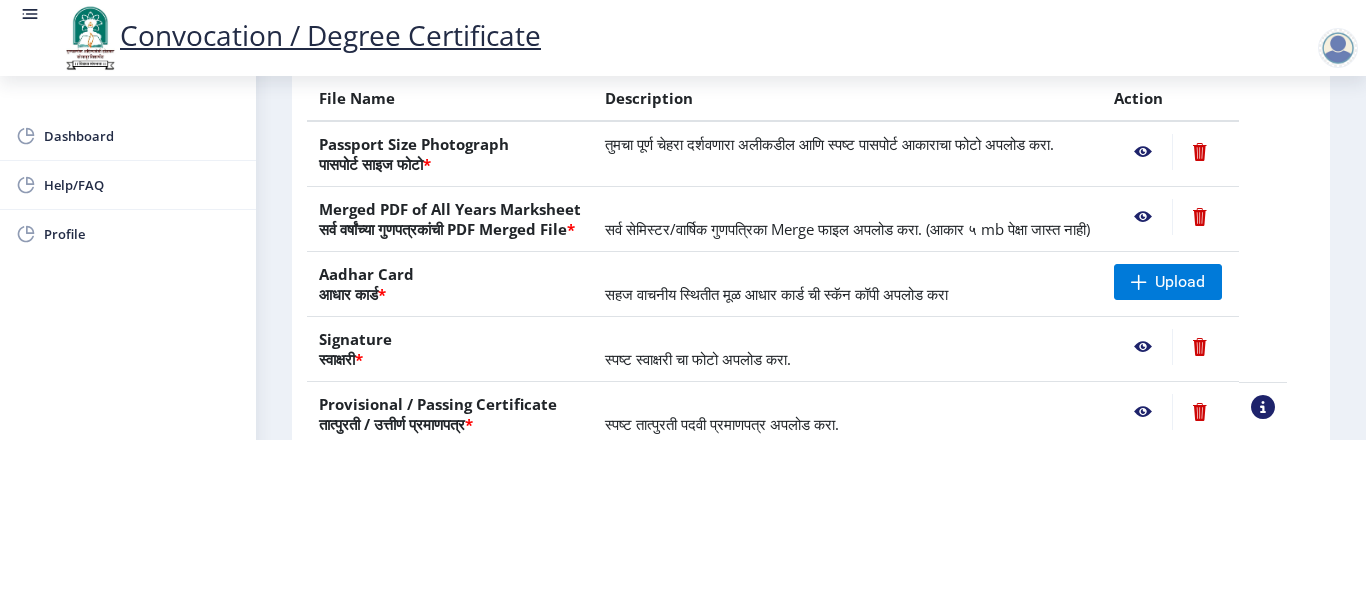 click on "SUCCESS  ADDED" at bounding box center [1606, 17] 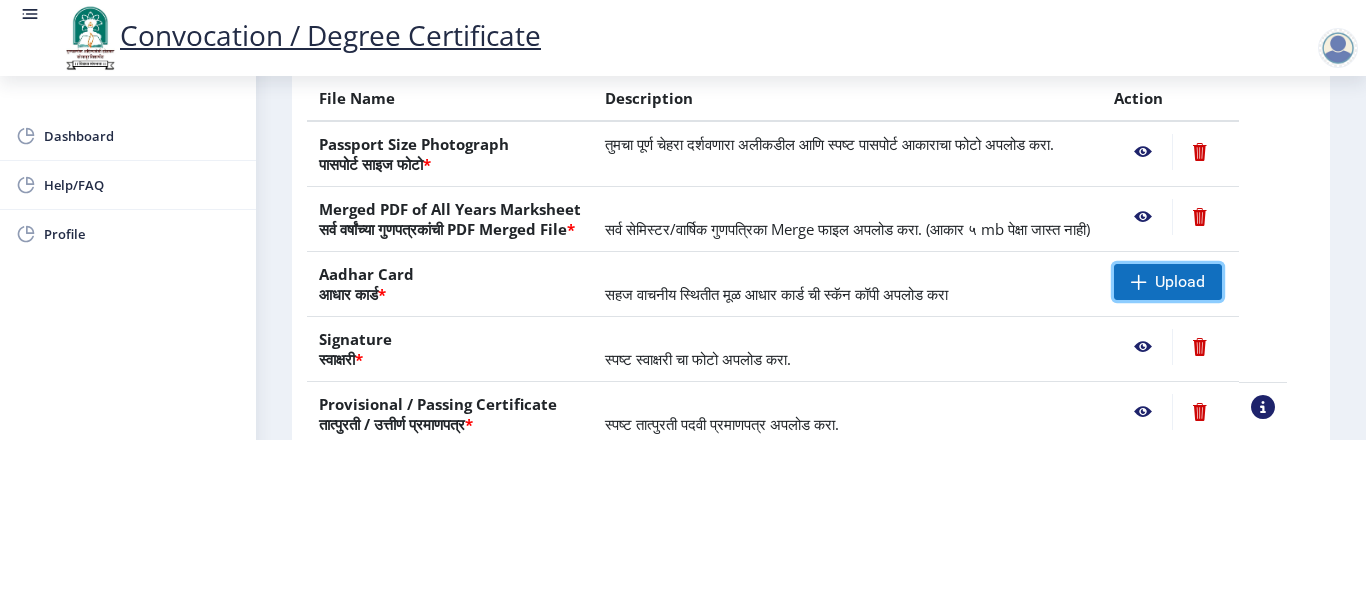 click 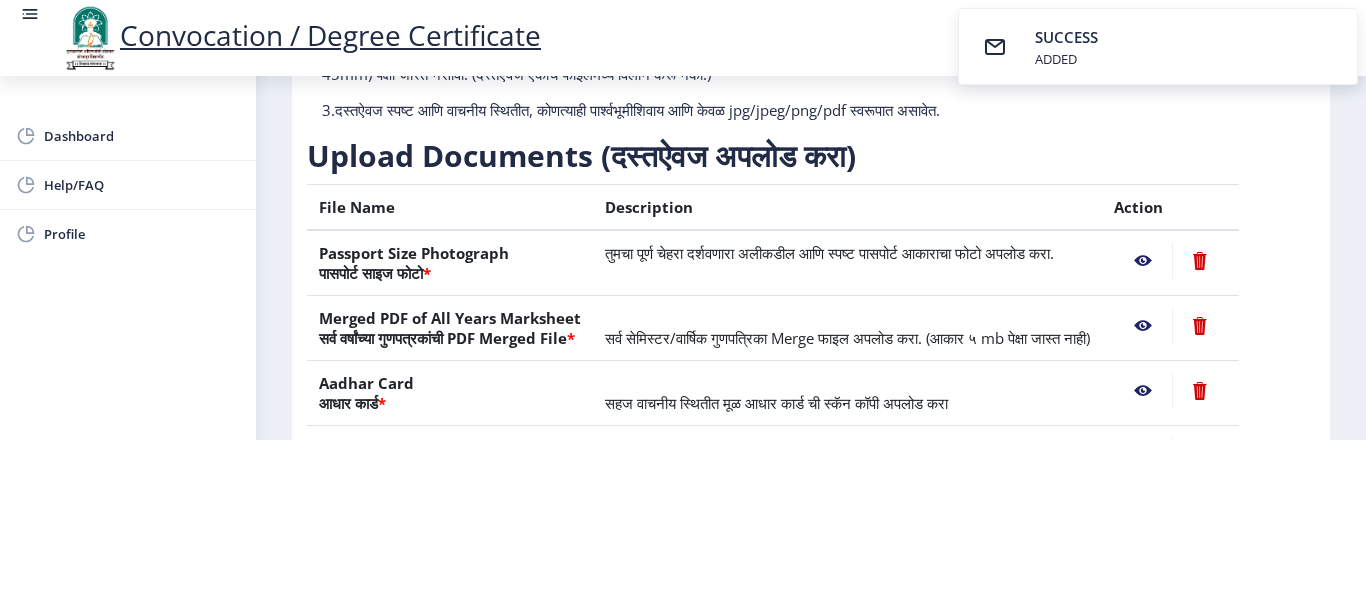 scroll, scrollTop: 0, scrollLeft: 0, axis: both 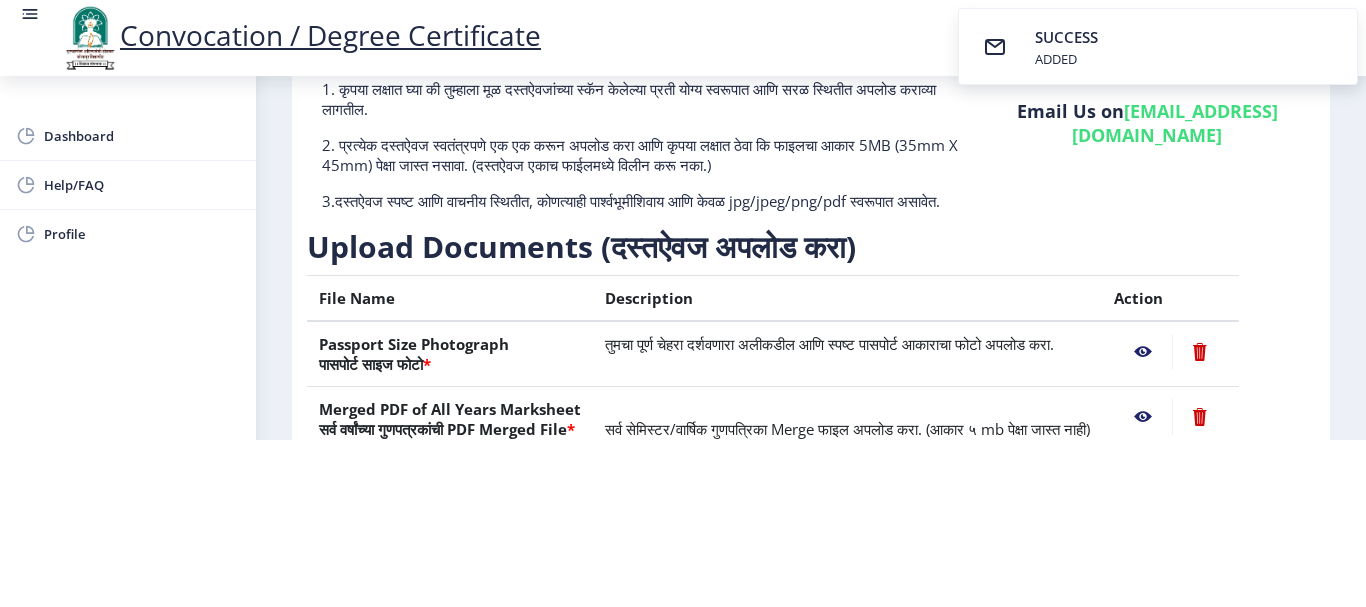 click 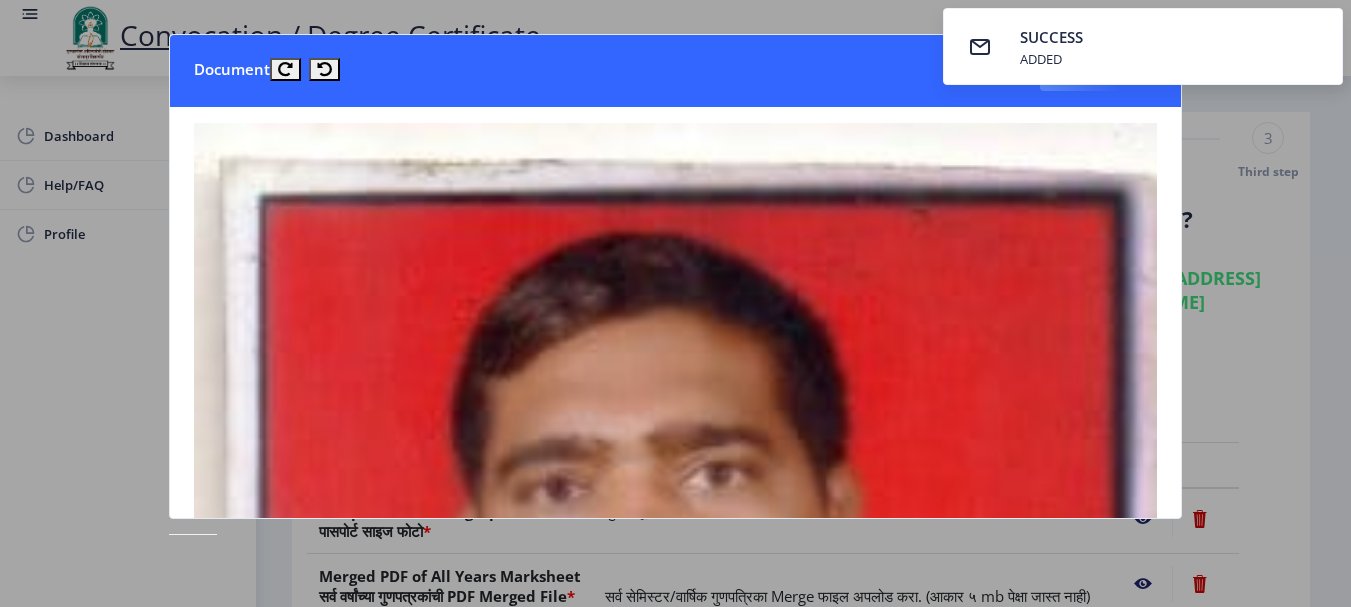 click 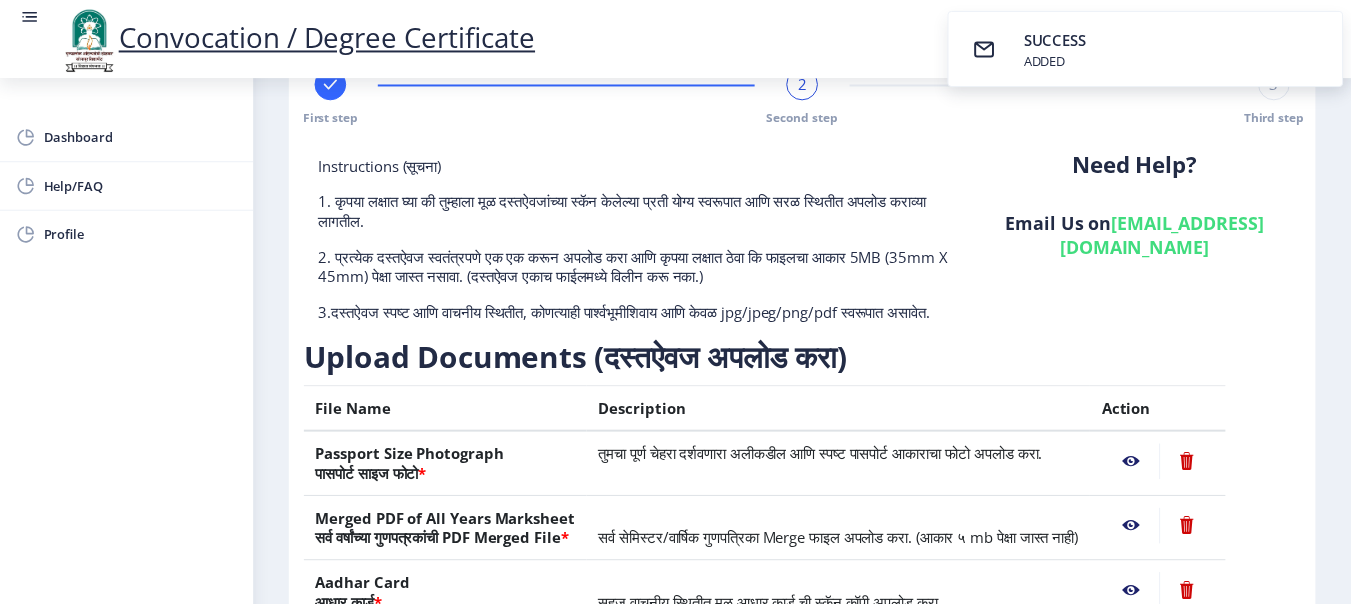 scroll, scrollTop: 100, scrollLeft: 0, axis: vertical 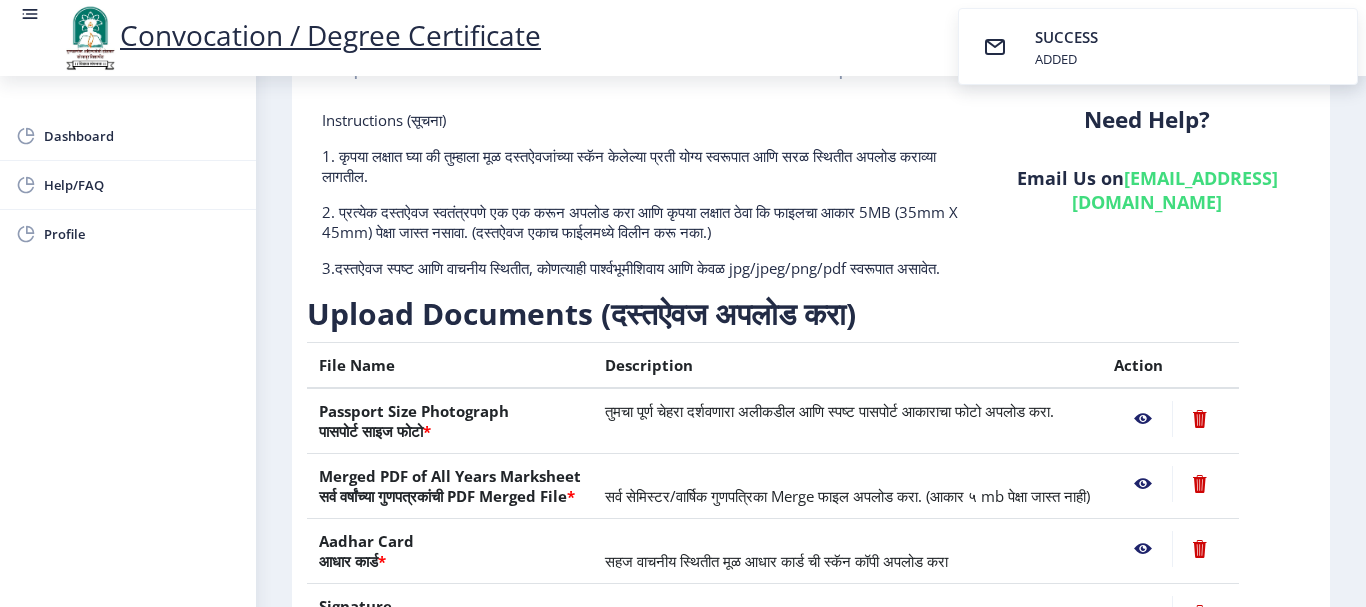 click 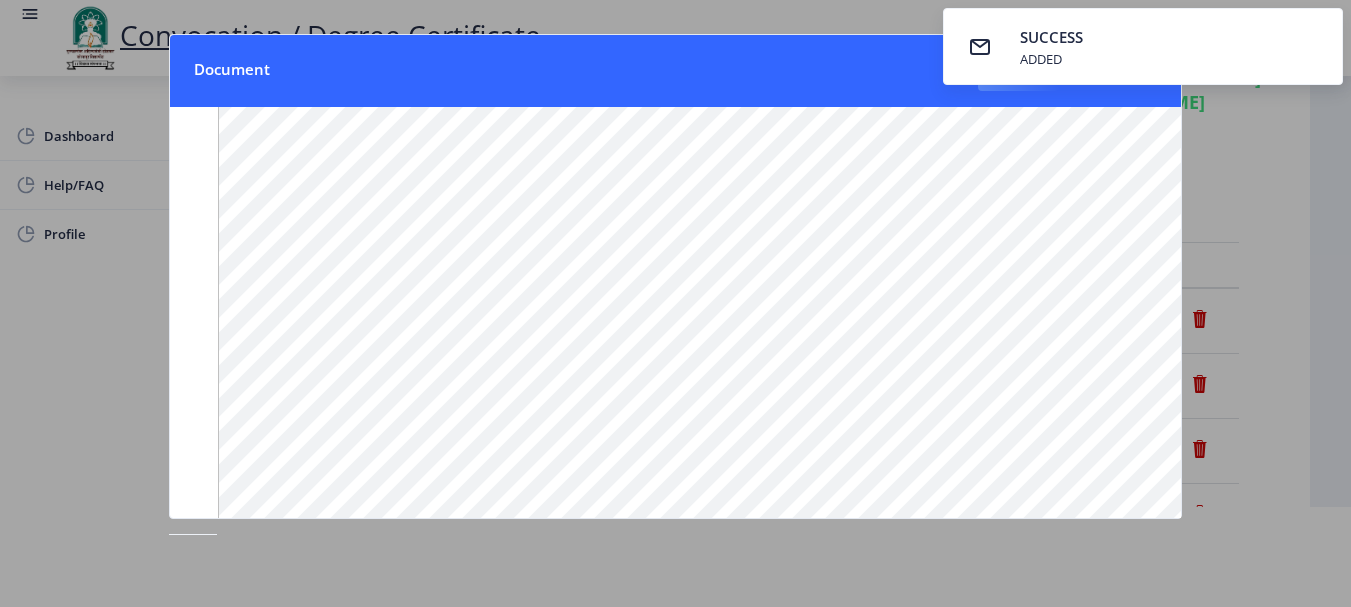 scroll, scrollTop: 100, scrollLeft: 0, axis: vertical 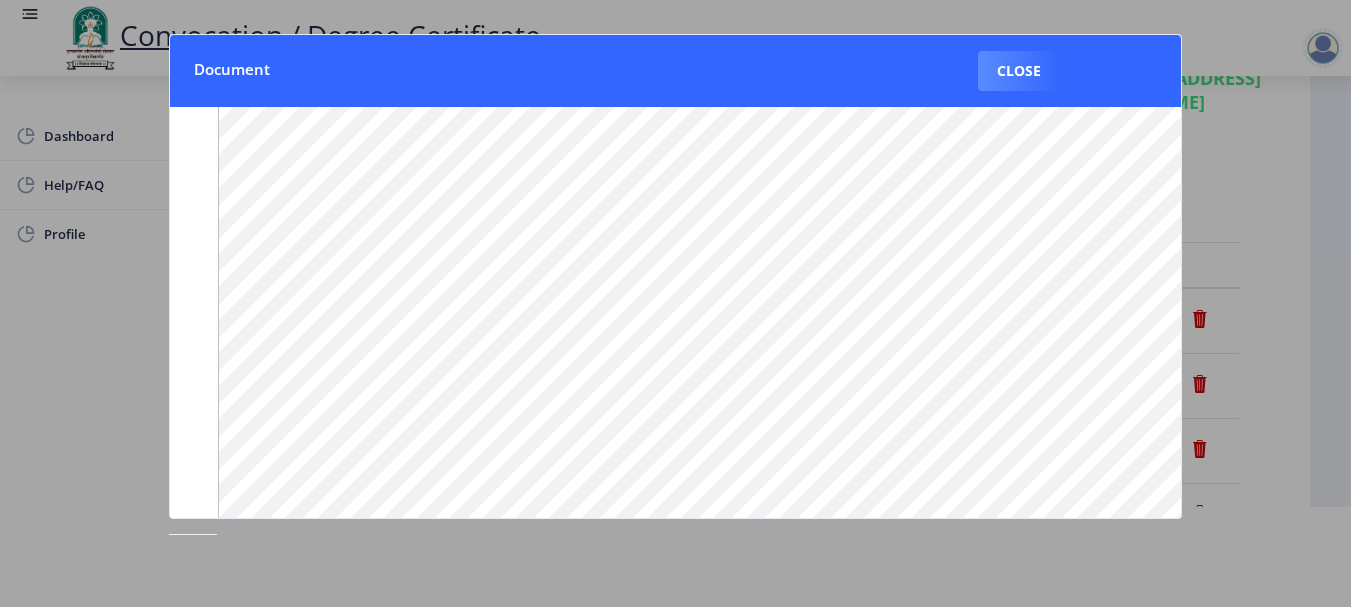drag, startPoint x: 1297, startPoint y: 547, endPoint x: 1285, endPoint y: 544, distance: 12.369317 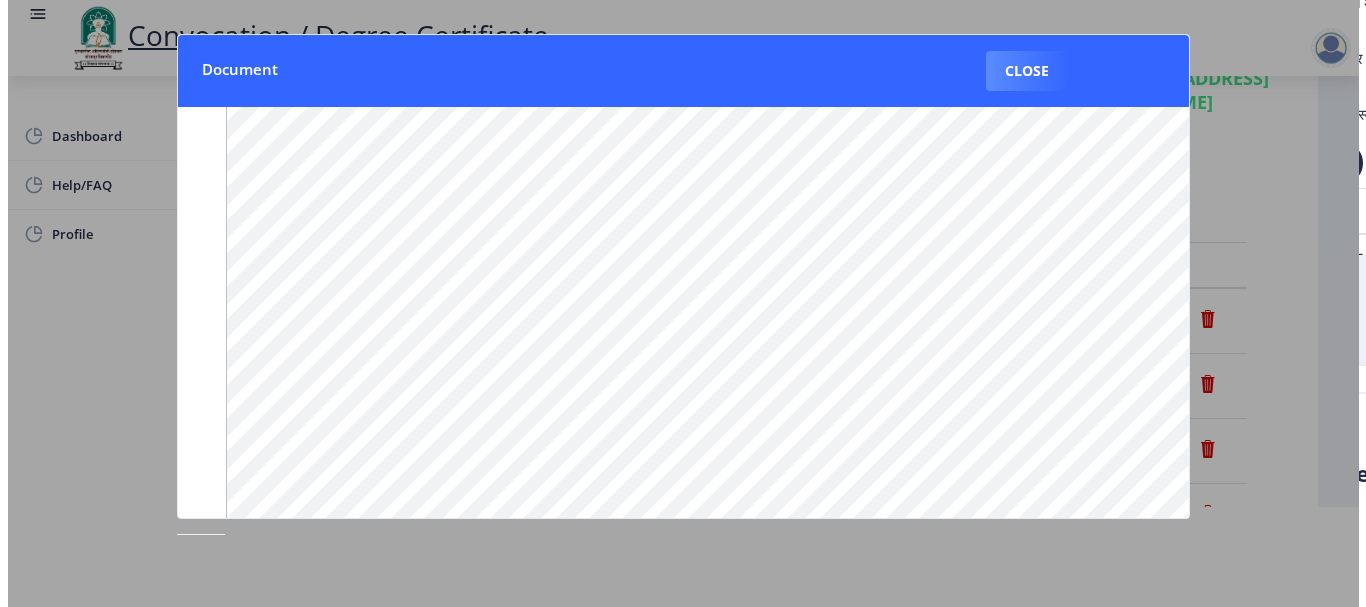 scroll, scrollTop: 100, scrollLeft: 0, axis: vertical 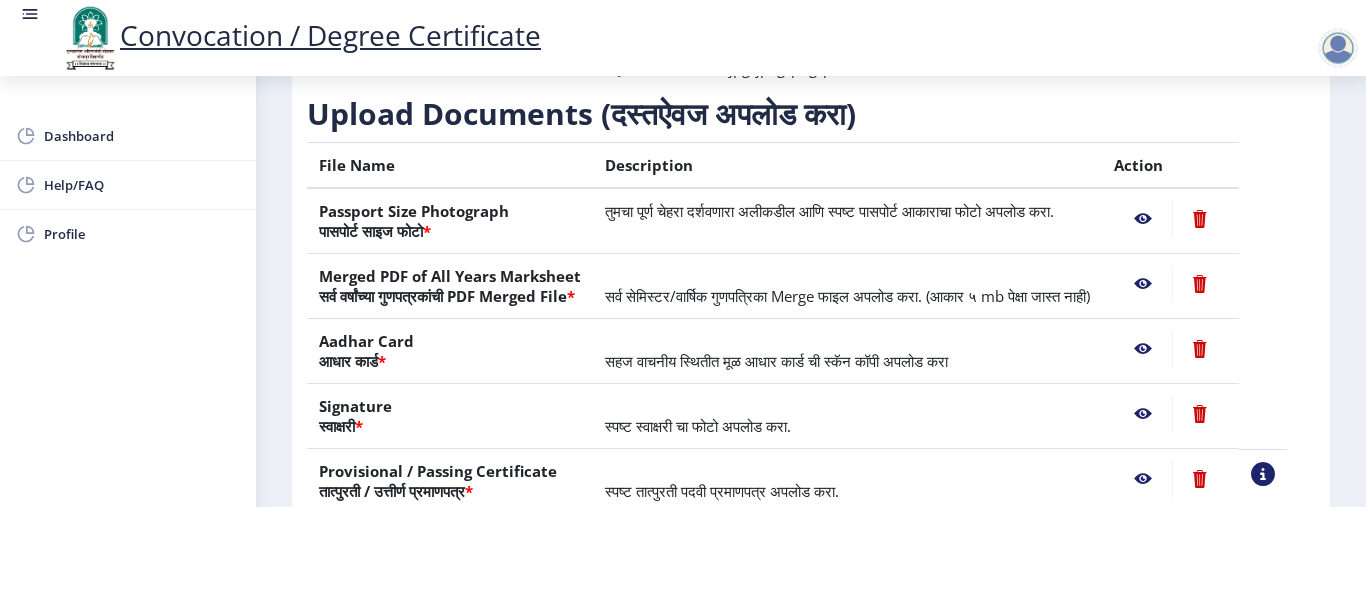 click 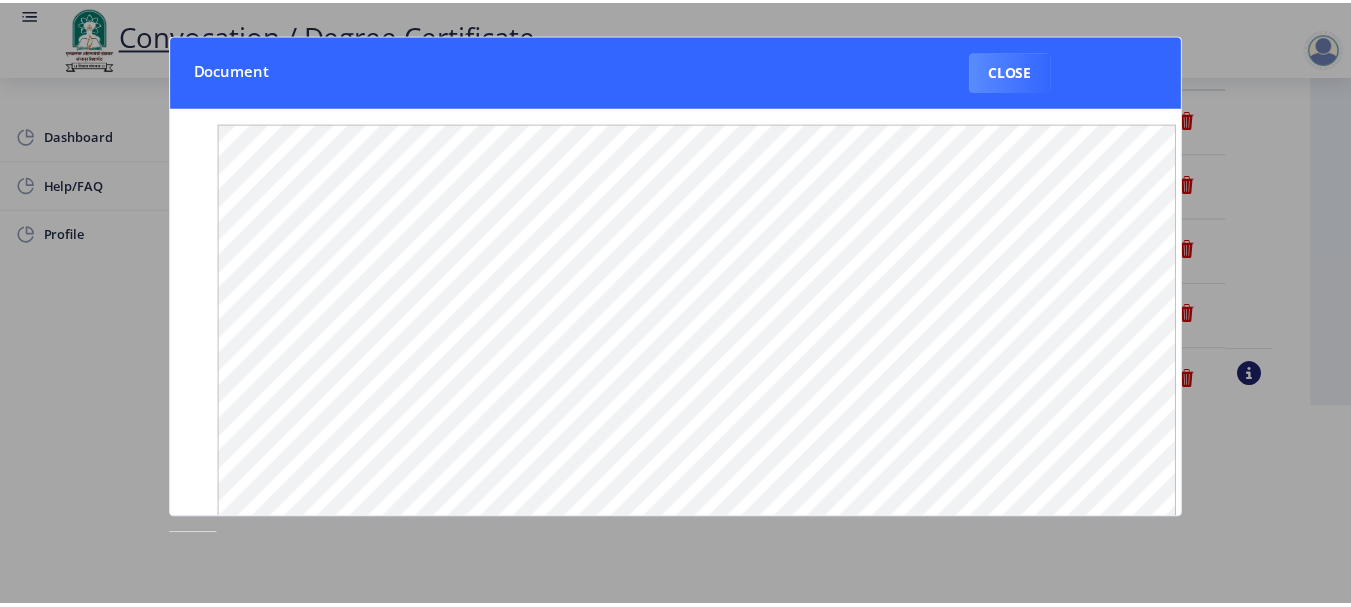 scroll, scrollTop: 0, scrollLeft: 0, axis: both 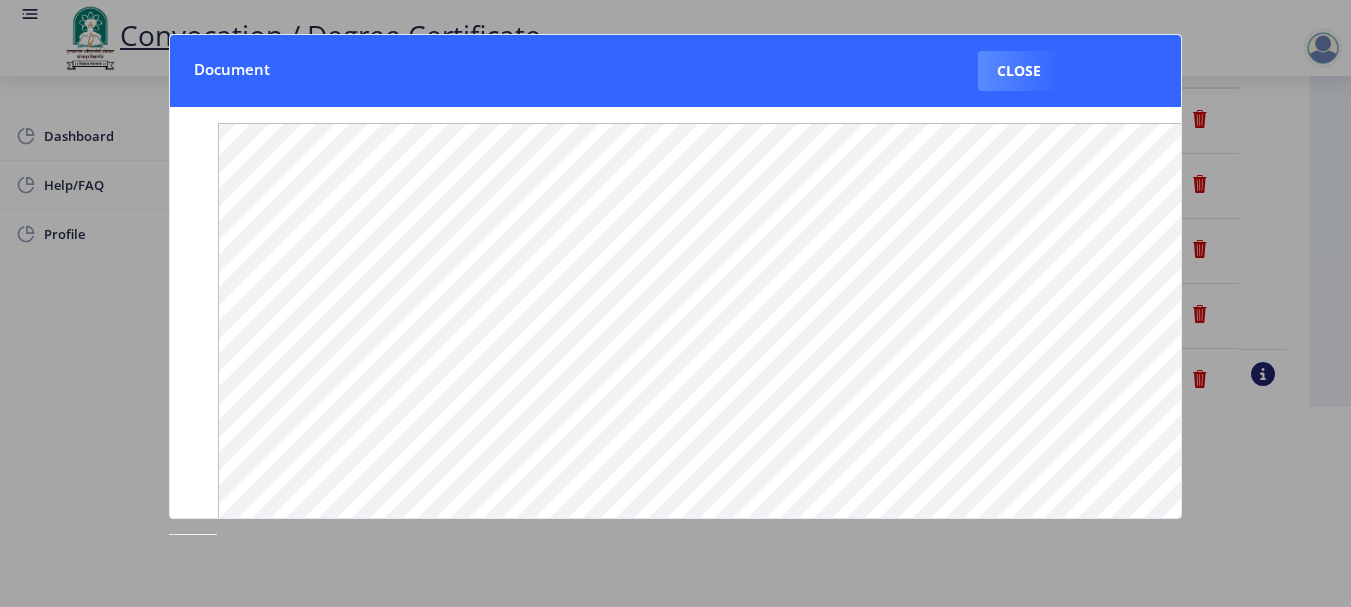 click 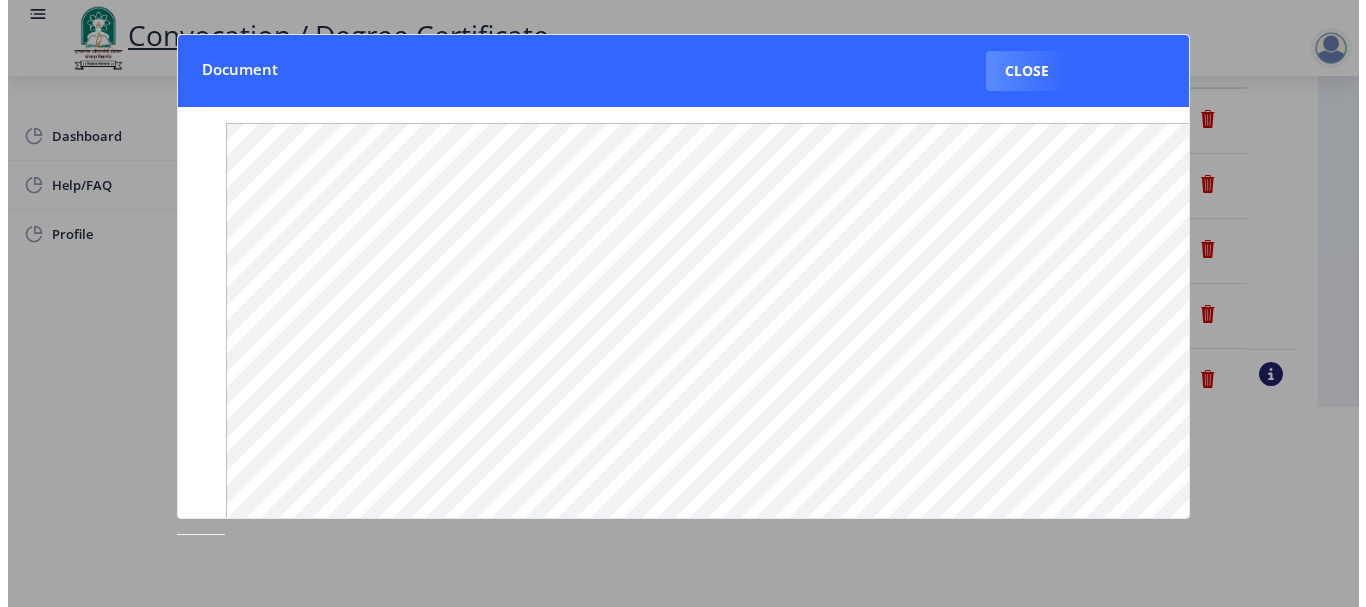 scroll, scrollTop: 200, scrollLeft: 0, axis: vertical 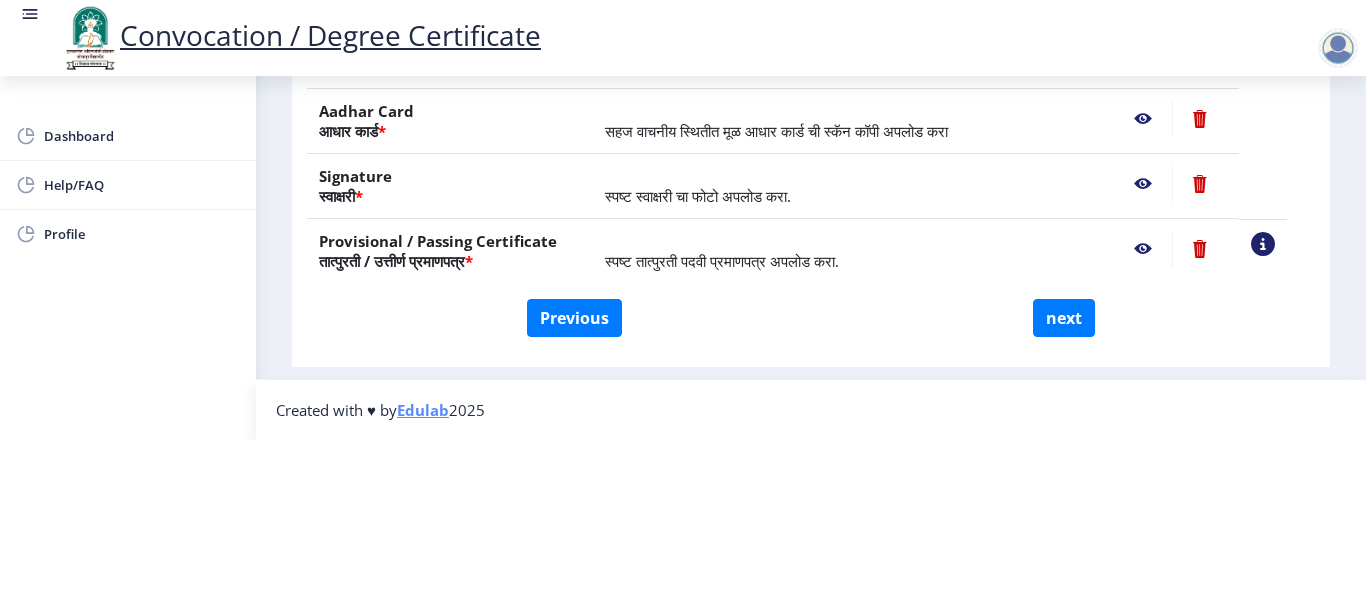 click 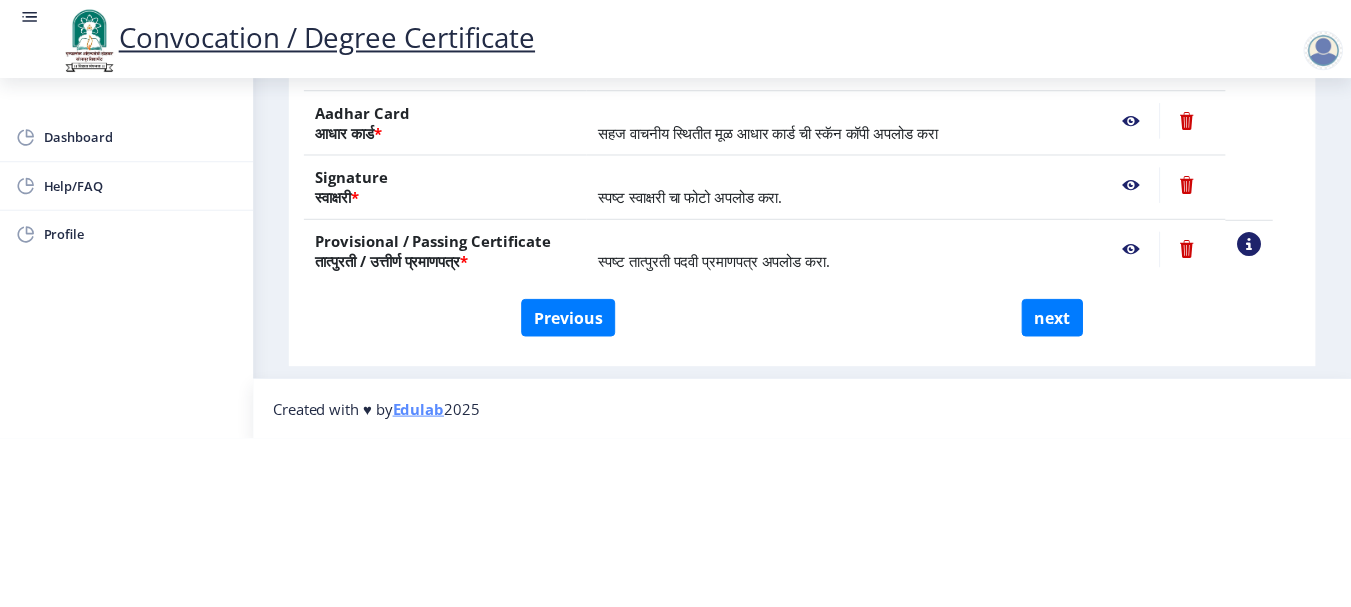 scroll, scrollTop: 0, scrollLeft: 0, axis: both 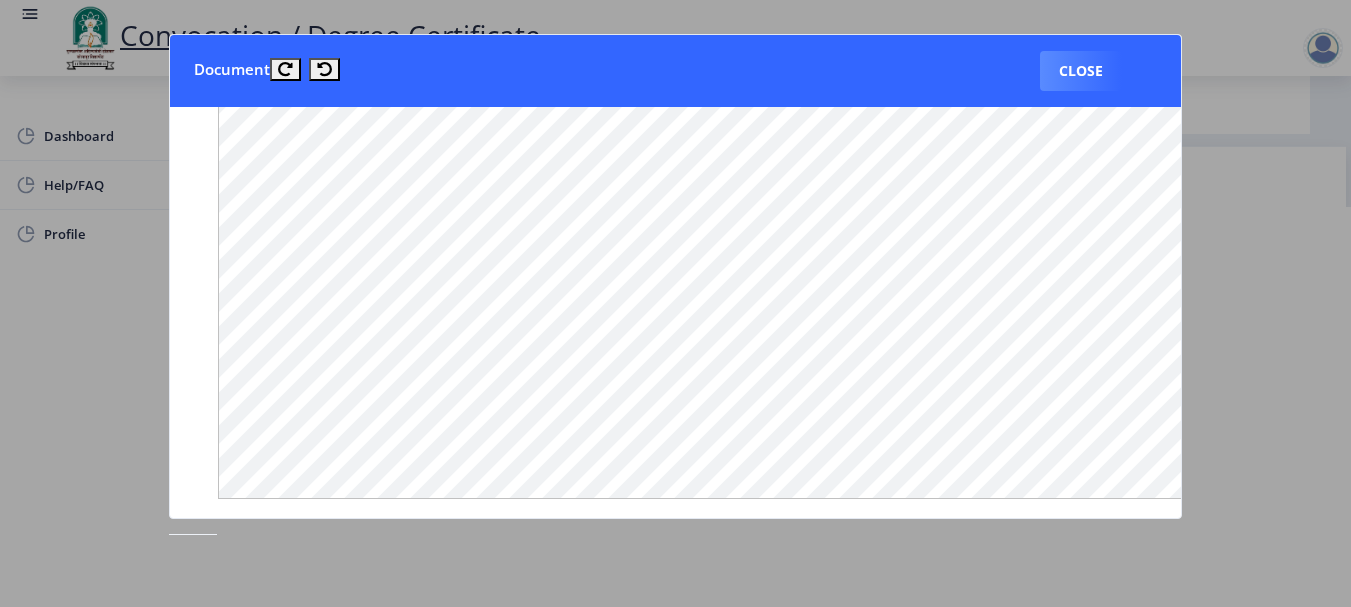 click 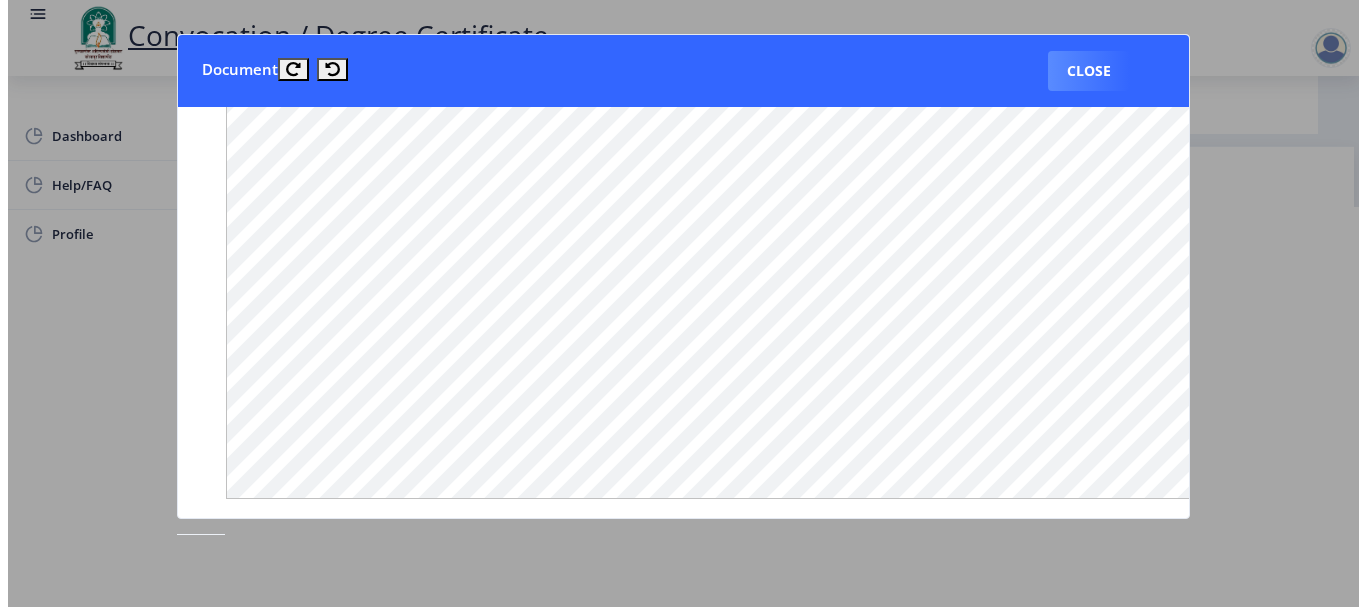 scroll, scrollTop: 207, scrollLeft: 0, axis: vertical 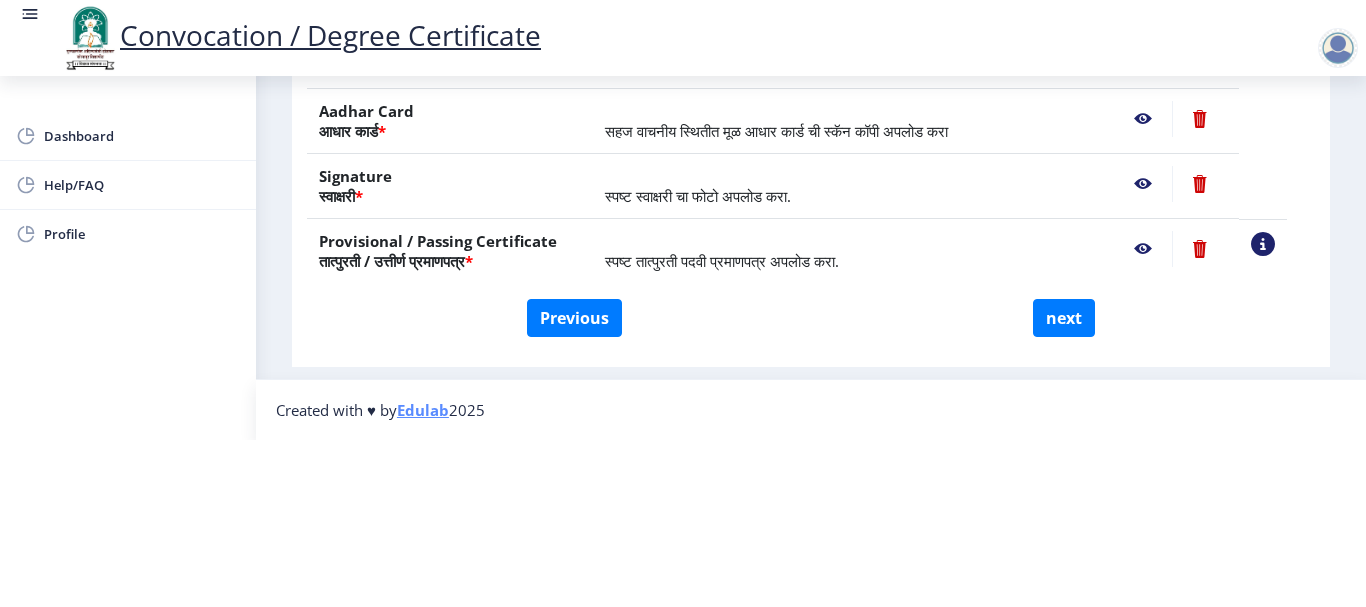 click 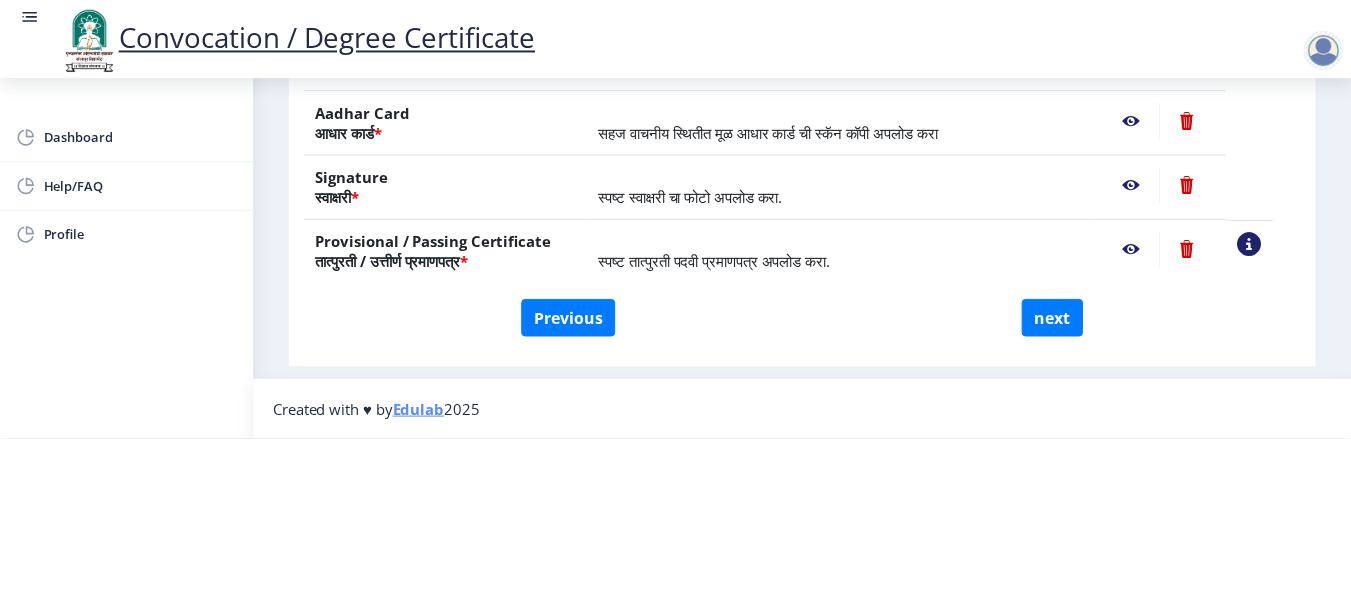 scroll, scrollTop: 0, scrollLeft: 0, axis: both 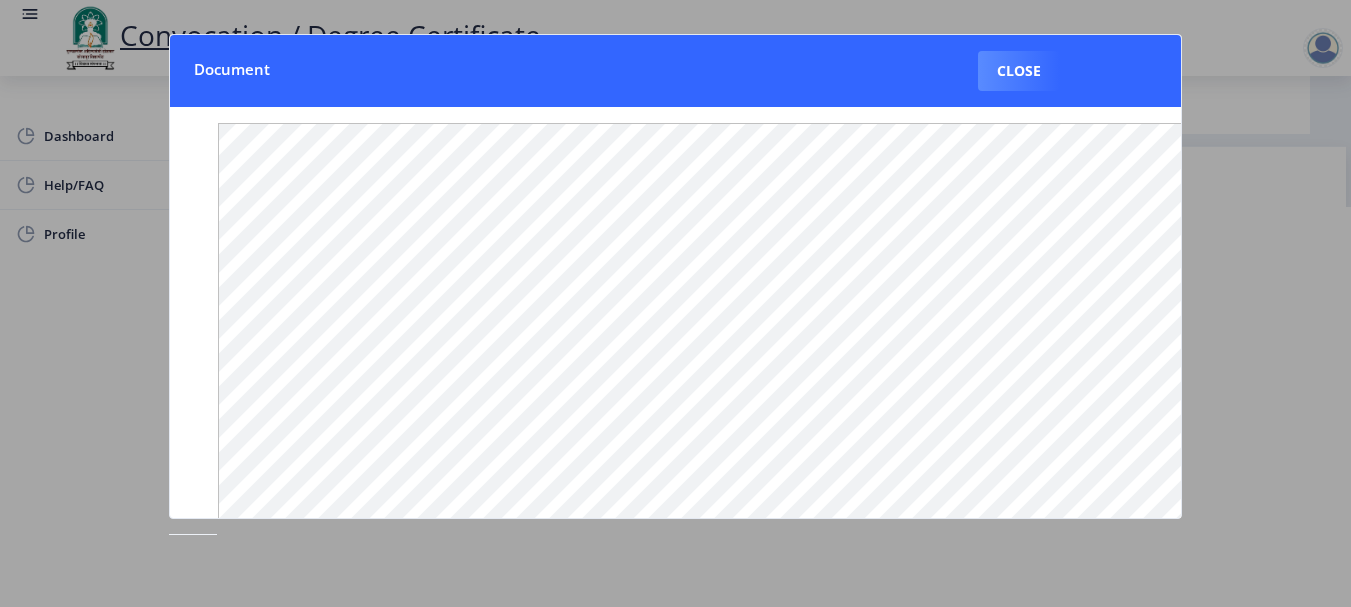 drag, startPoint x: 1294, startPoint y: 373, endPoint x: 1254, endPoint y: 371, distance: 40.04997 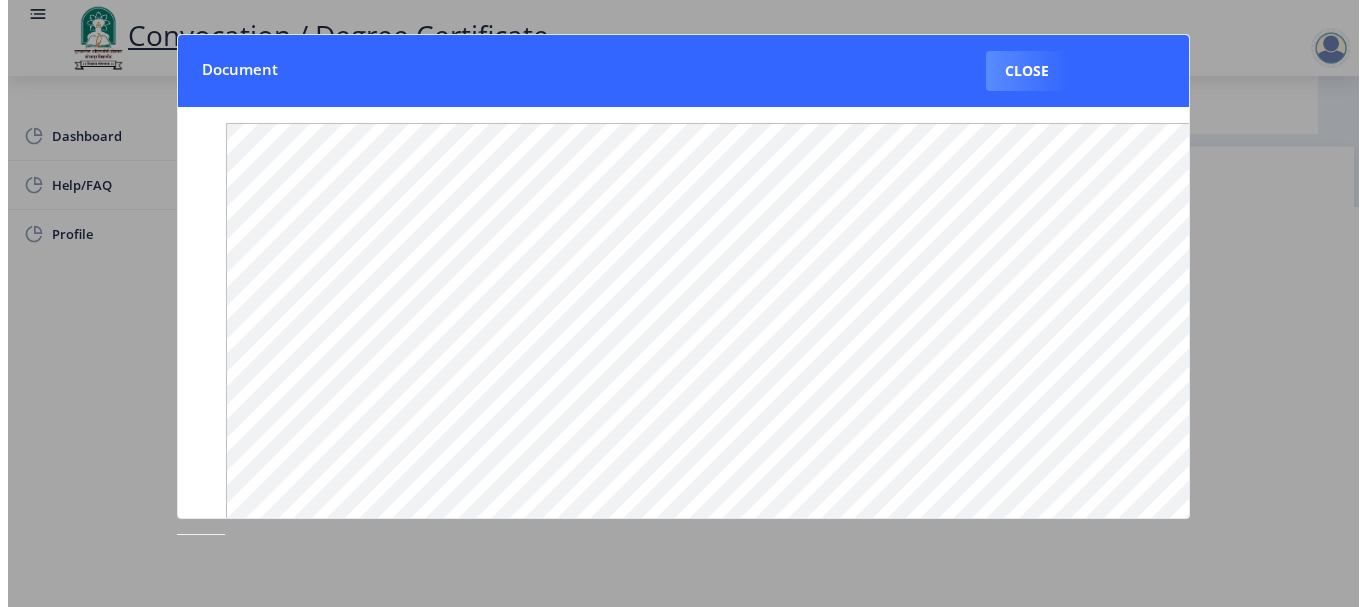 scroll, scrollTop: 207, scrollLeft: 0, axis: vertical 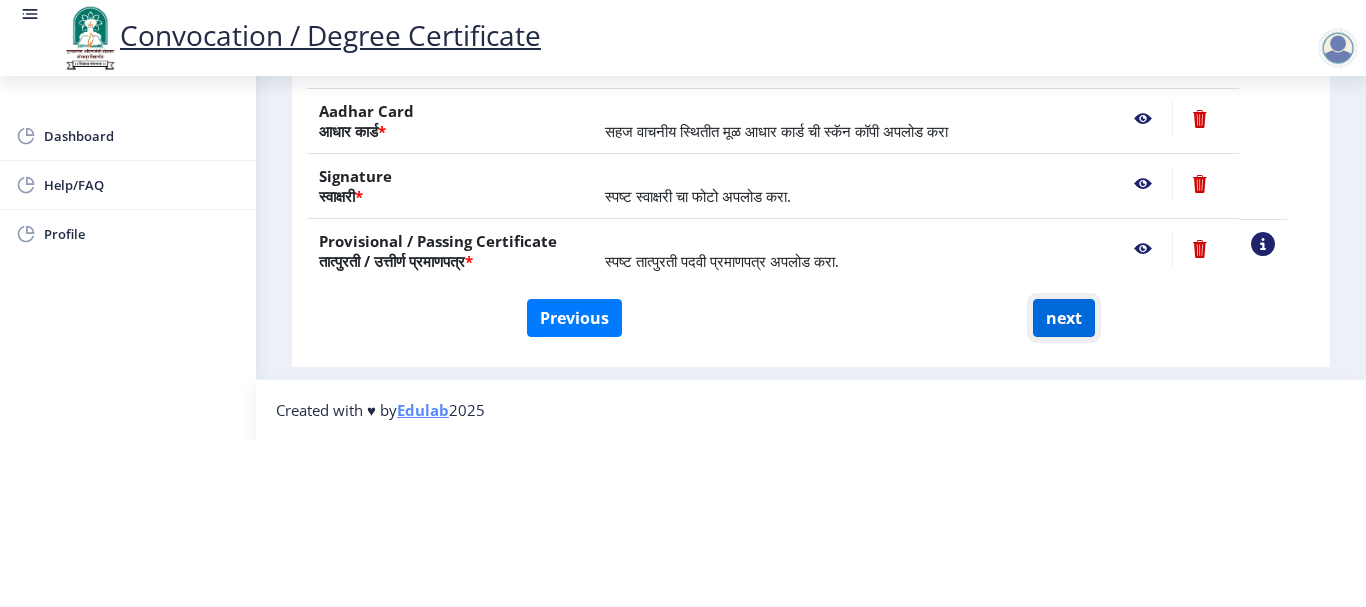 click on "next" 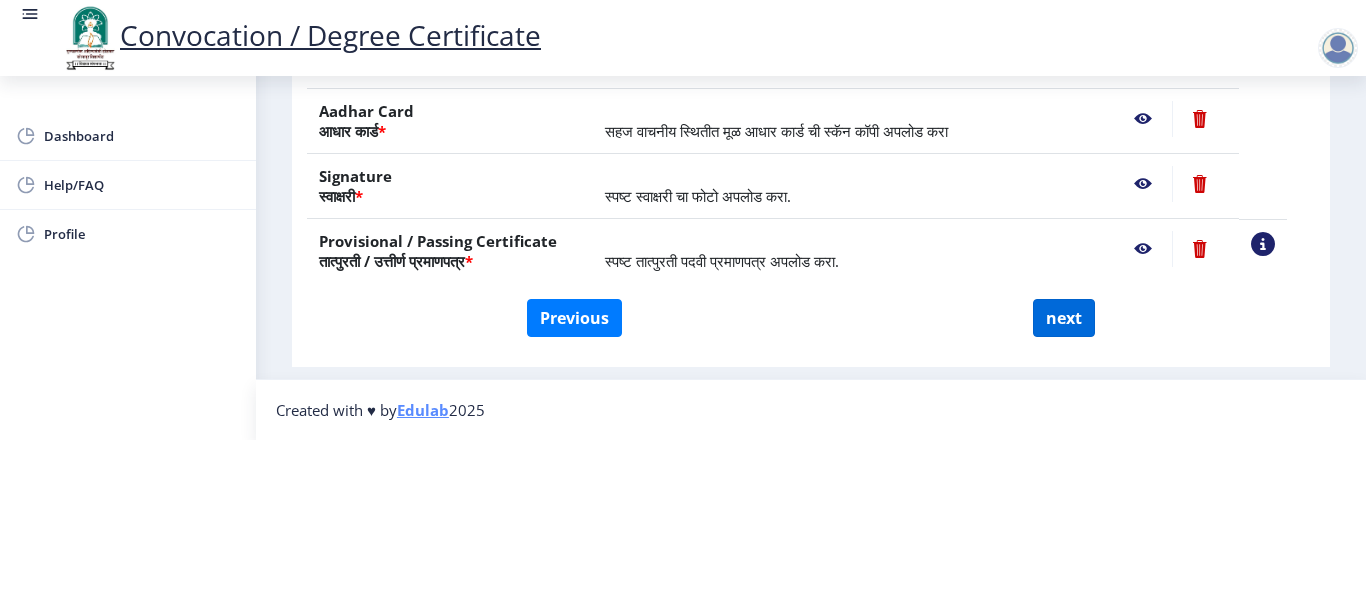 select 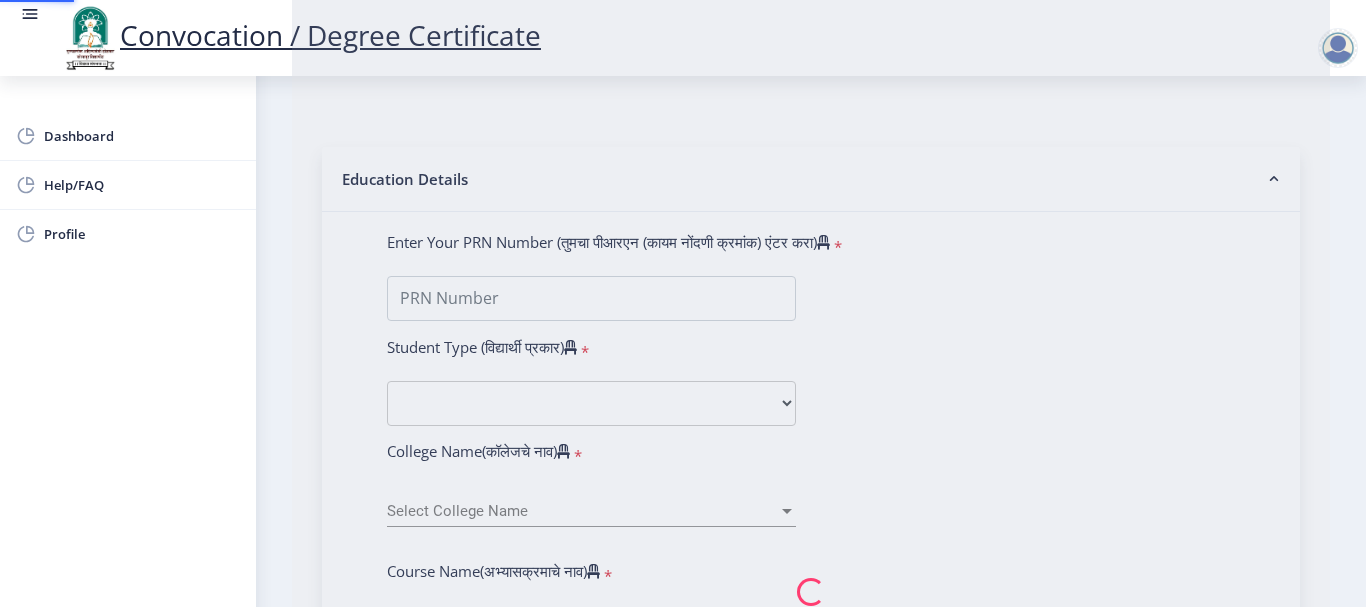 scroll, scrollTop: 0, scrollLeft: 0, axis: both 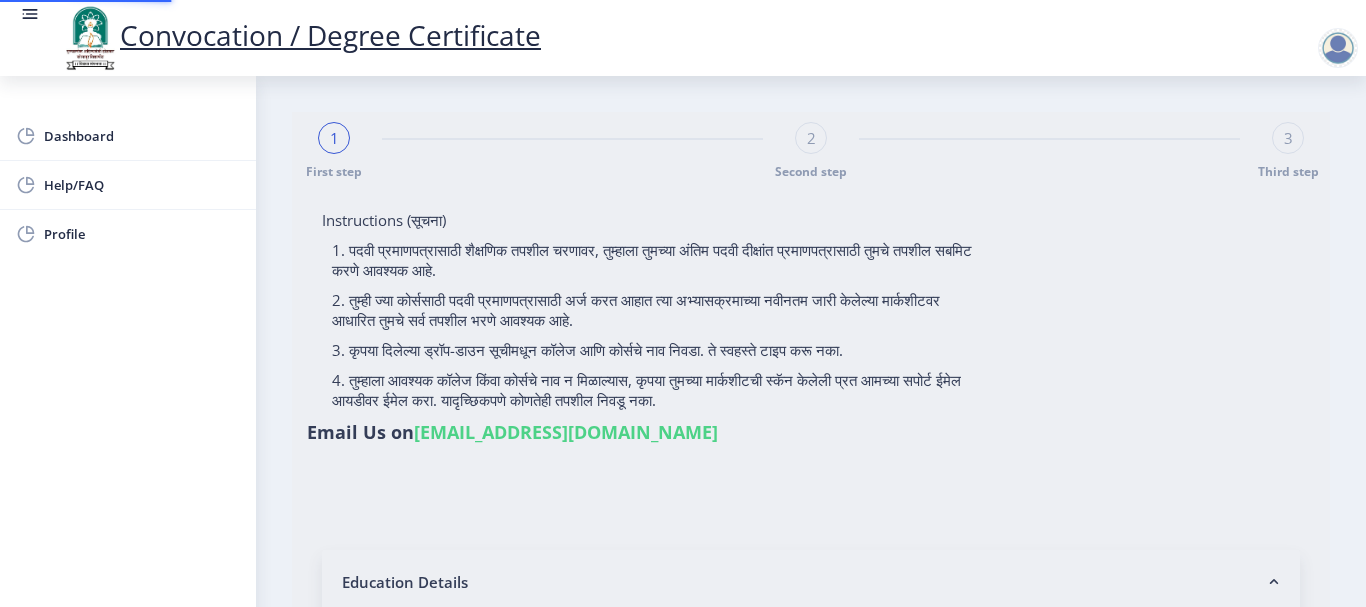 select 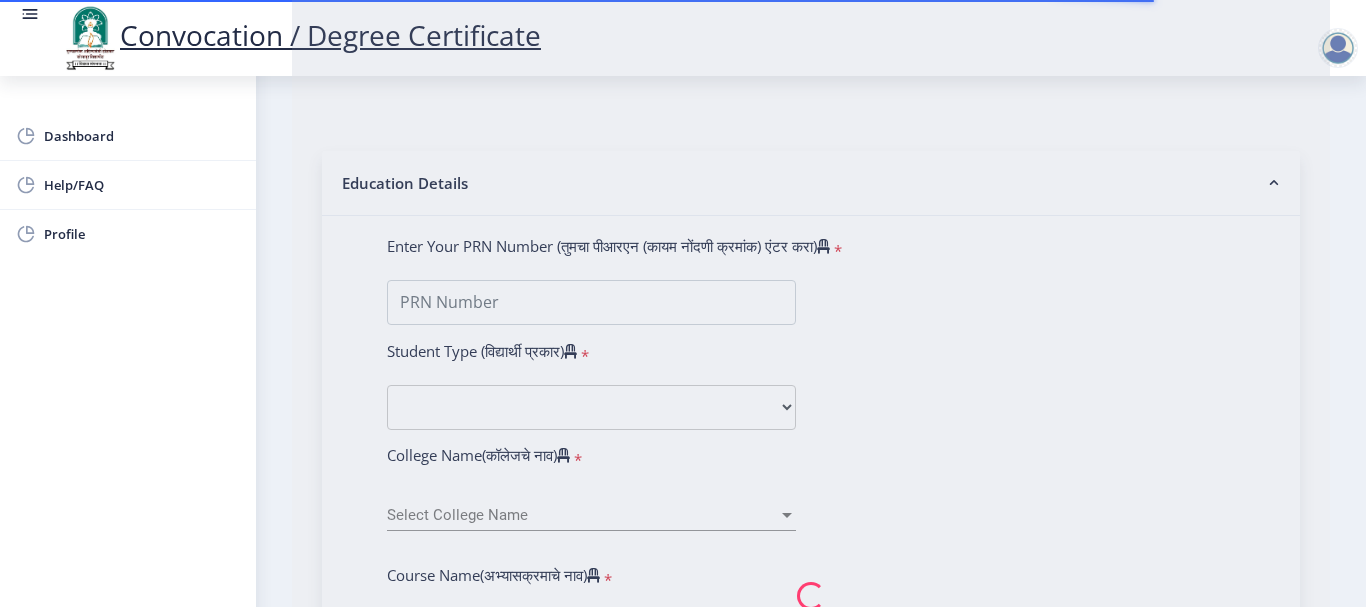 scroll, scrollTop: 400, scrollLeft: 0, axis: vertical 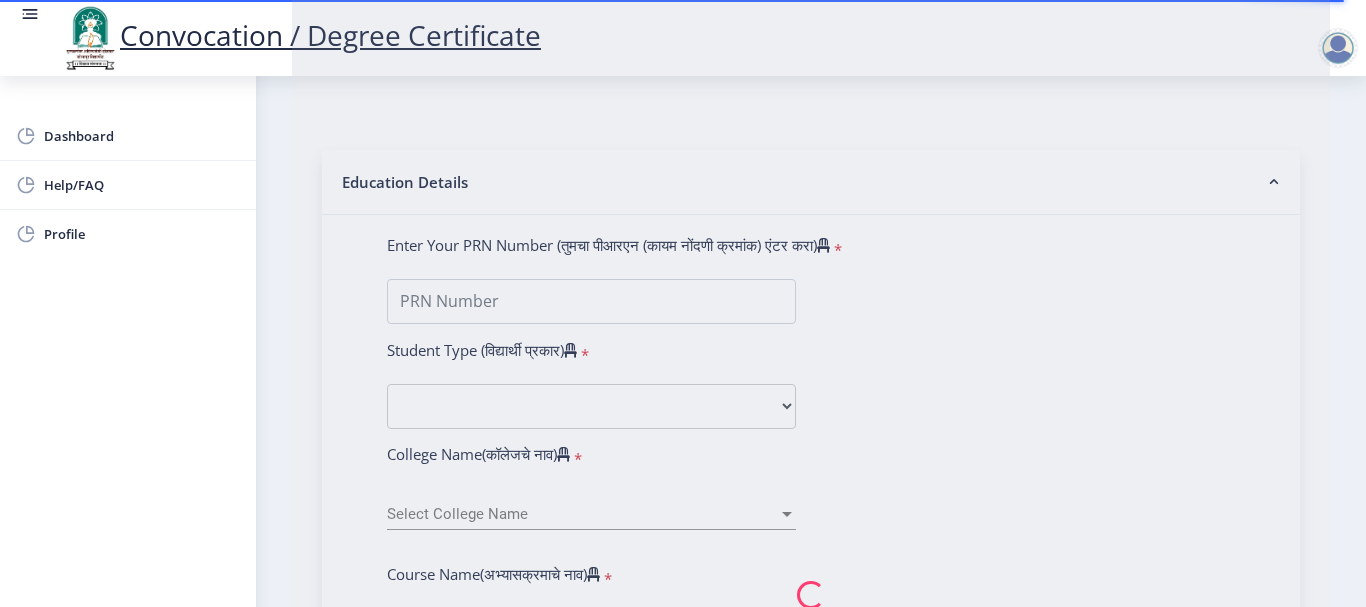 type on "[PERSON_NAME]" 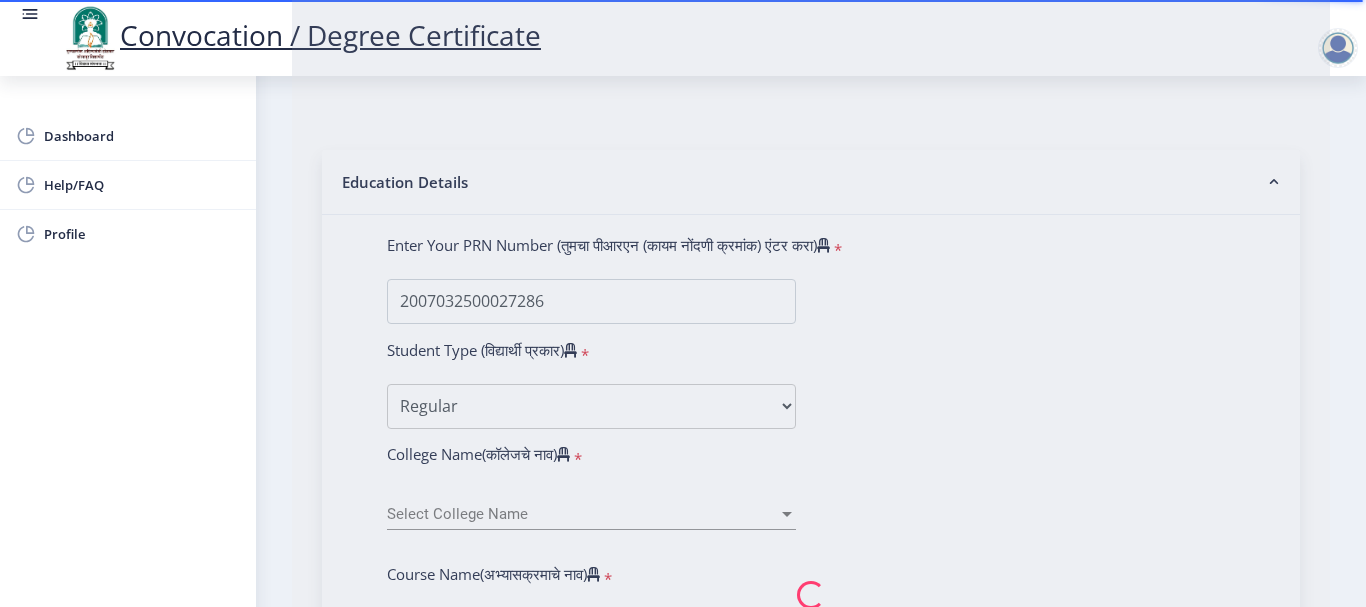 select 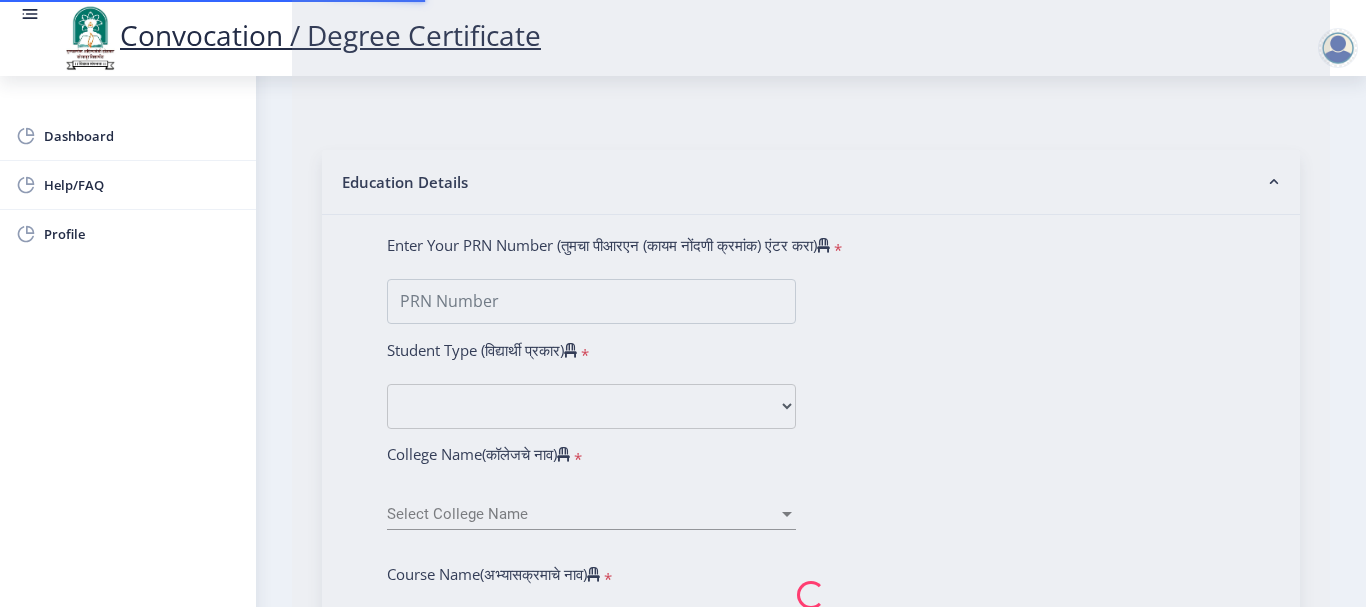 scroll, scrollTop: 0, scrollLeft: 0, axis: both 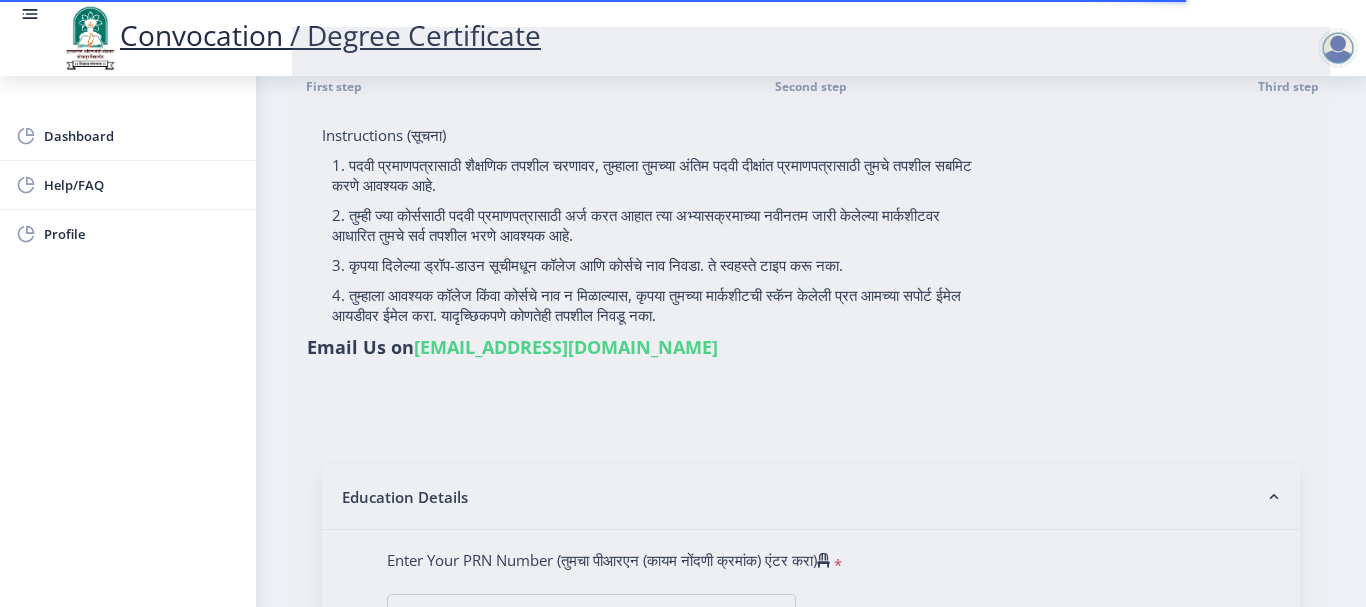 type on "[PERSON_NAME]" 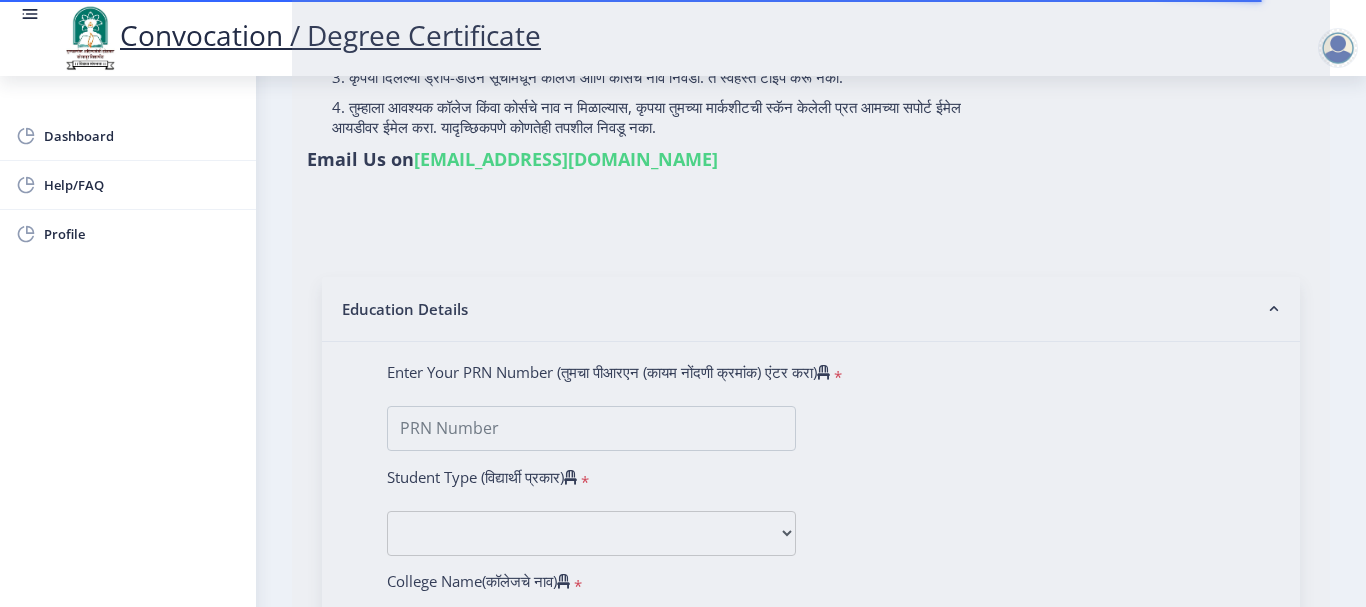 scroll, scrollTop: 300, scrollLeft: 0, axis: vertical 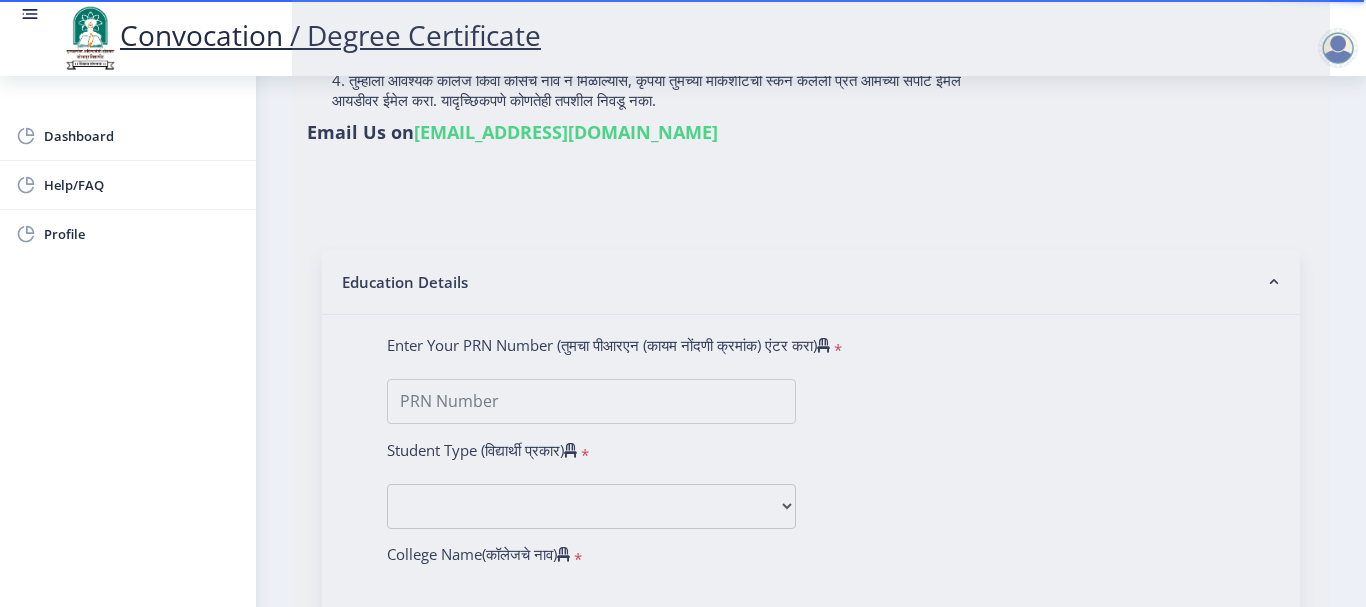 type on "2007032500027286" 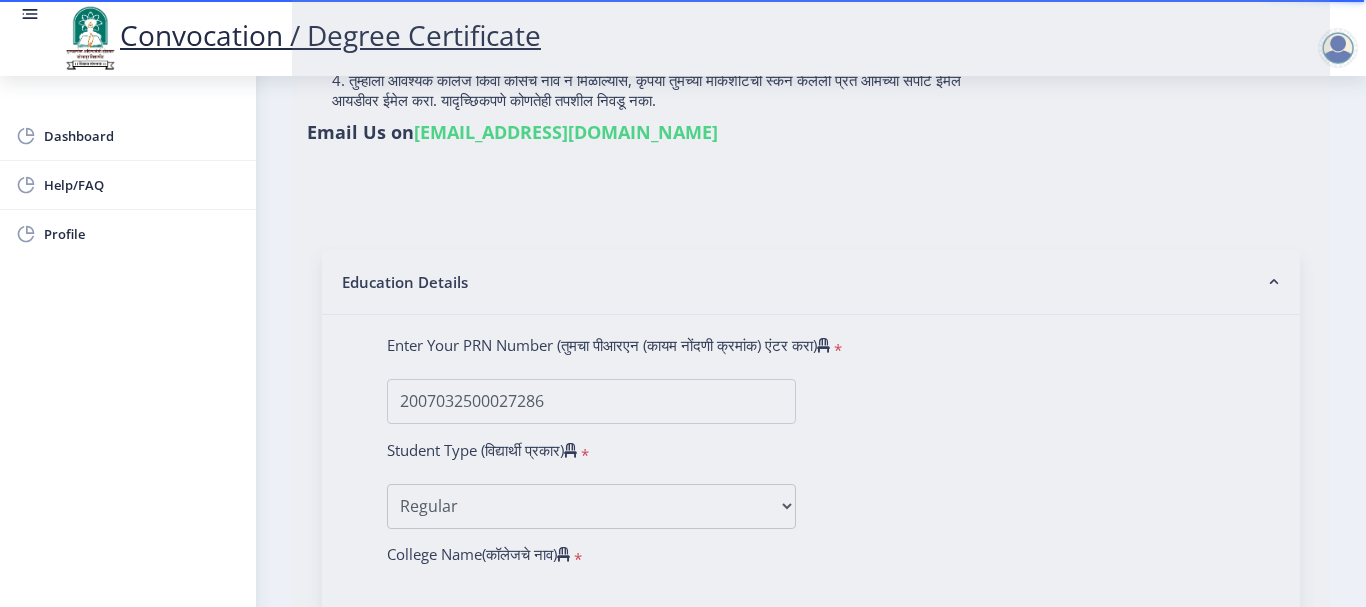 select on "2011" 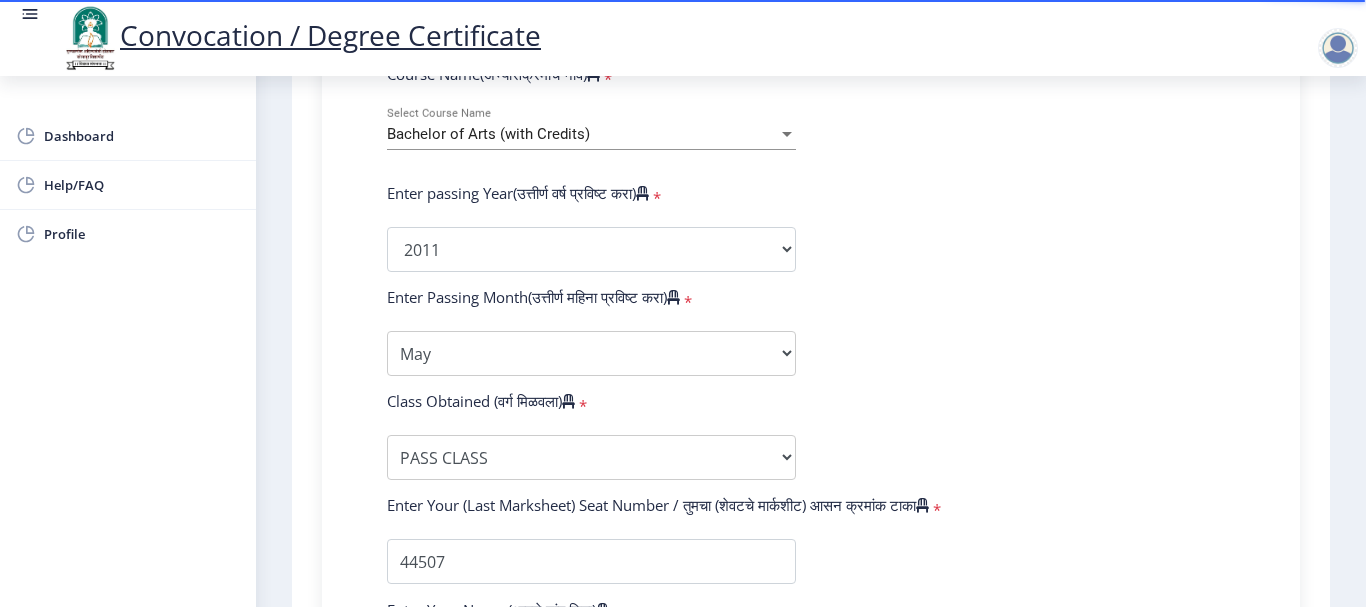 select 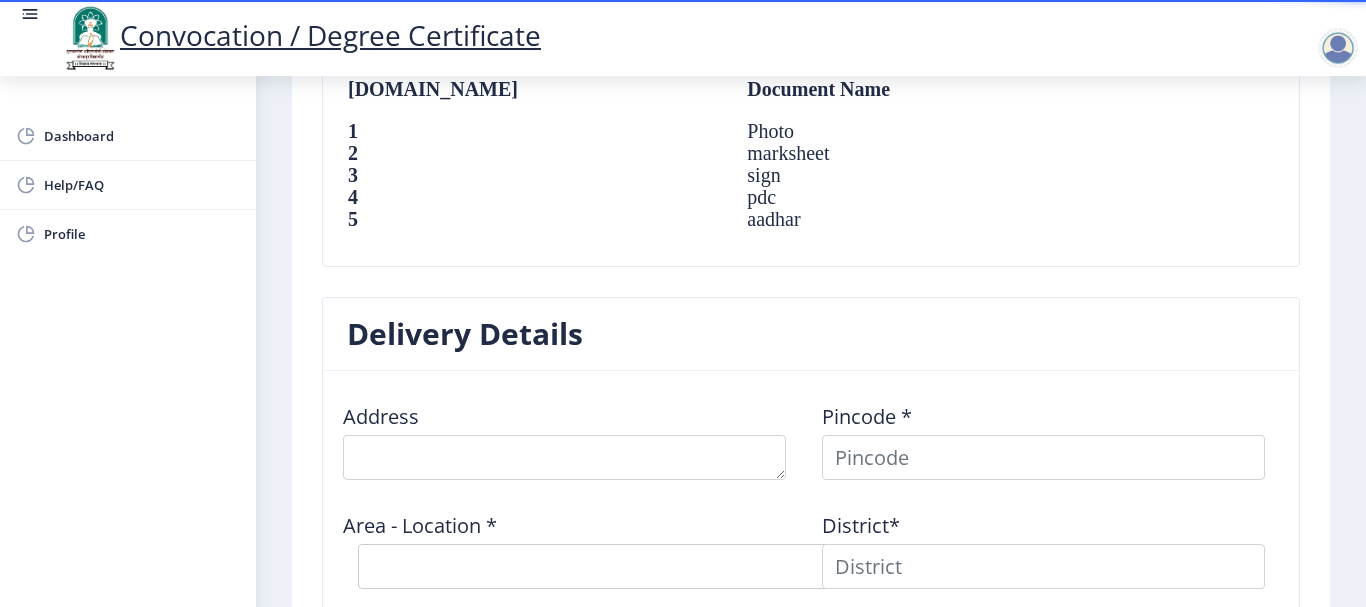 scroll, scrollTop: 1400, scrollLeft: 0, axis: vertical 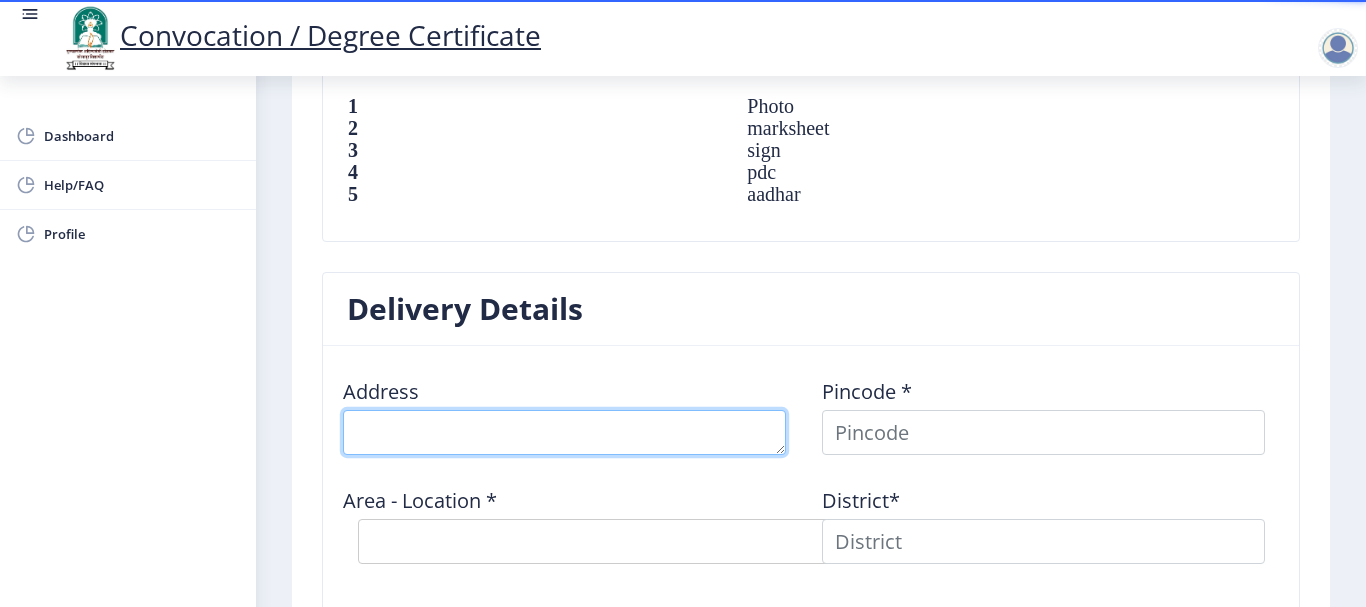 click at bounding box center (564, 432) 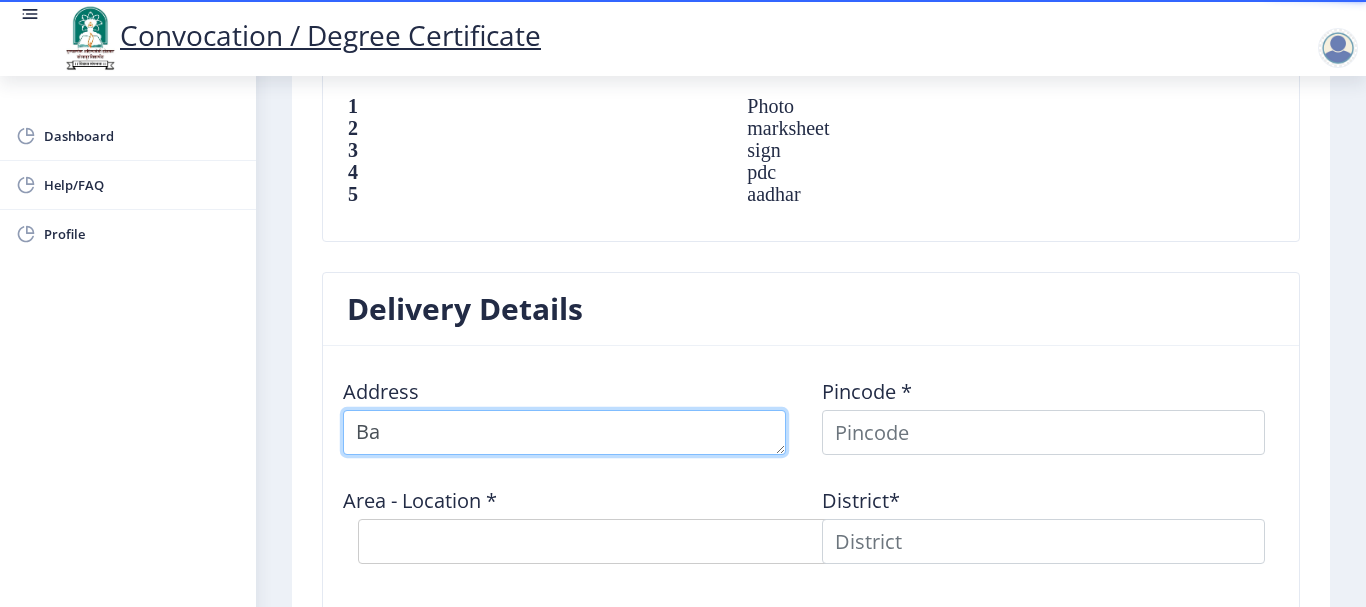 type on "B" 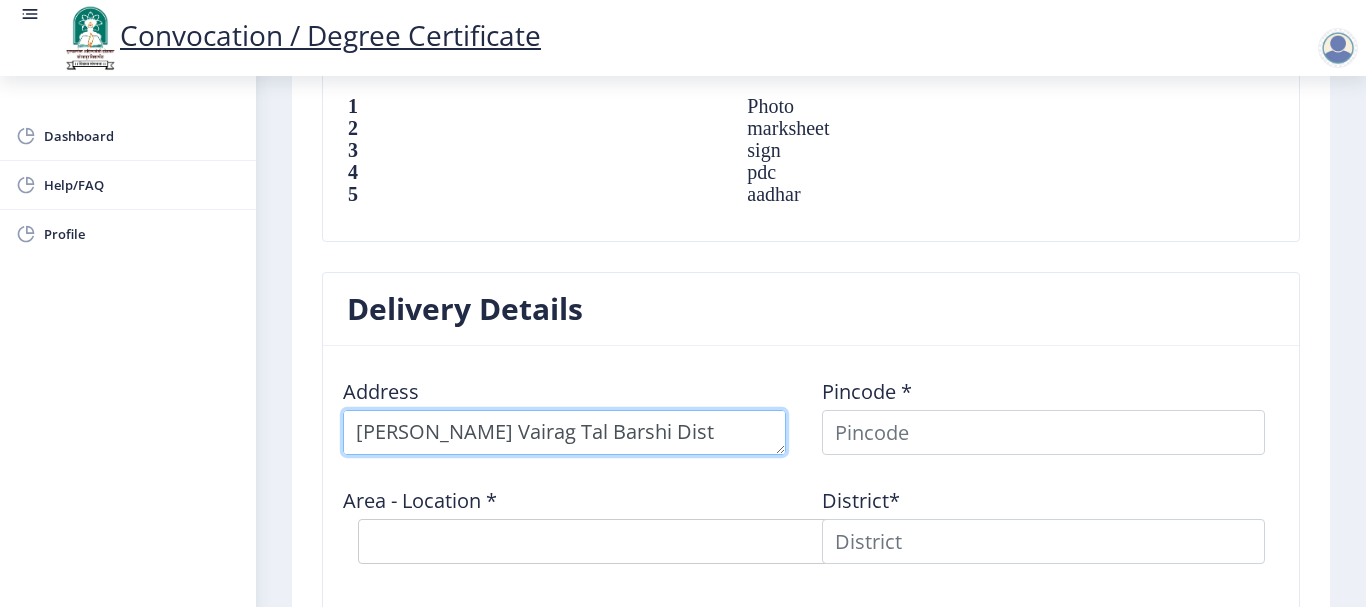 type on "[PERSON_NAME] Vairag Tal Barshi Dist [GEOGRAPHIC_DATA]" 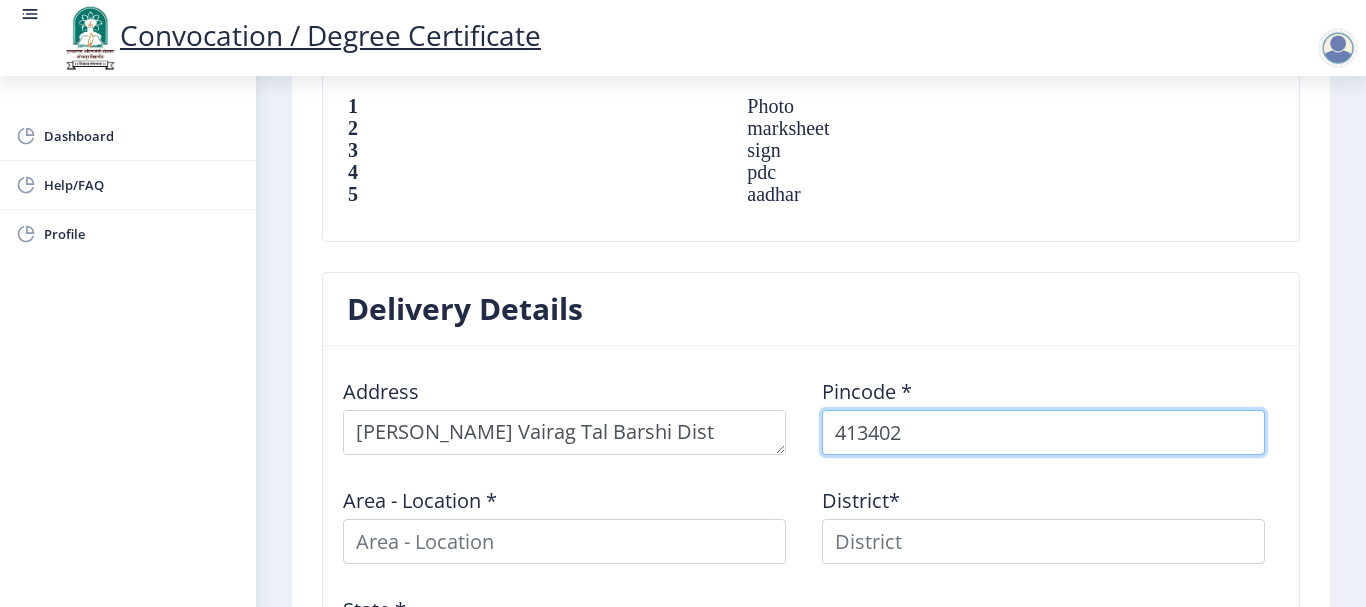 type on "413402" 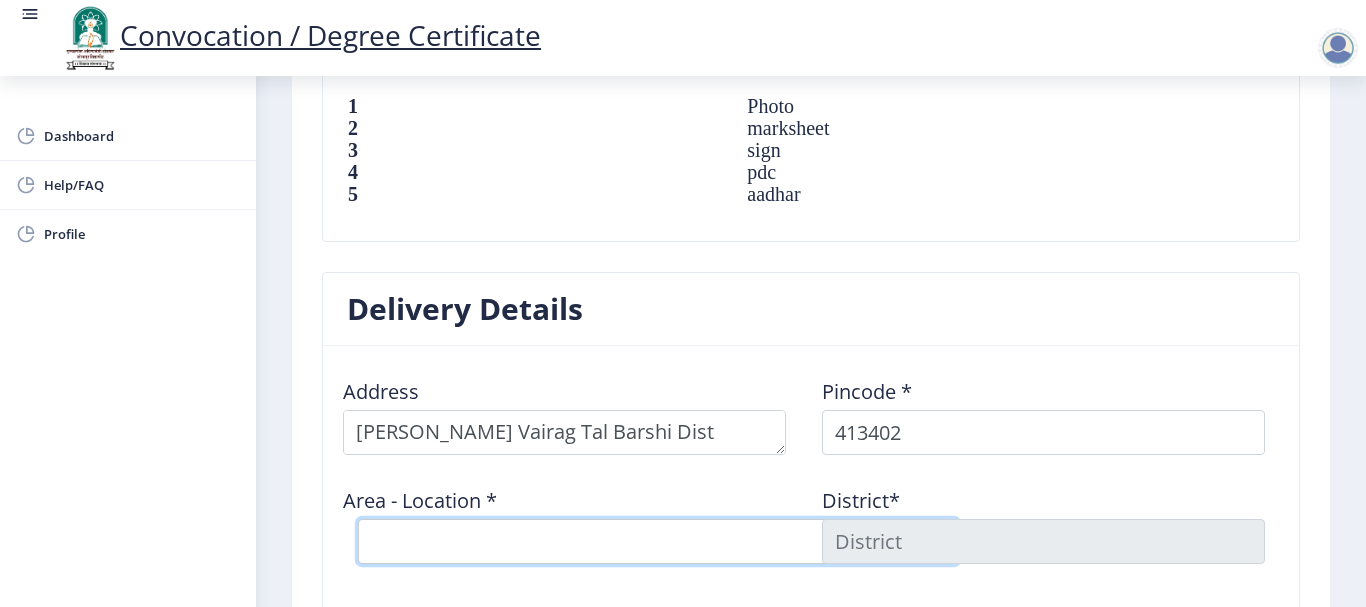 click on "Select Area Location [GEOGRAPHIC_DATA] B.O Raleras B.O Sarole B.O Sasure B.O Vairag S.O" at bounding box center (658, 541) 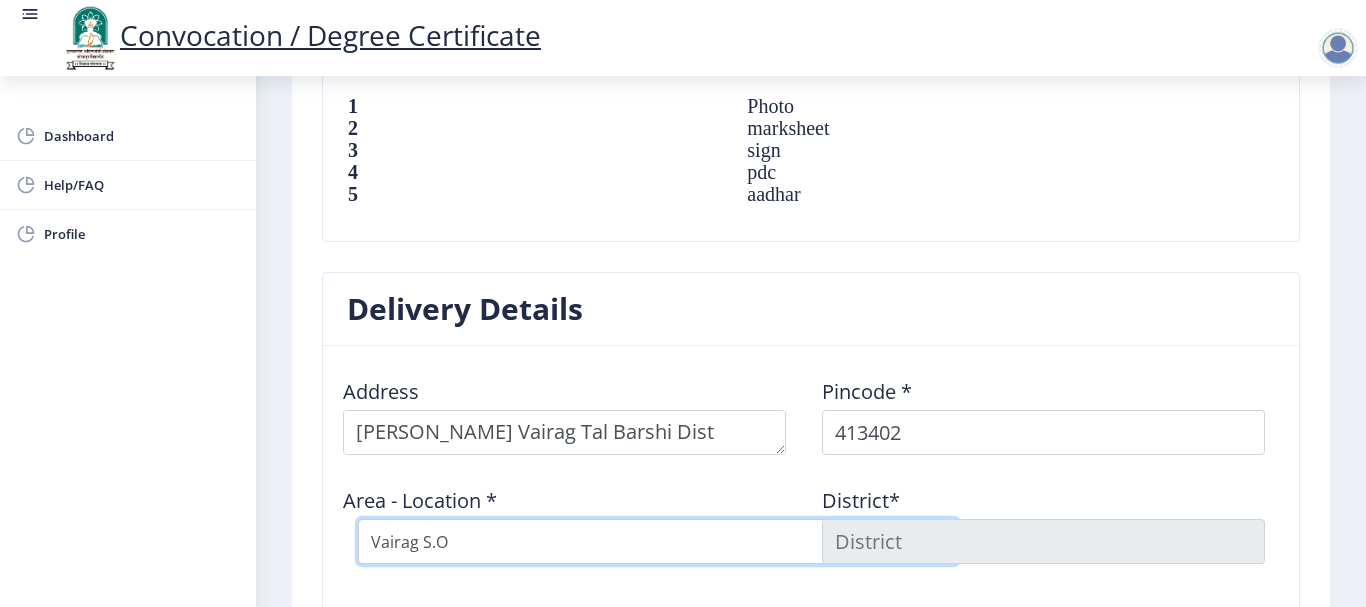 click on "Select Area Location [GEOGRAPHIC_DATA] B.O Raleras B.O Sarole B.O Sasure B.O Vairag S.O" at bounding box center (658, 541) 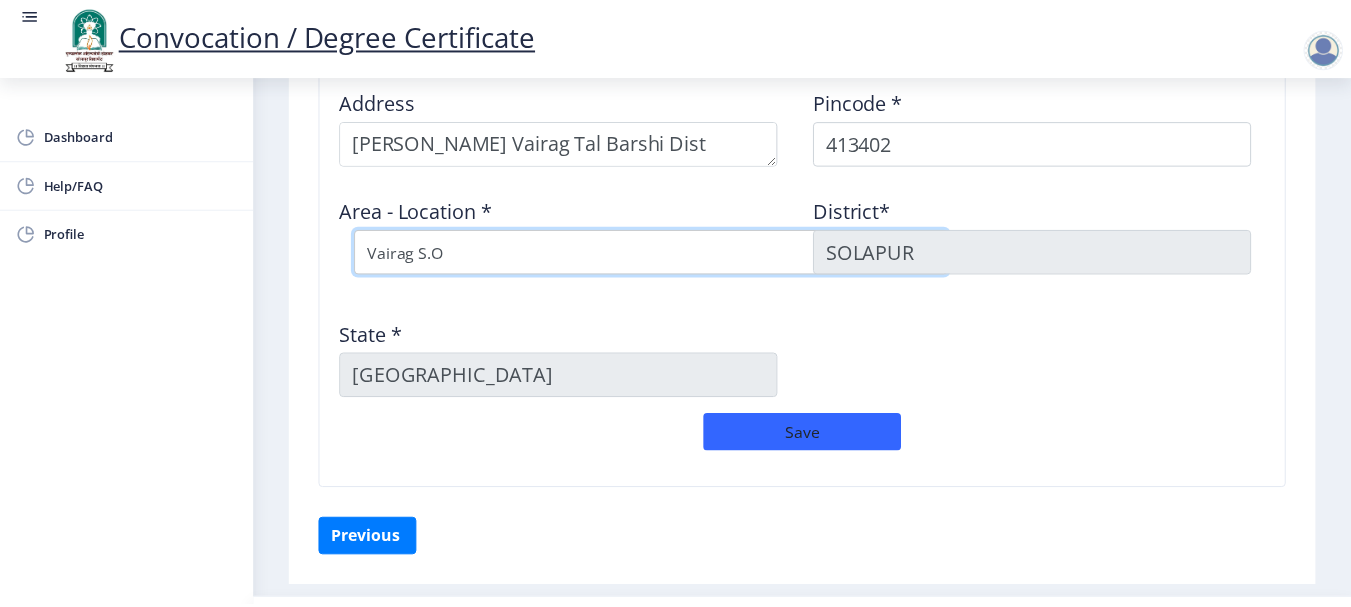 scroll, scrollTop: 1743, scrollLeft: 0, axis: vertical 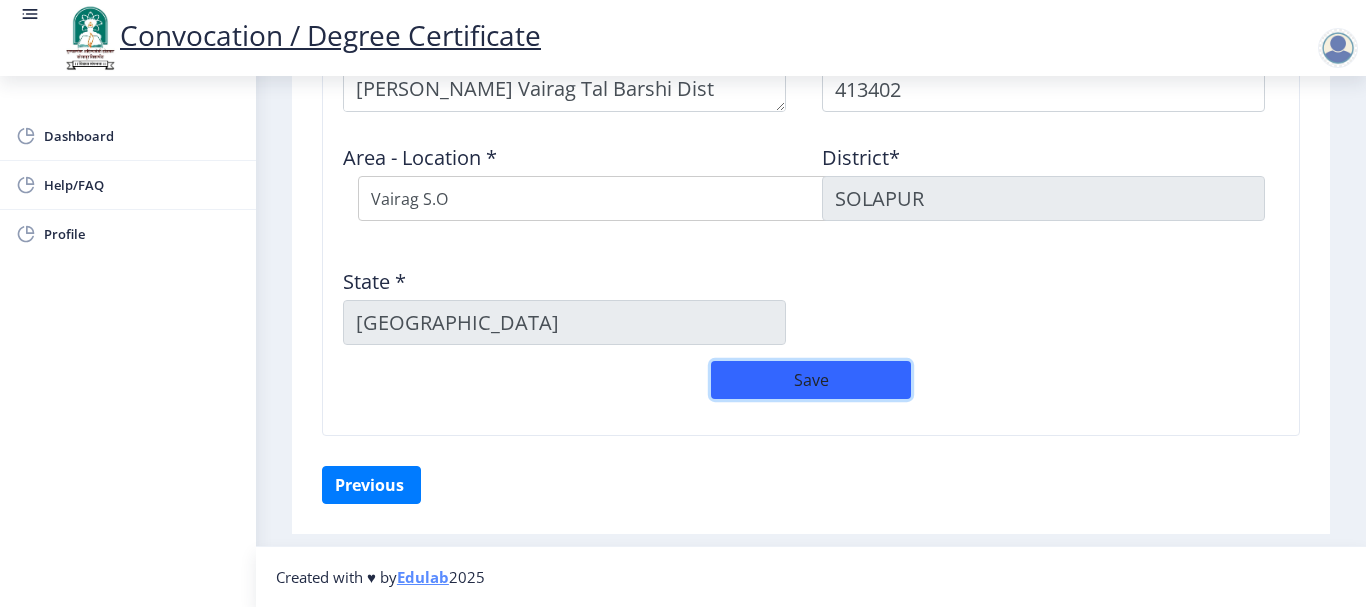 click on "Save" 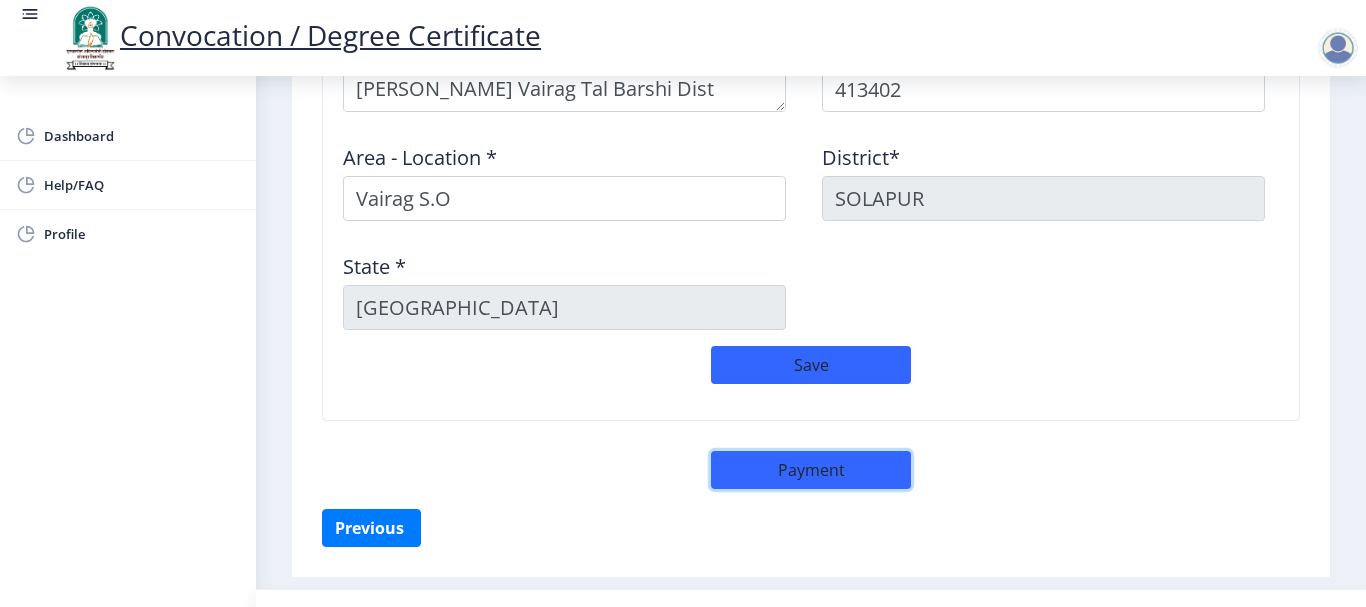 click on "Payment" 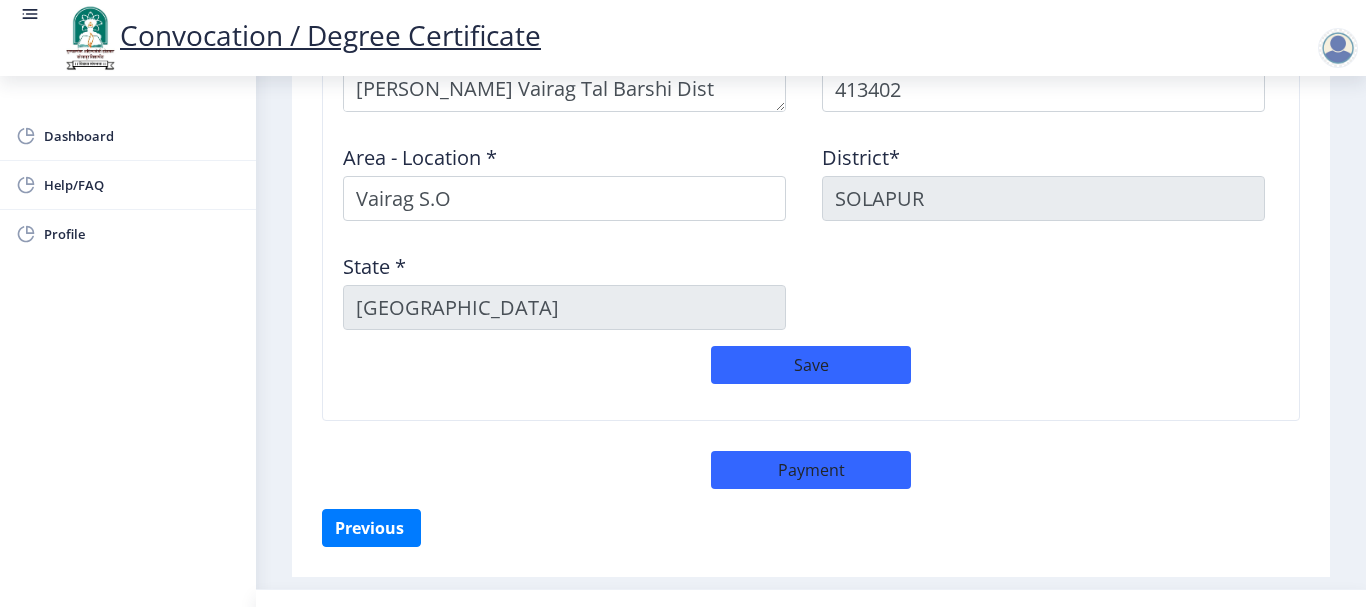 select on "sealed" 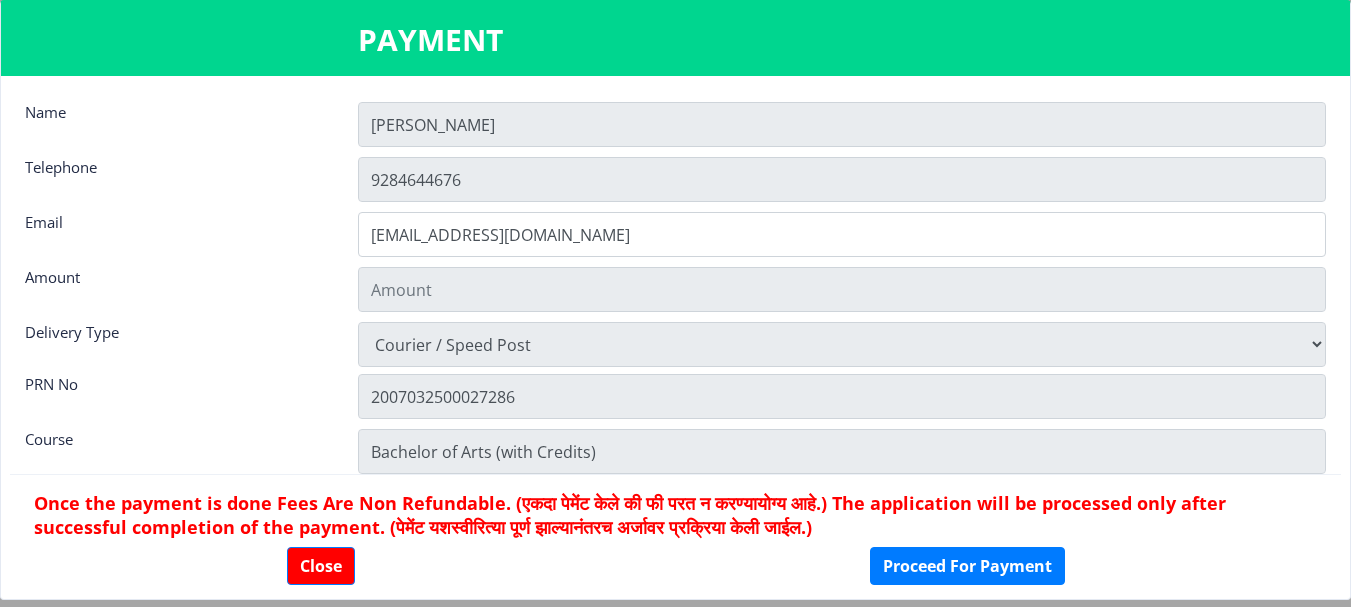 type on "900" 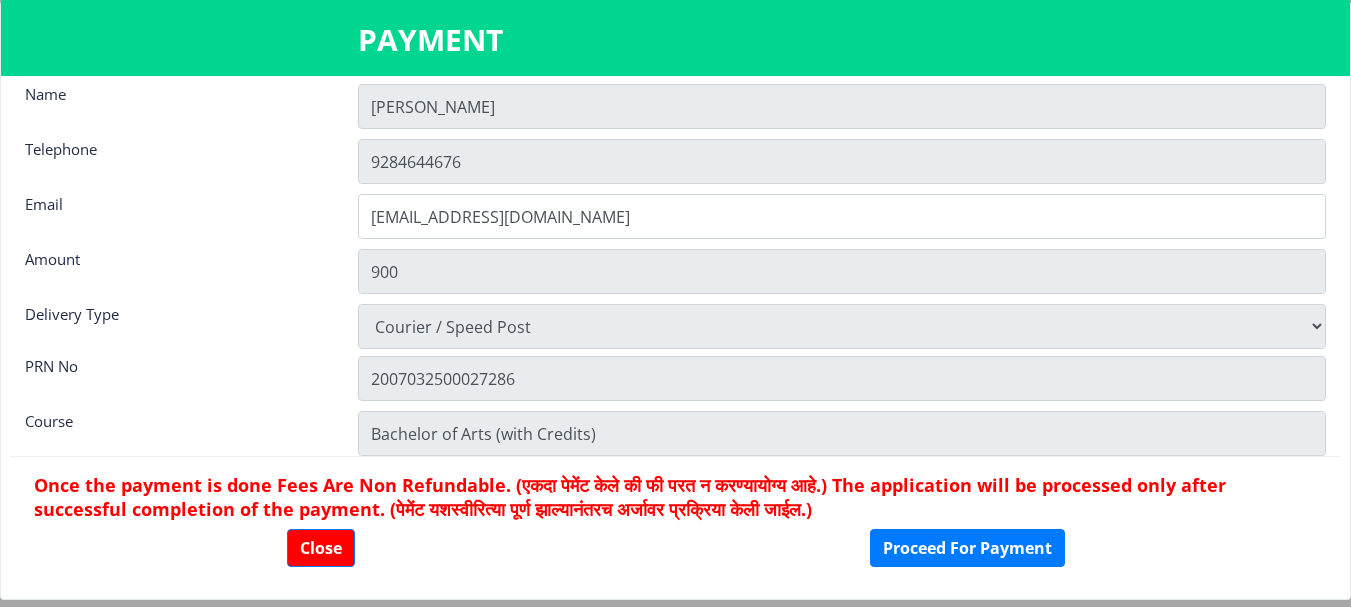 scroll, scrollTop: 28, scrollLeft: 0, axis: vertical 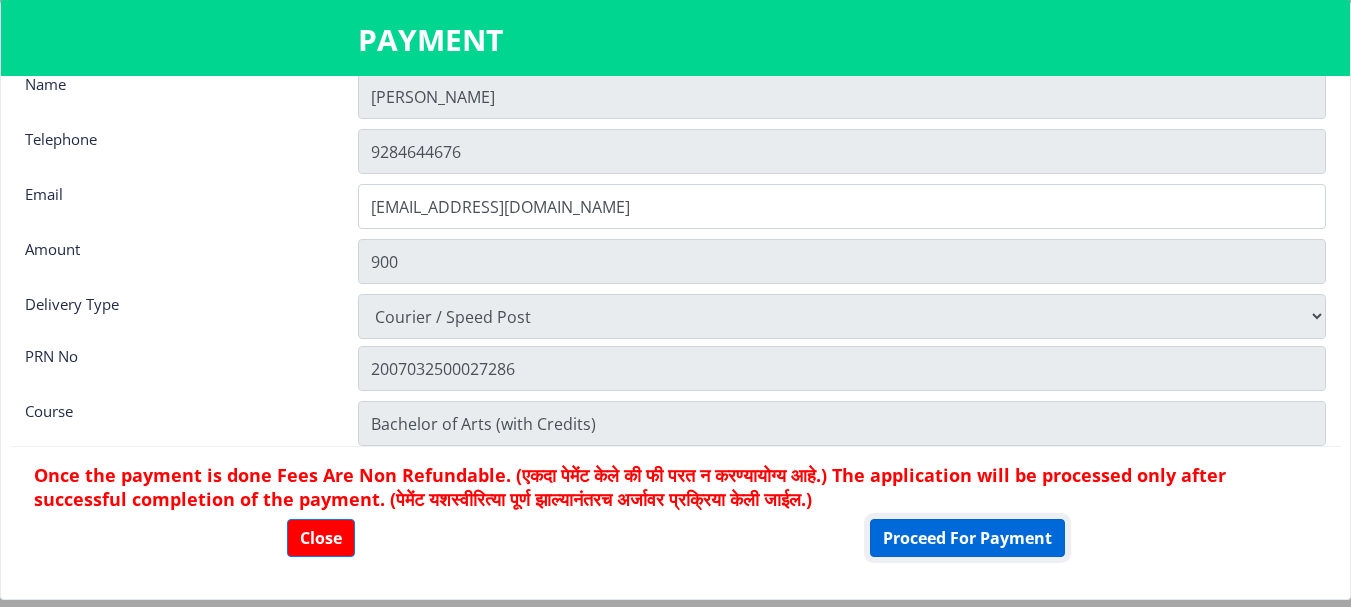 click on "Proceed For Payment" 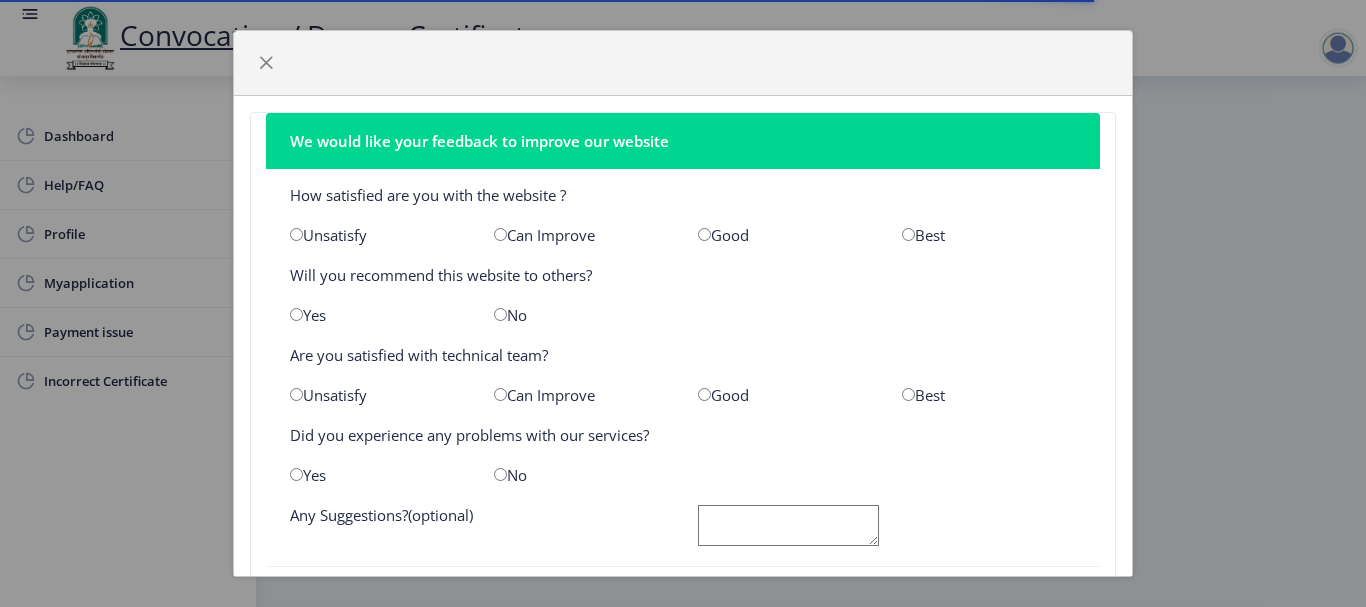 scroll, scrollTop: 0, scrollLeft: 0, axis: both 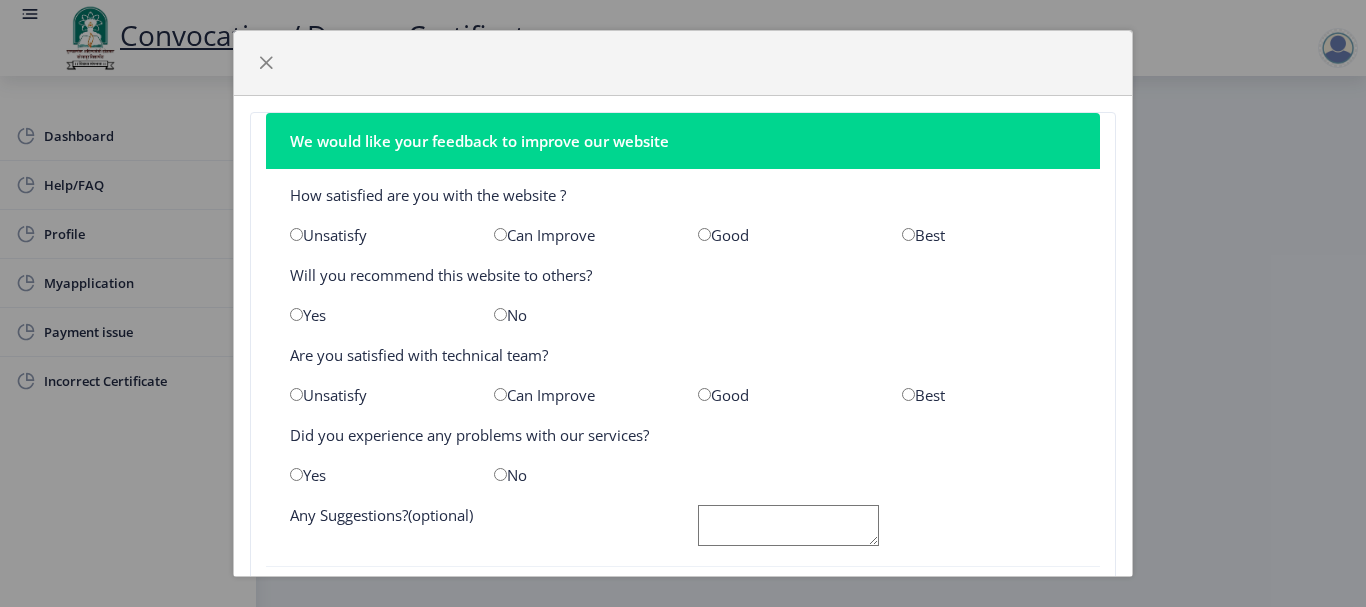 drag, startPoint x: 893, startPoint y: 234, endPoint x: 826, endPoint y: 263, distance: 73.00685 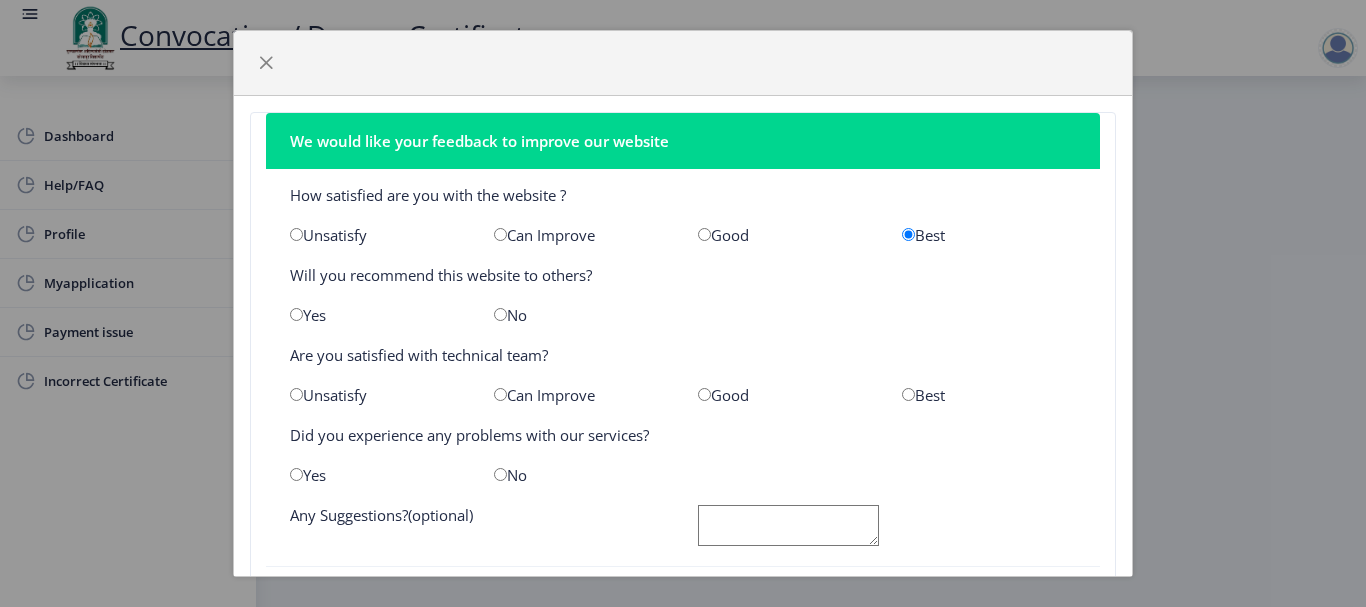click at bounding box center [296, 314] 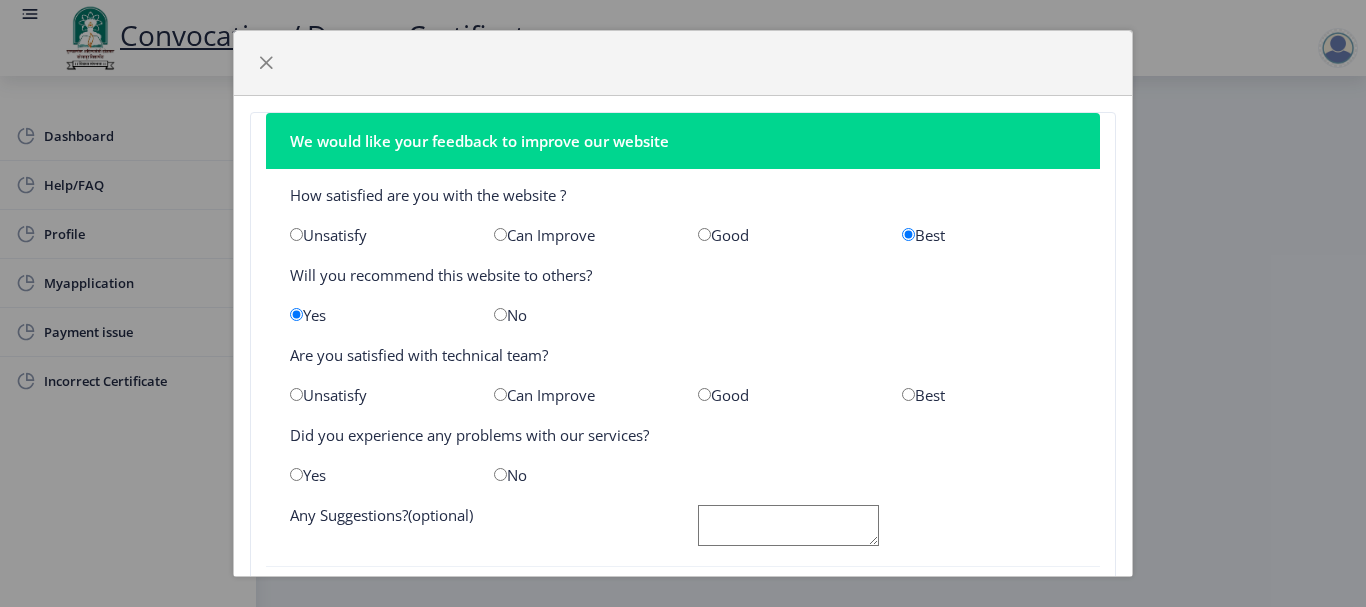 click on "Best" 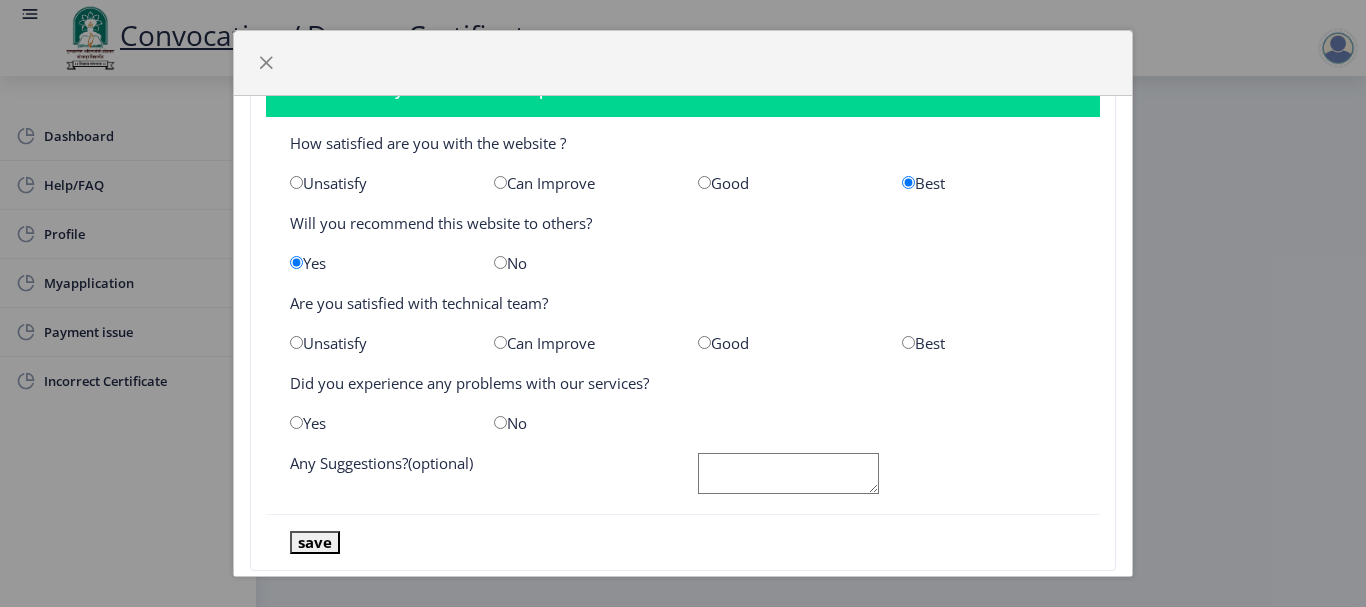 scroll, scrollTop: 93, scrollLeft: 0, axis: vertical 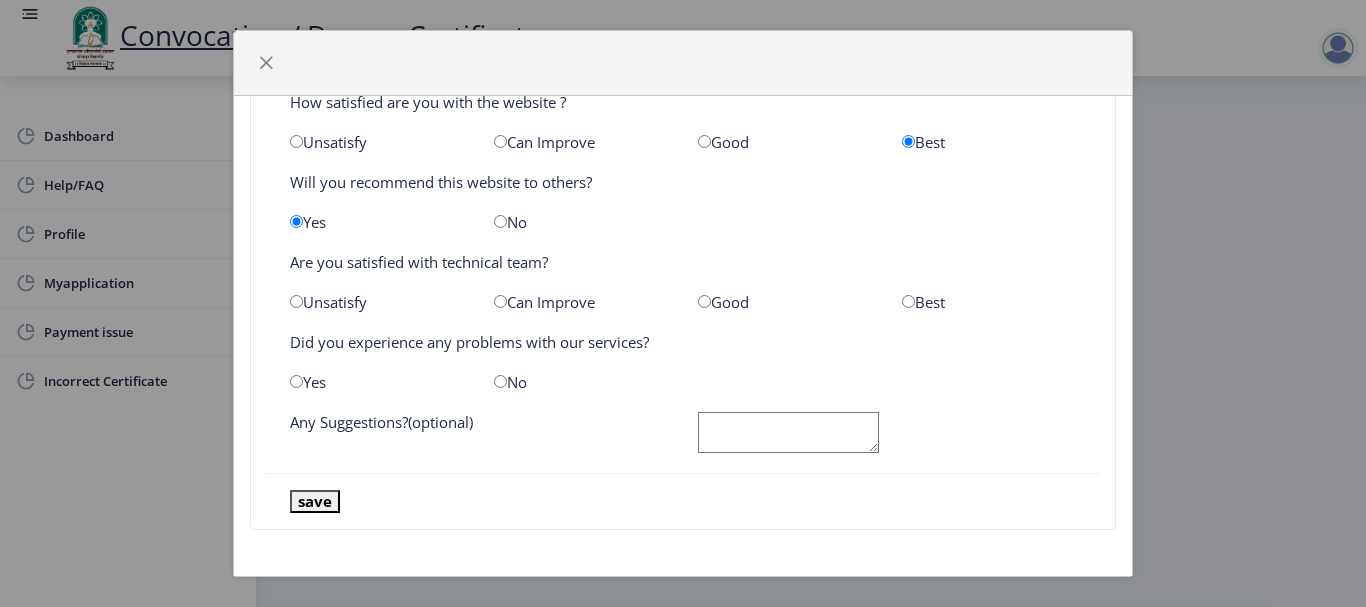 click on "No" 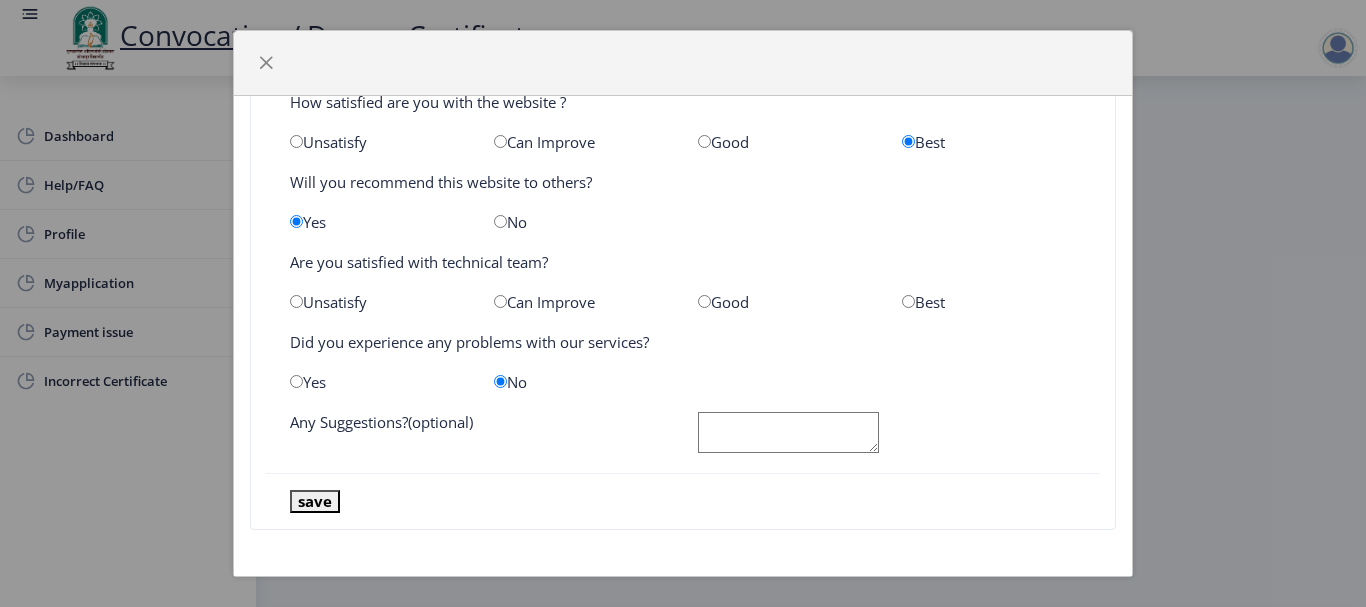 click 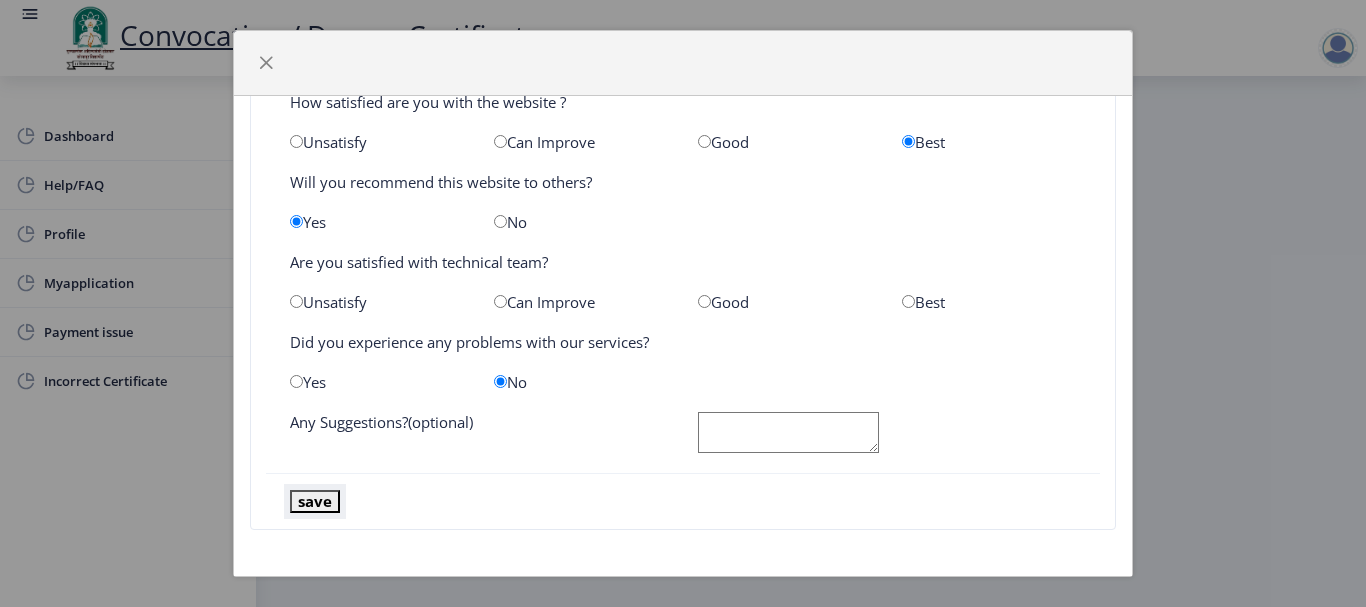 click on "save" 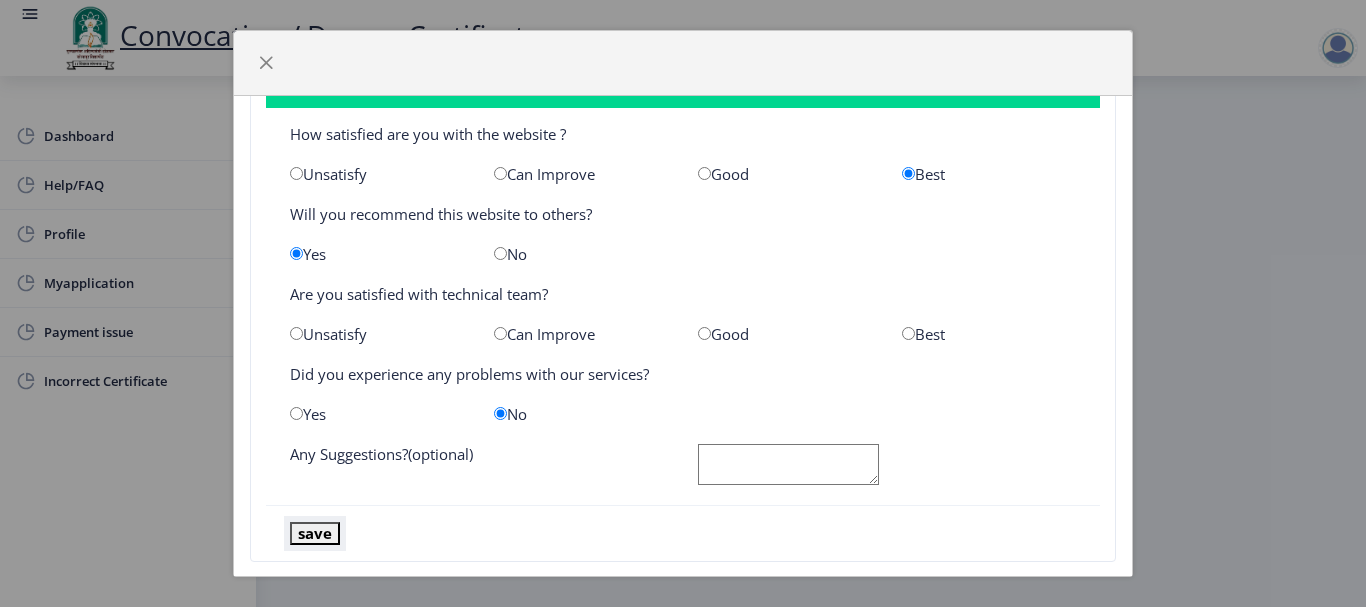 scroll, scrollTop: 93, scrollLeft: 0, axis: vertical 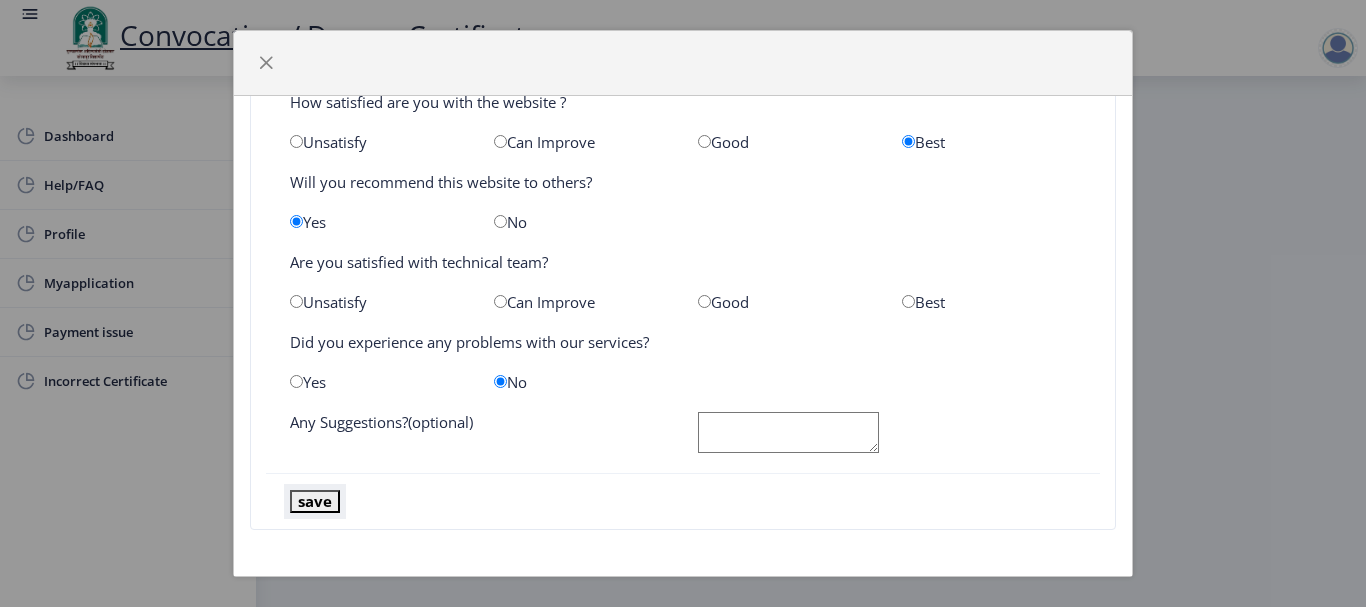 click on "save" 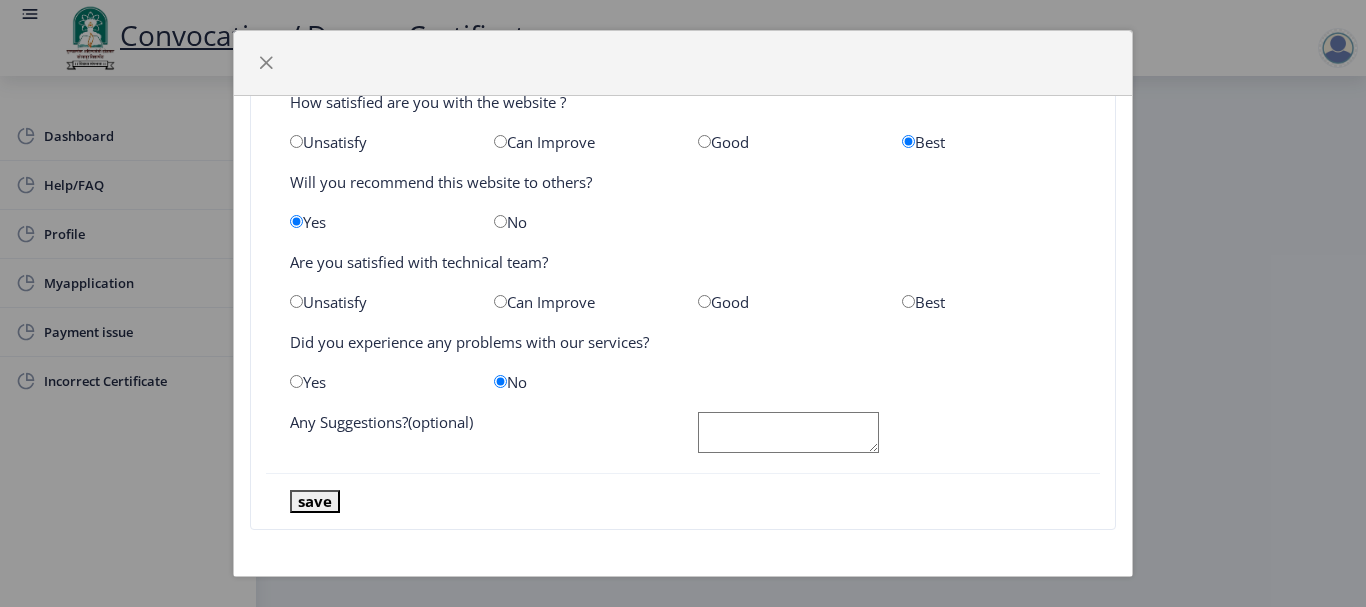 click 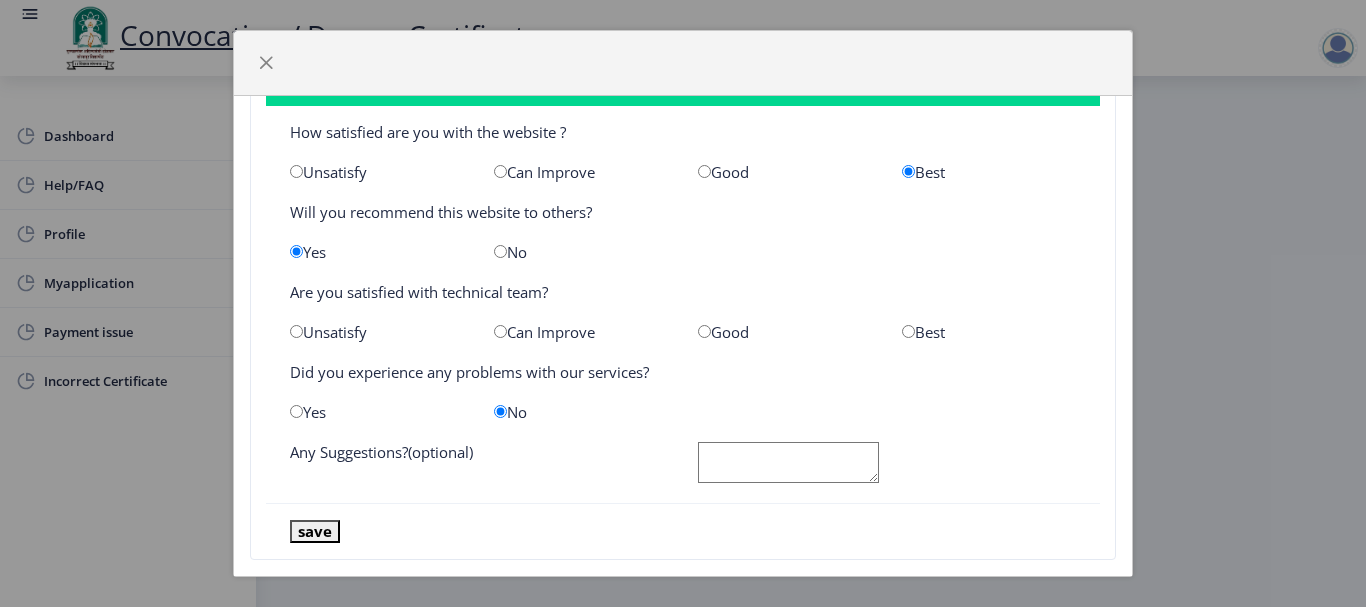 scroll, scrollTop: 93, scrollLeft: 0, axis: vertical 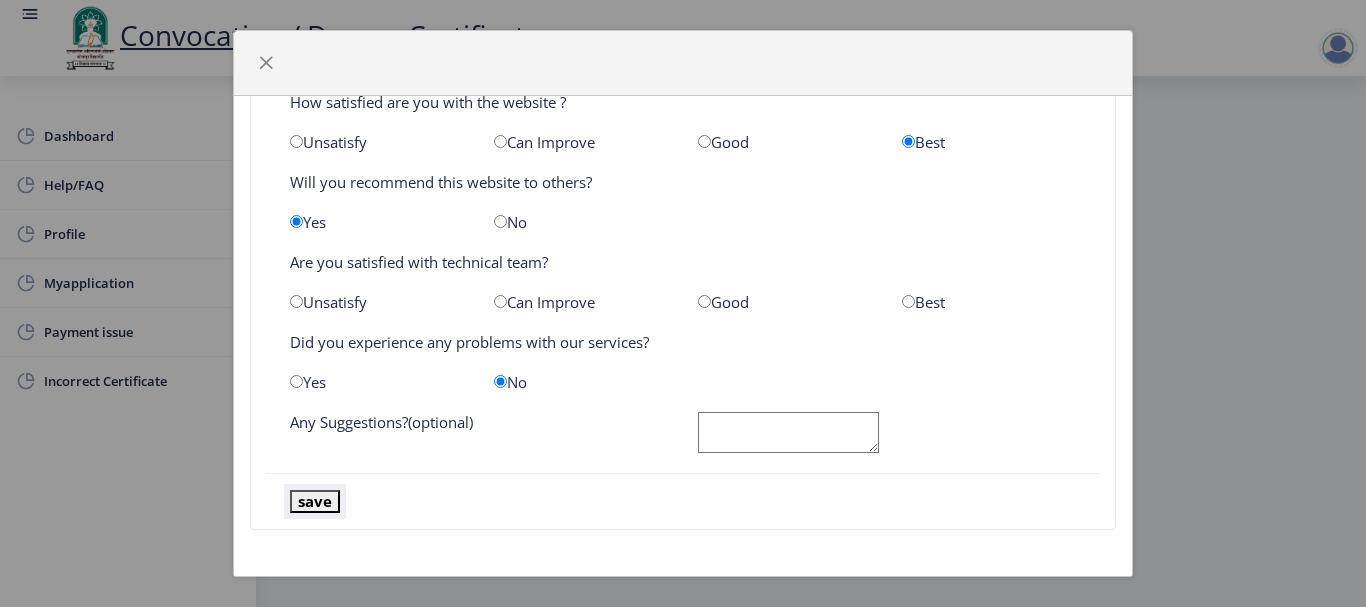 click on "save" 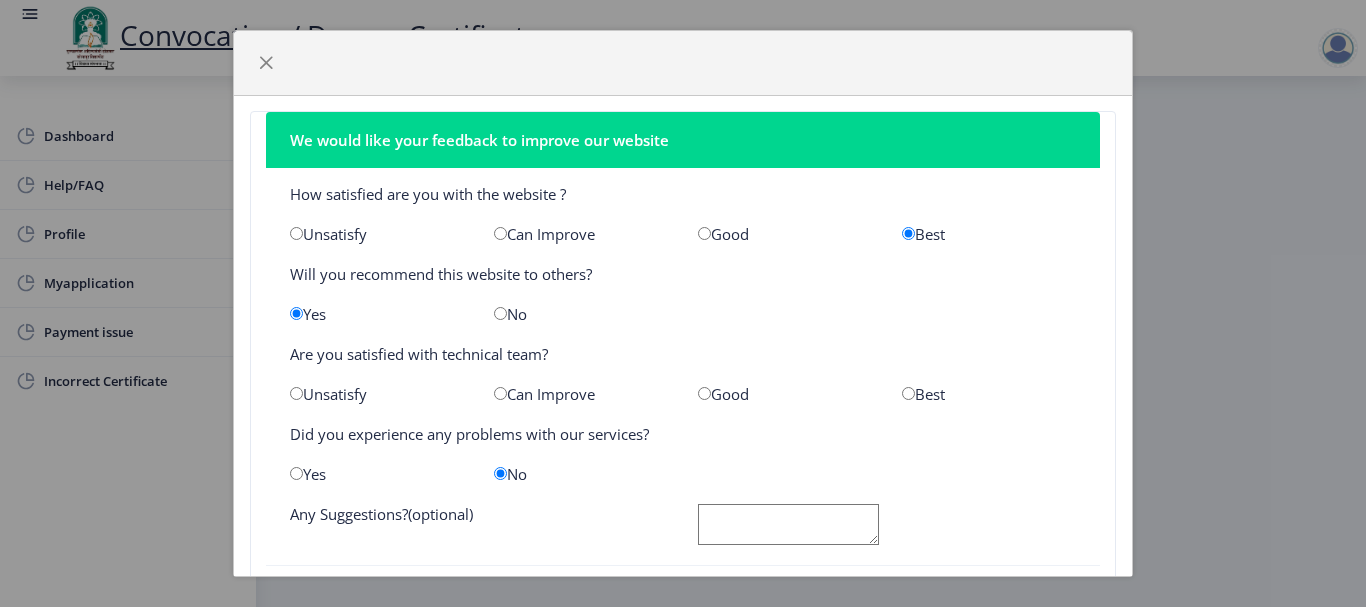 scroll, scrollTop: 0, scrollLeft: 0, axis: both 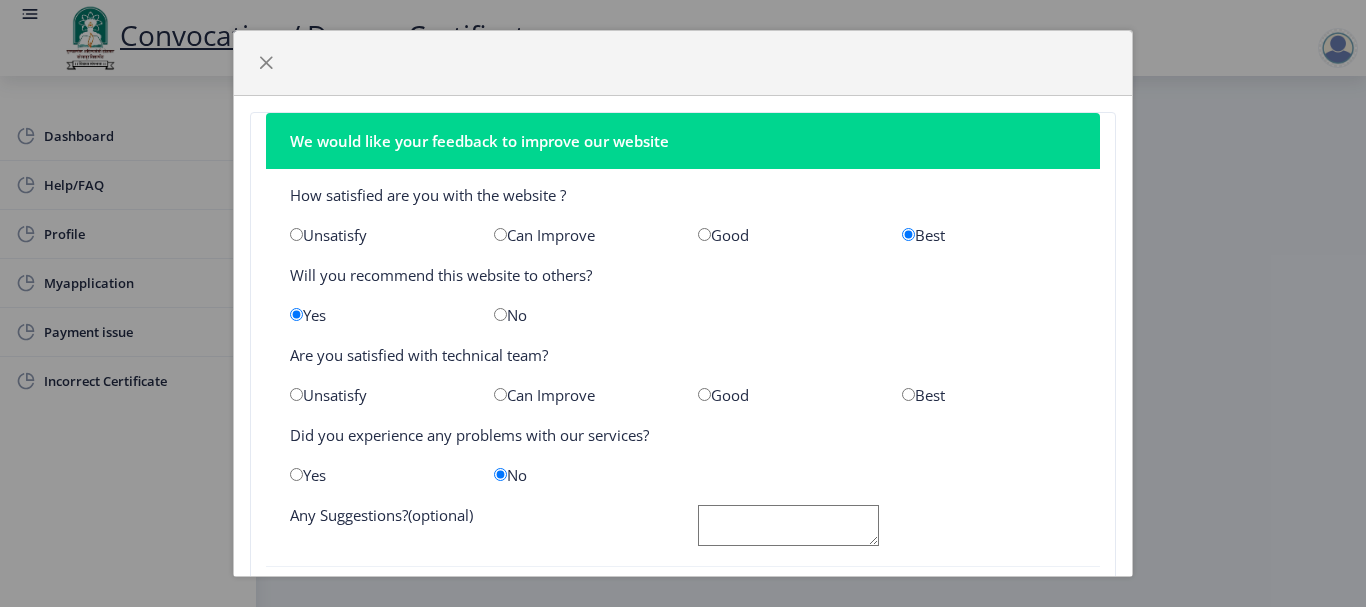 click 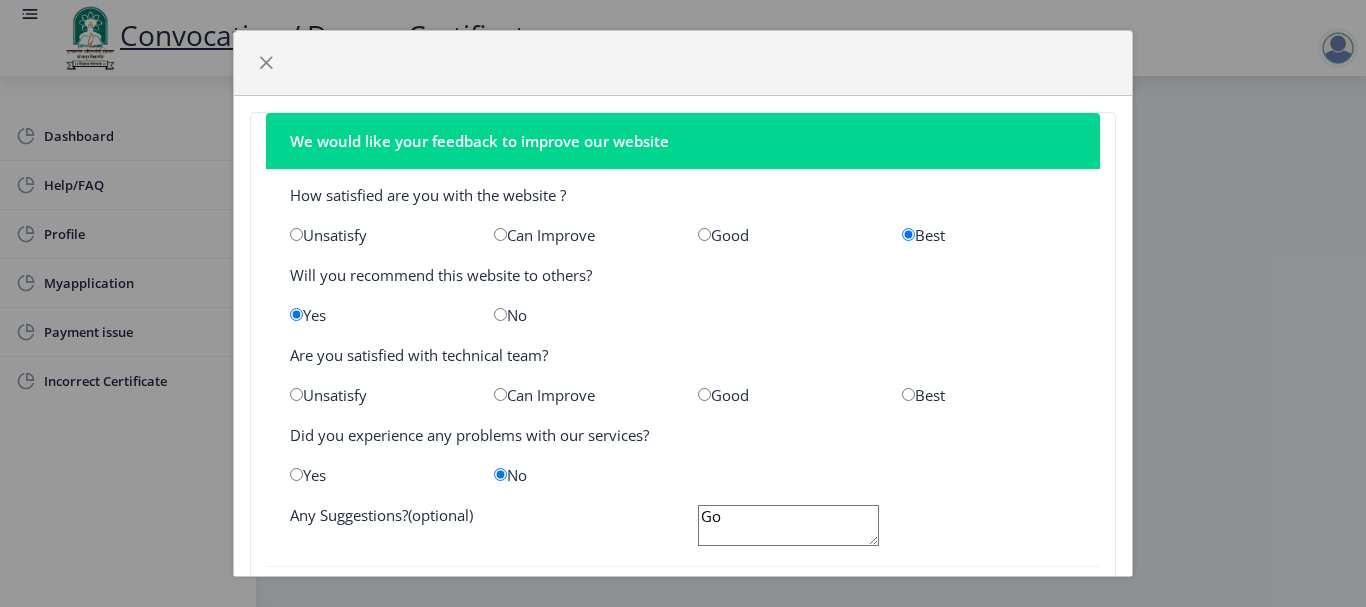 type on "G" 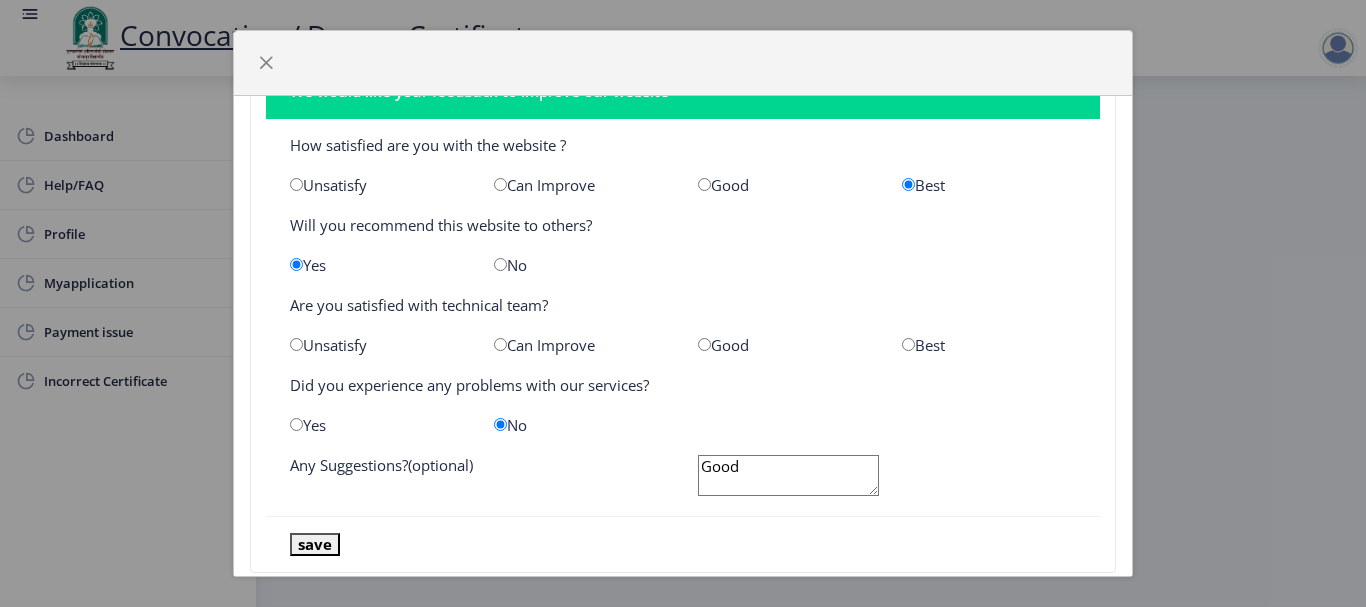 scroll, scrollTop: 93, scrollLeft: 0, axis: vertical 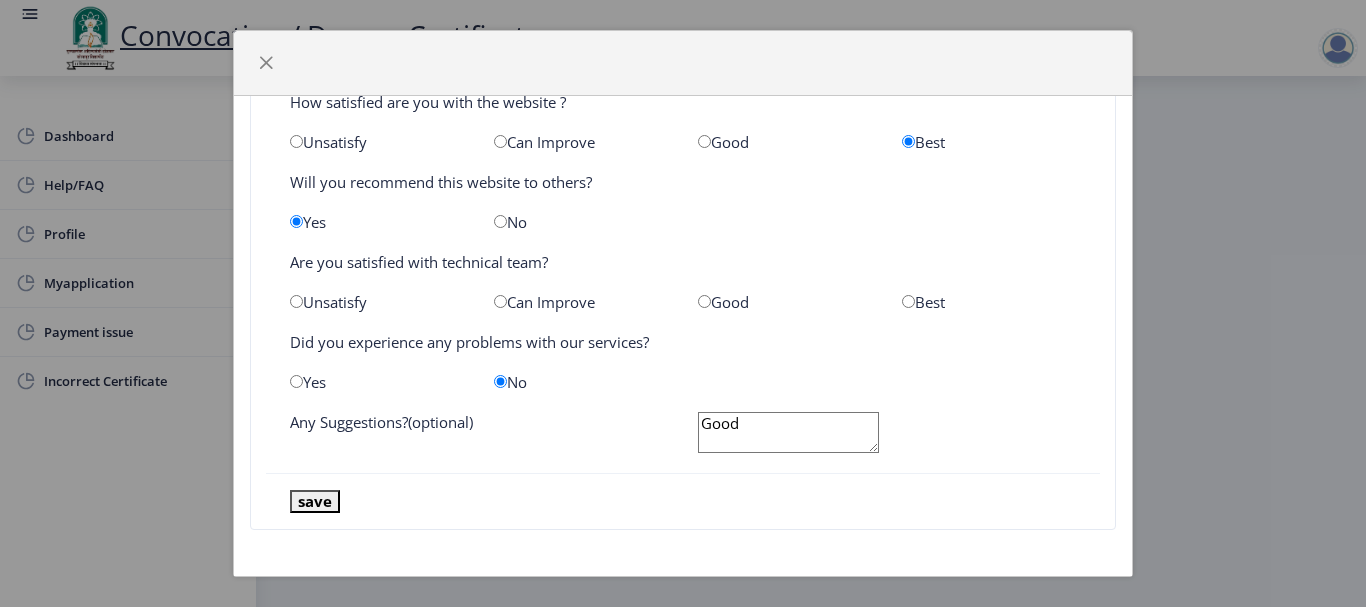 type on "Good" 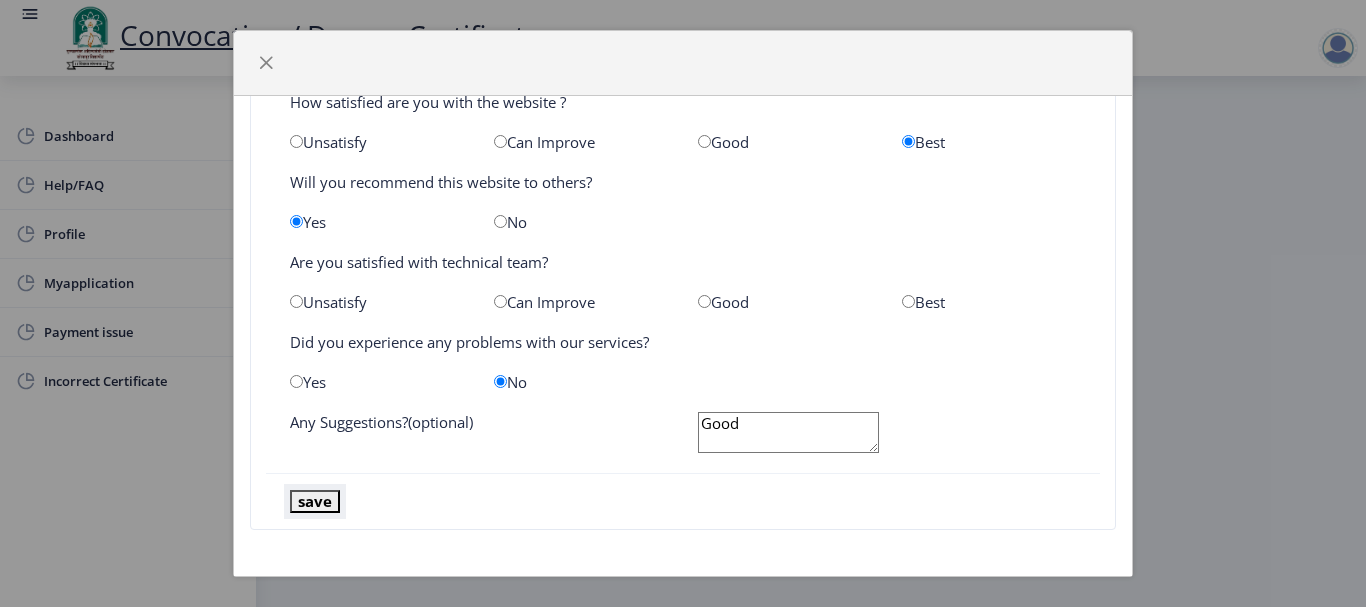 click on "save" 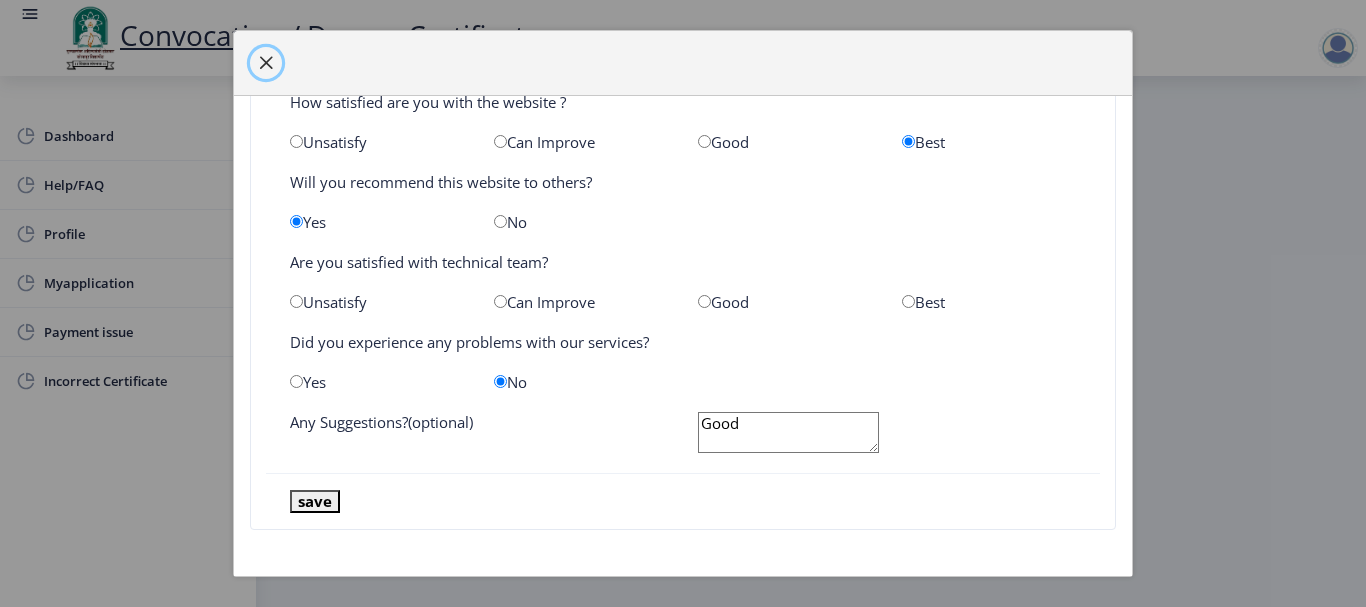 click 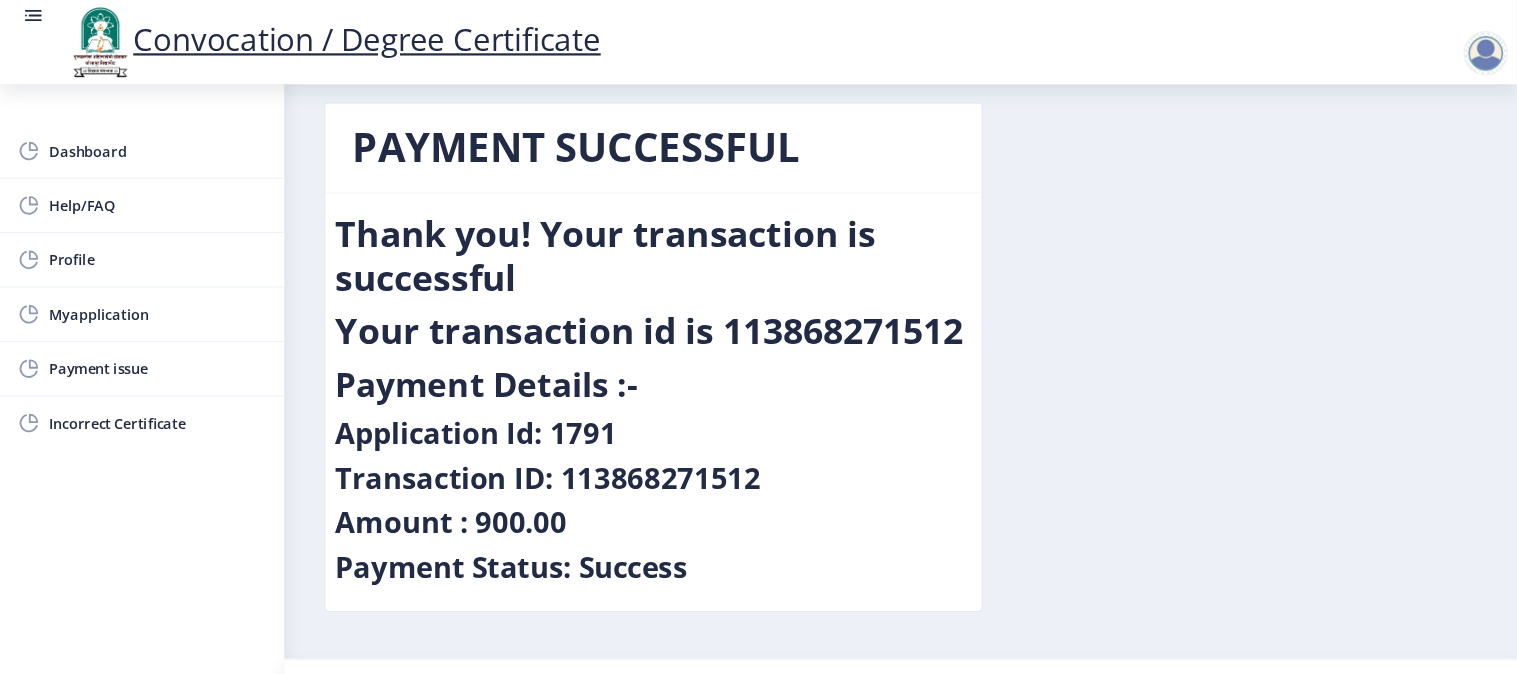scroll, scrollTop: 0, scrollLeft: 0, axis: both 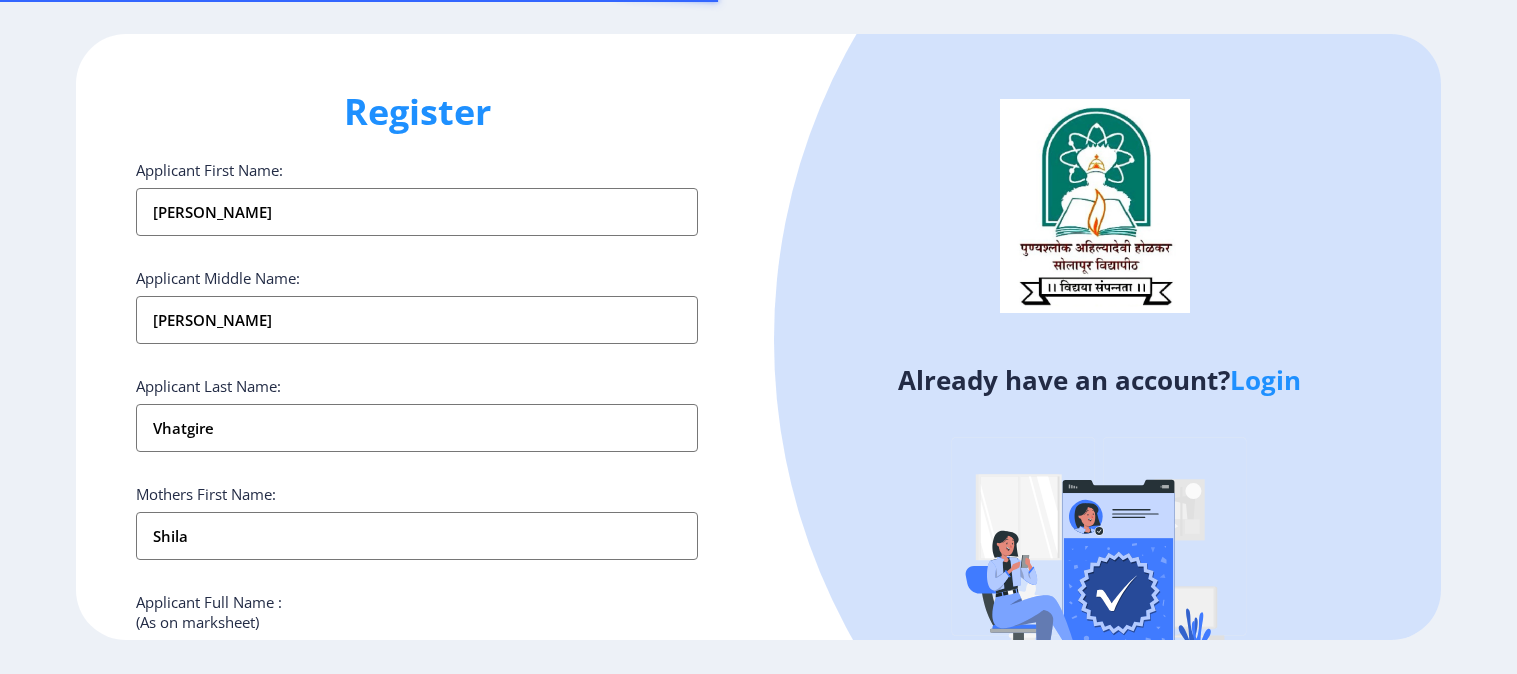 select on "[DEMOGRAPHIC_DATA]" 